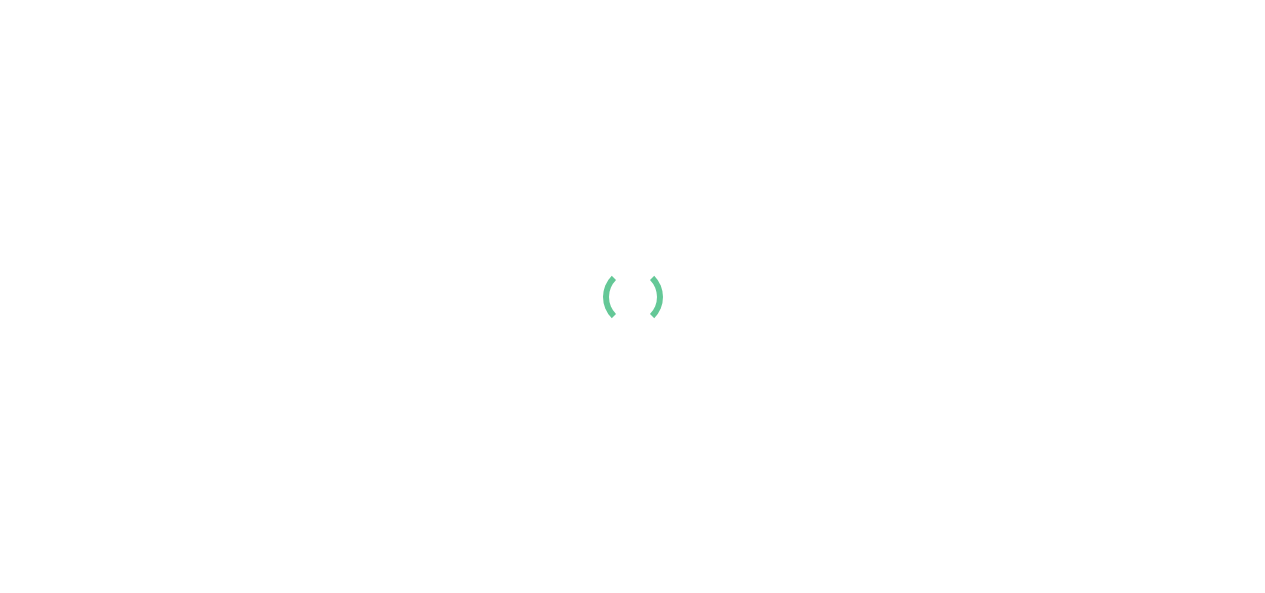 scroll, scrollTop: 0, scrollLeft: 0, axis: both 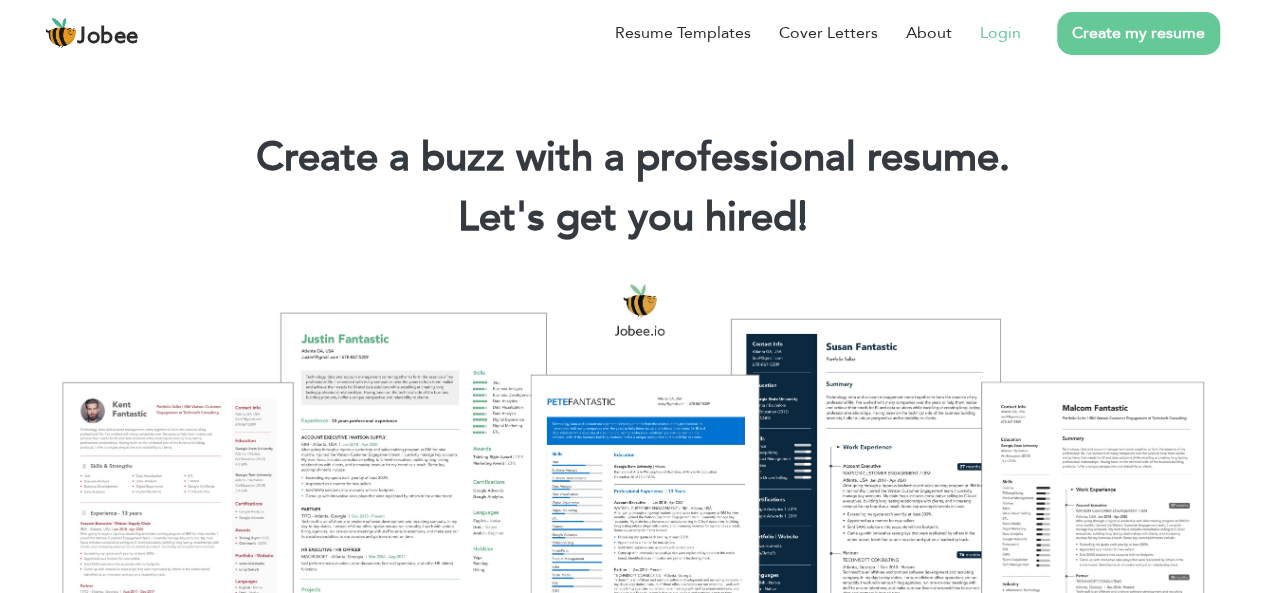 click on "Login" at bounding box center (1000, 33) 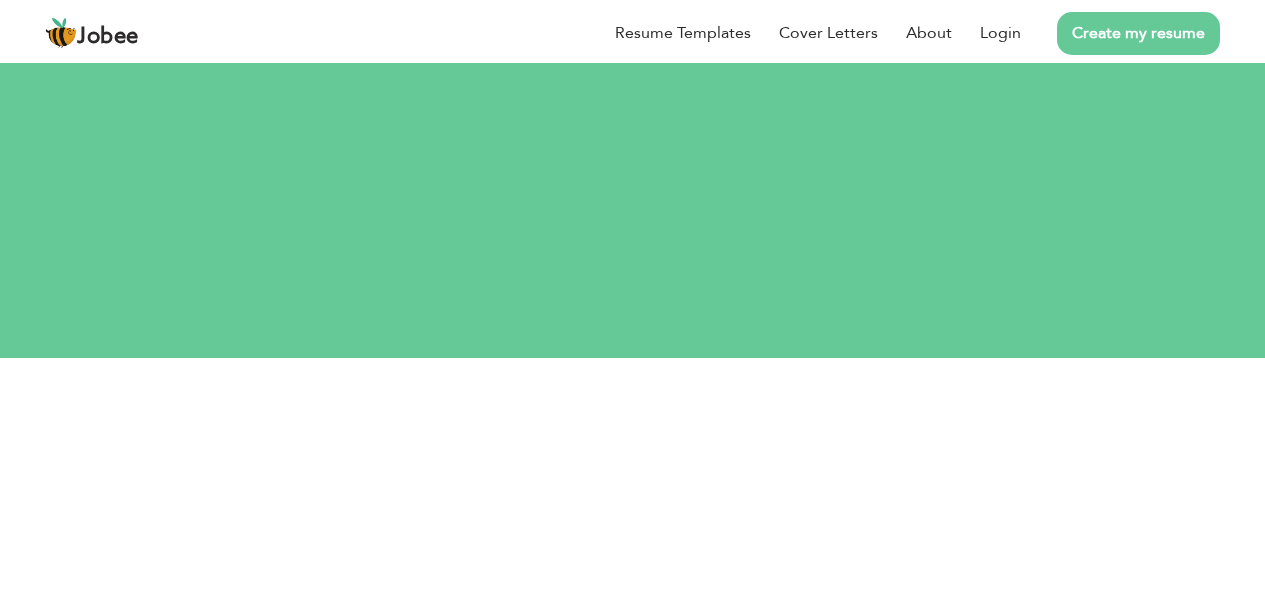 scroll, scrollTop: 0, scrollLeft: 0, axis: both 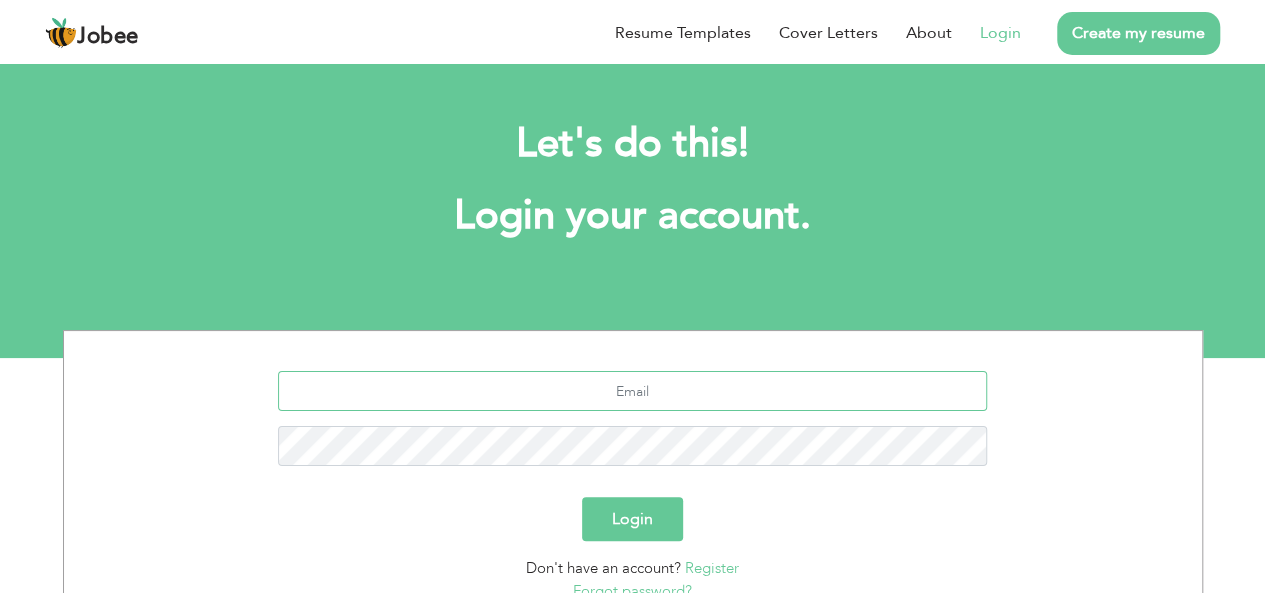 type on "inboxammara@gmail.com" 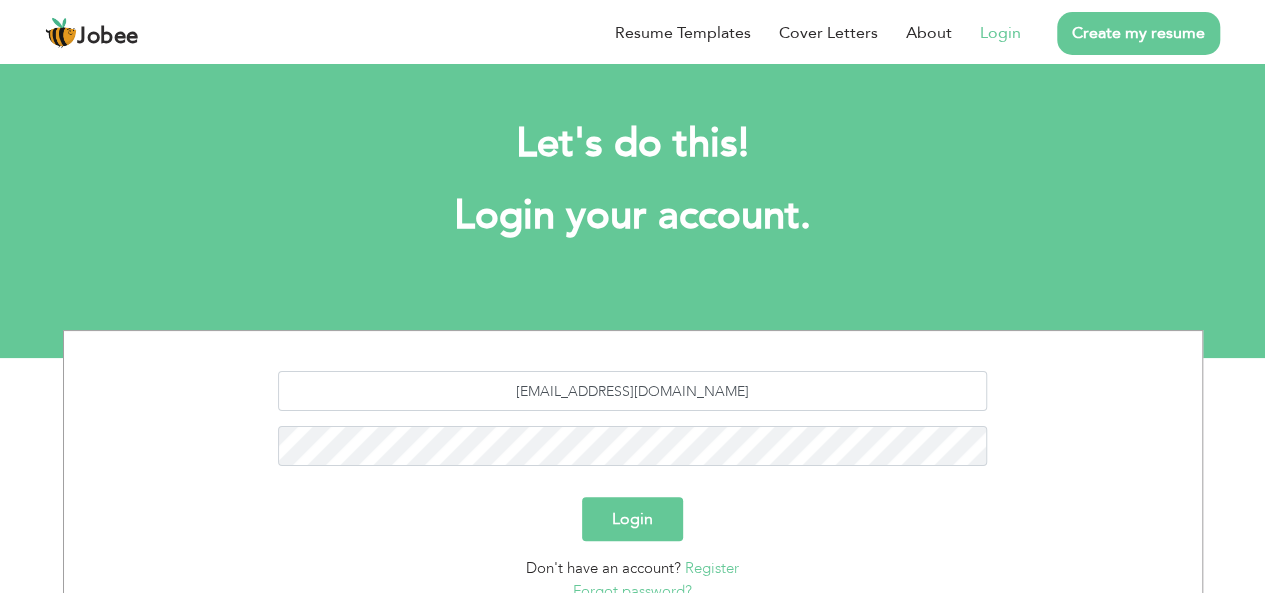 click on "Login" at bounding box center (632, 519) 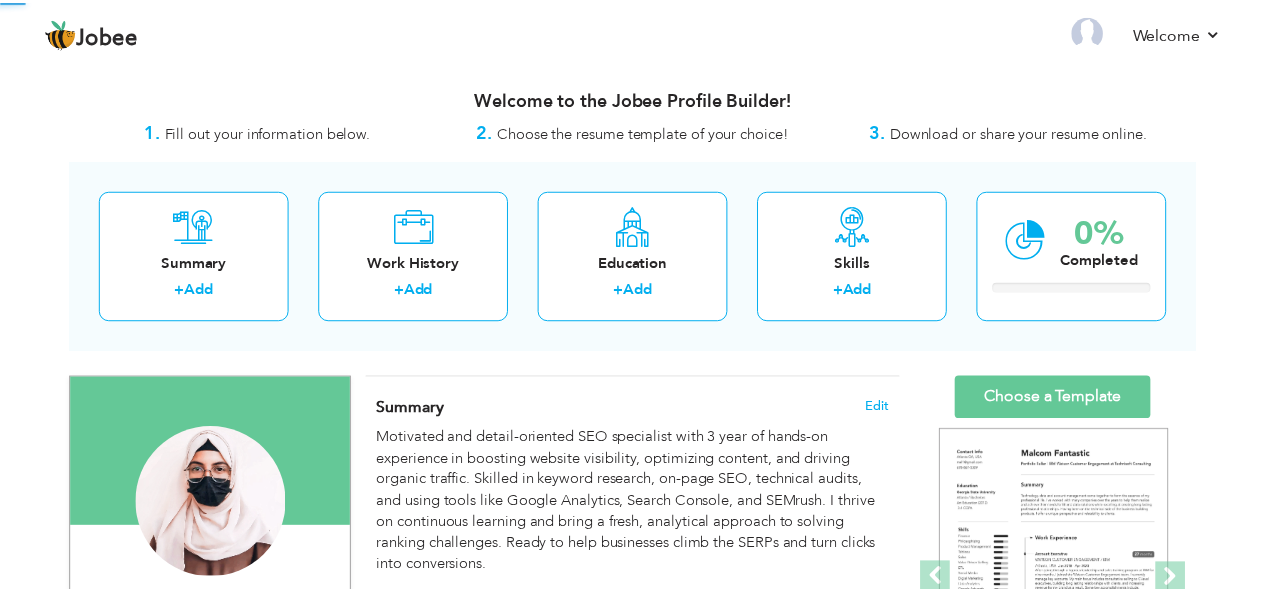 scroll, scrollTop: 0, scrollLeft: 0, axis: both 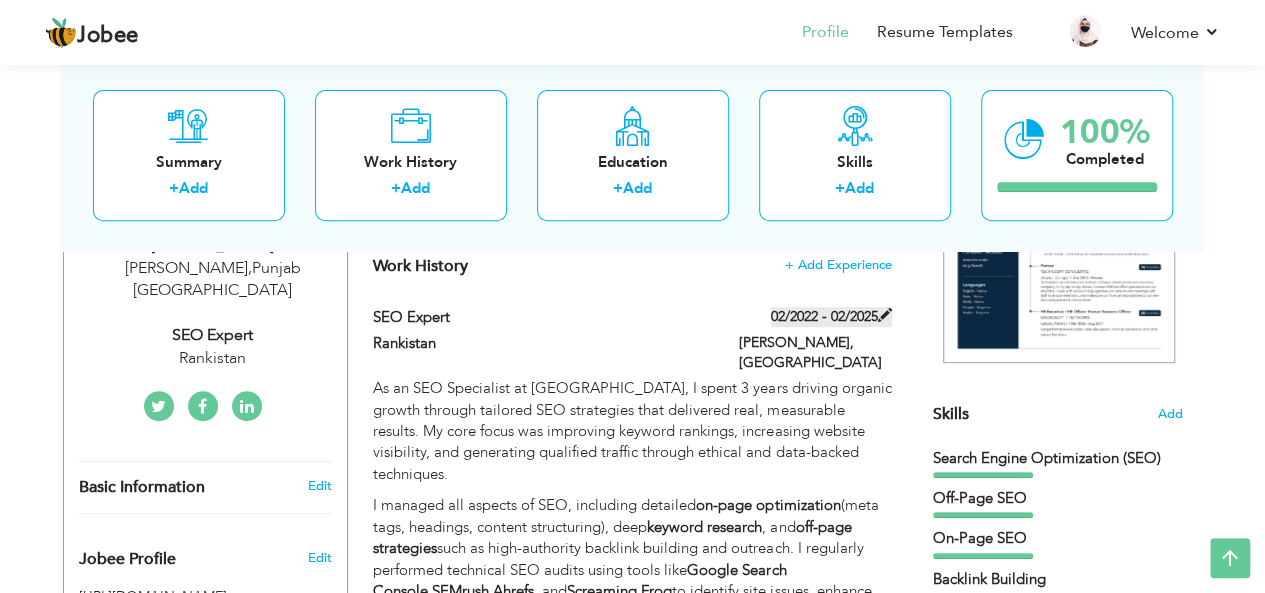 click on "02/2022 - 02/2025" at bounding box center (831, 317) 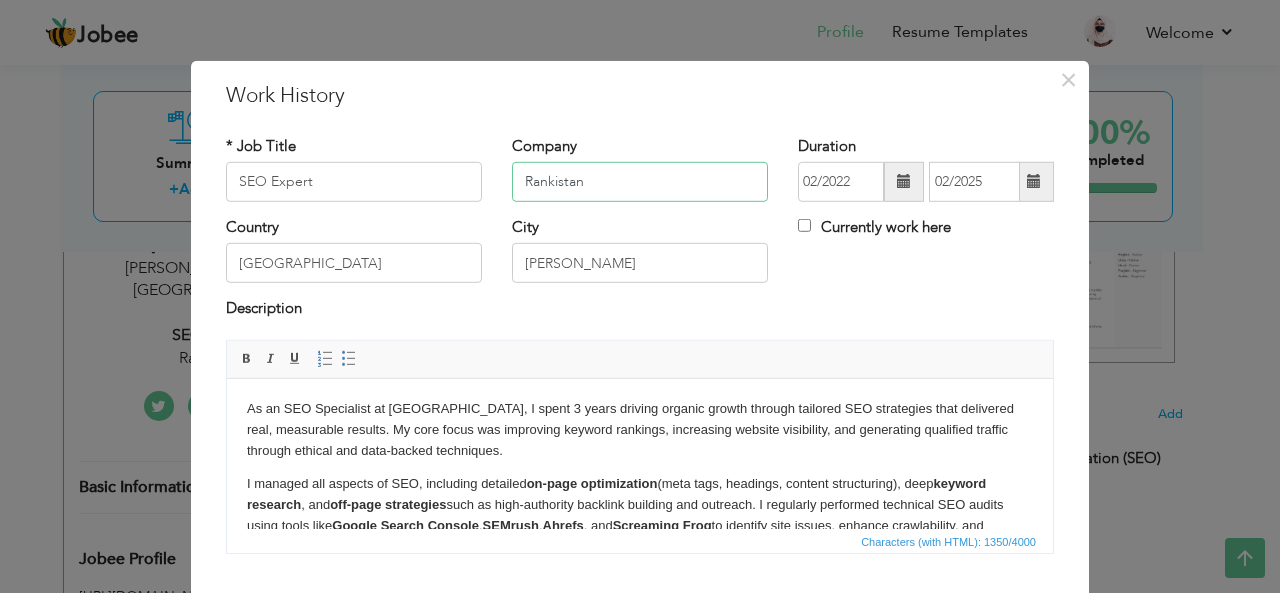 click on "Rankistan" at bounding box center [640, 182] 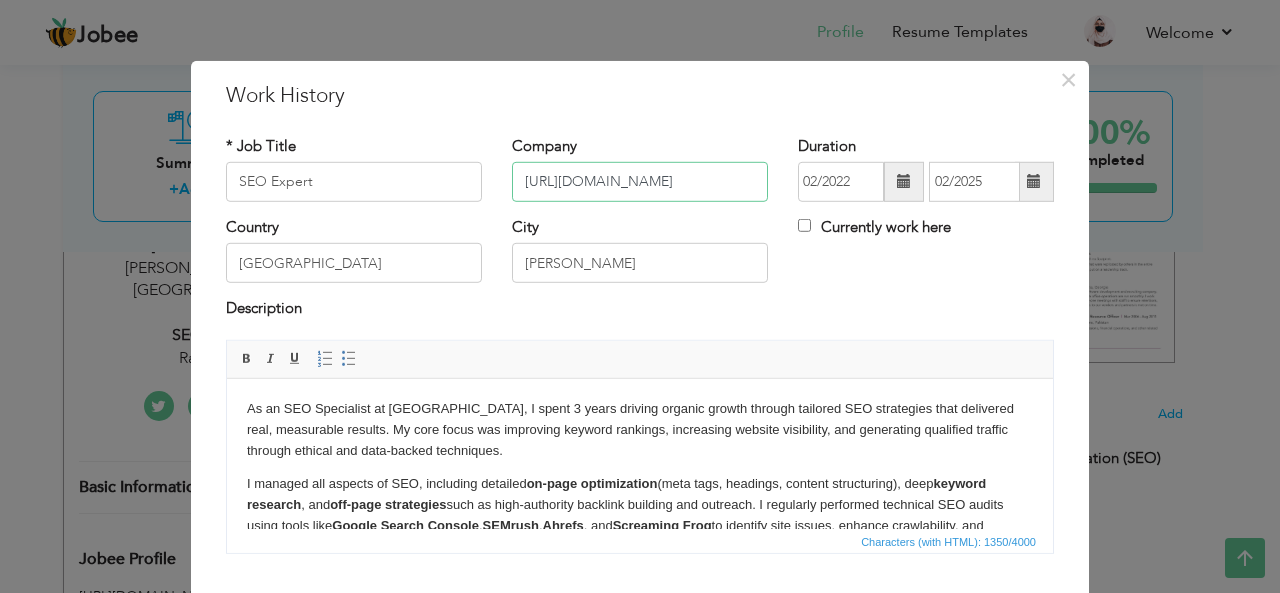 click on "[URL][DOMAIN_NAME]" at bounding box center [640, 182] 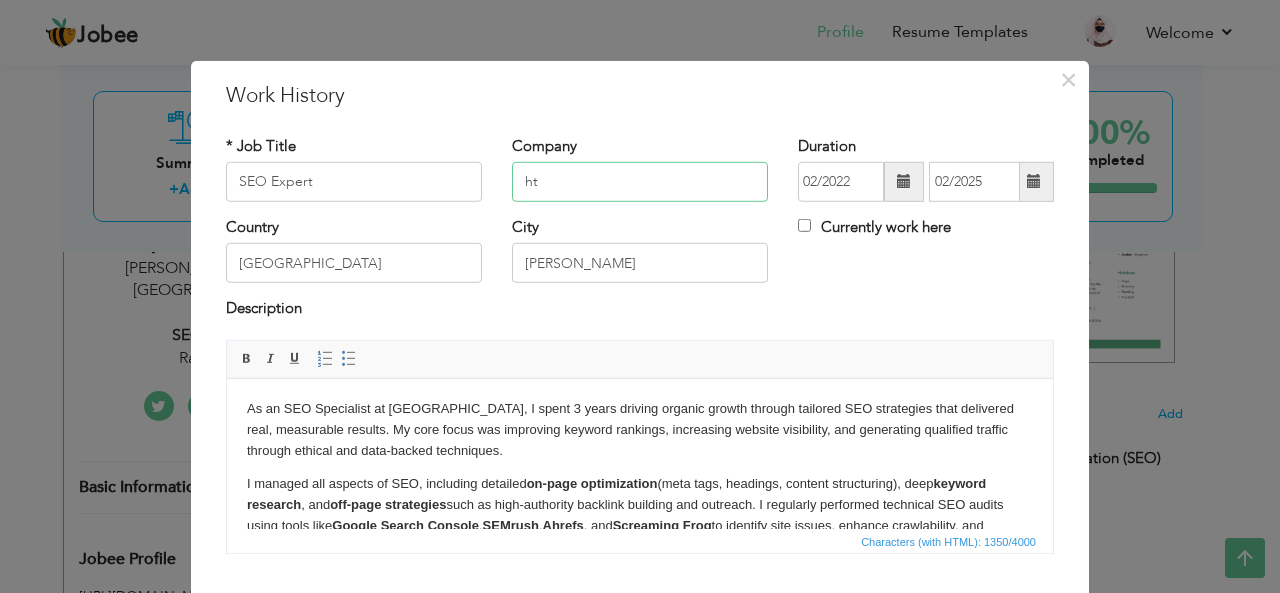 type on "h" 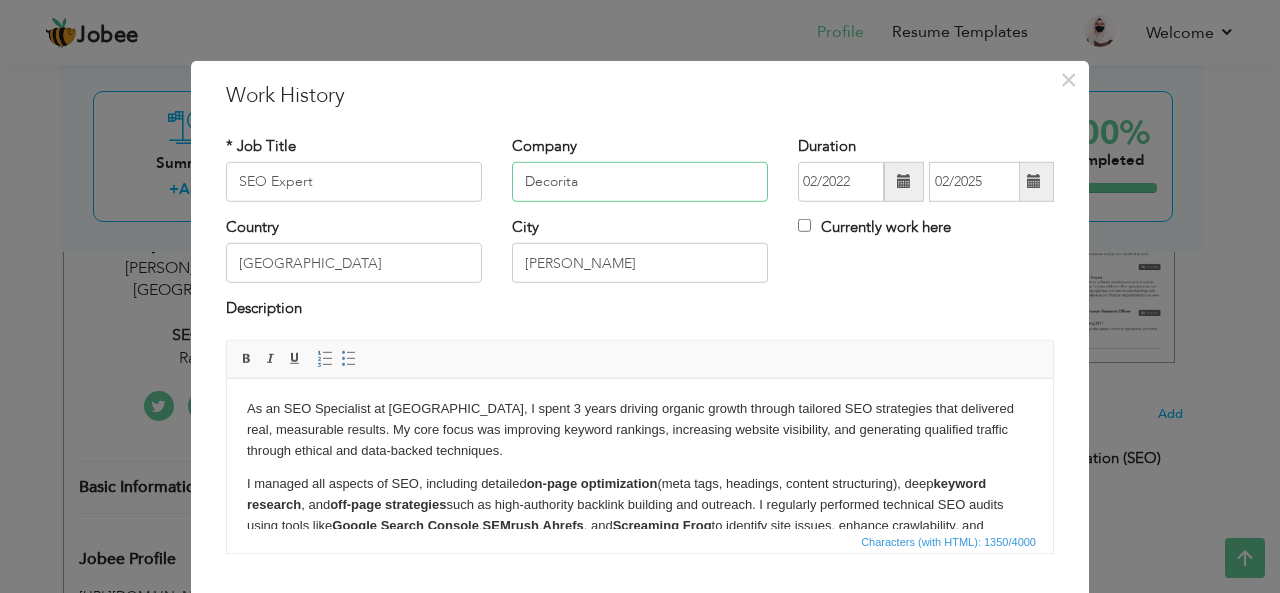 type on "Decorita" 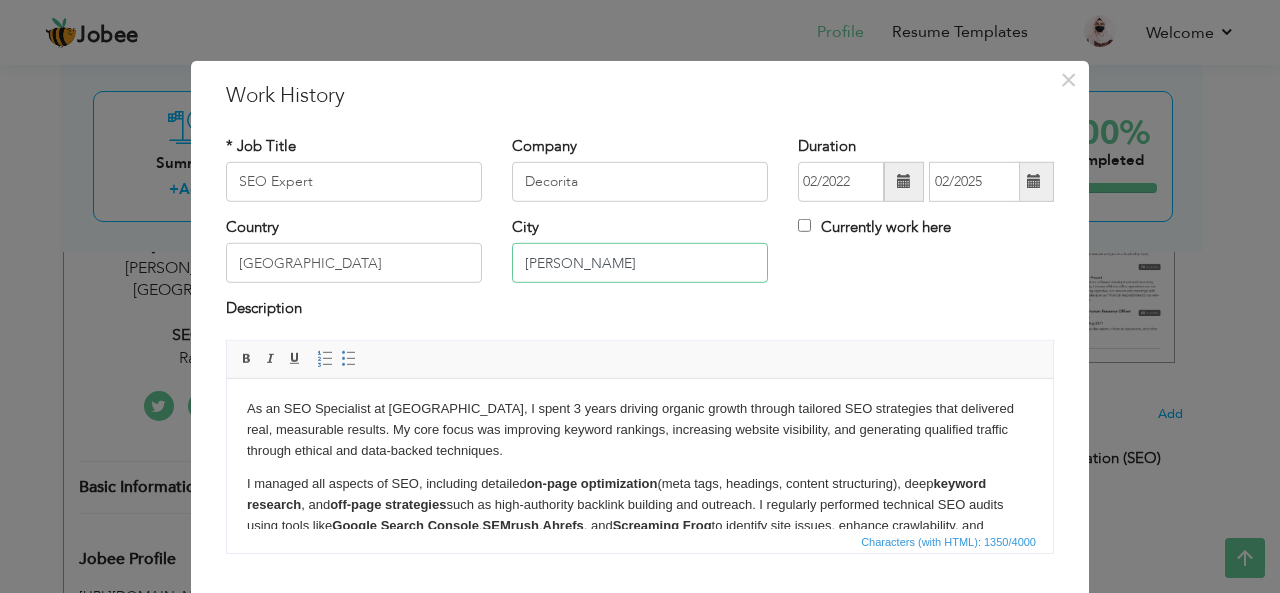click on "[PERSON_NAME]" at bounding box center (640, 263) 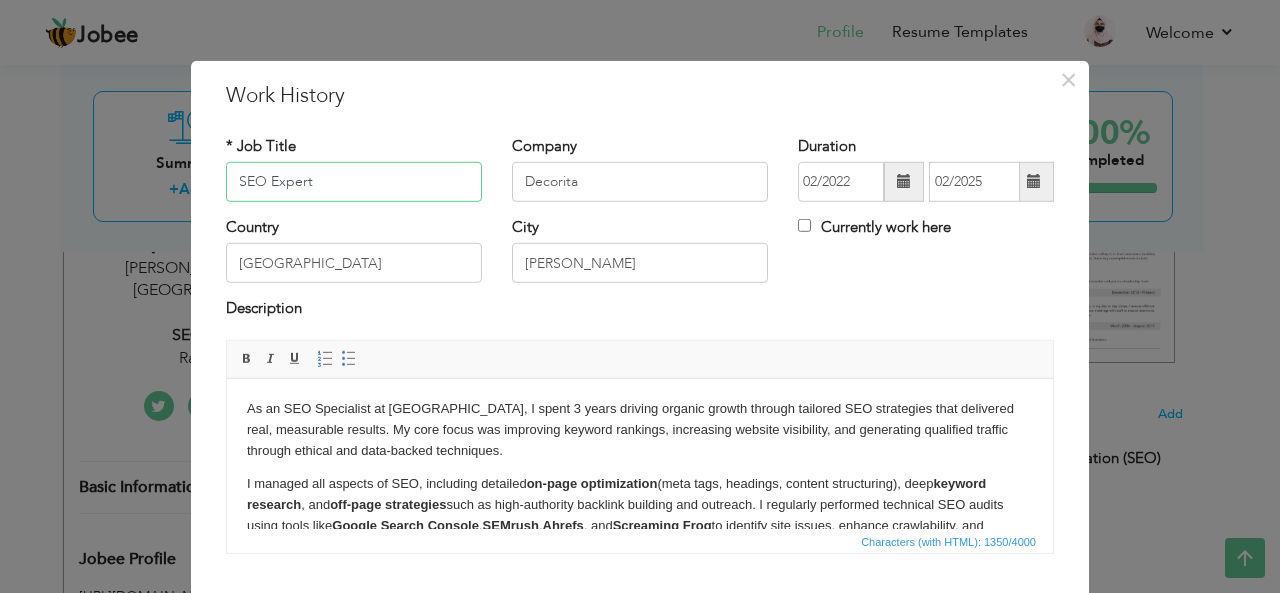 click on "SEO Expert" at bounding box center [354, 182] 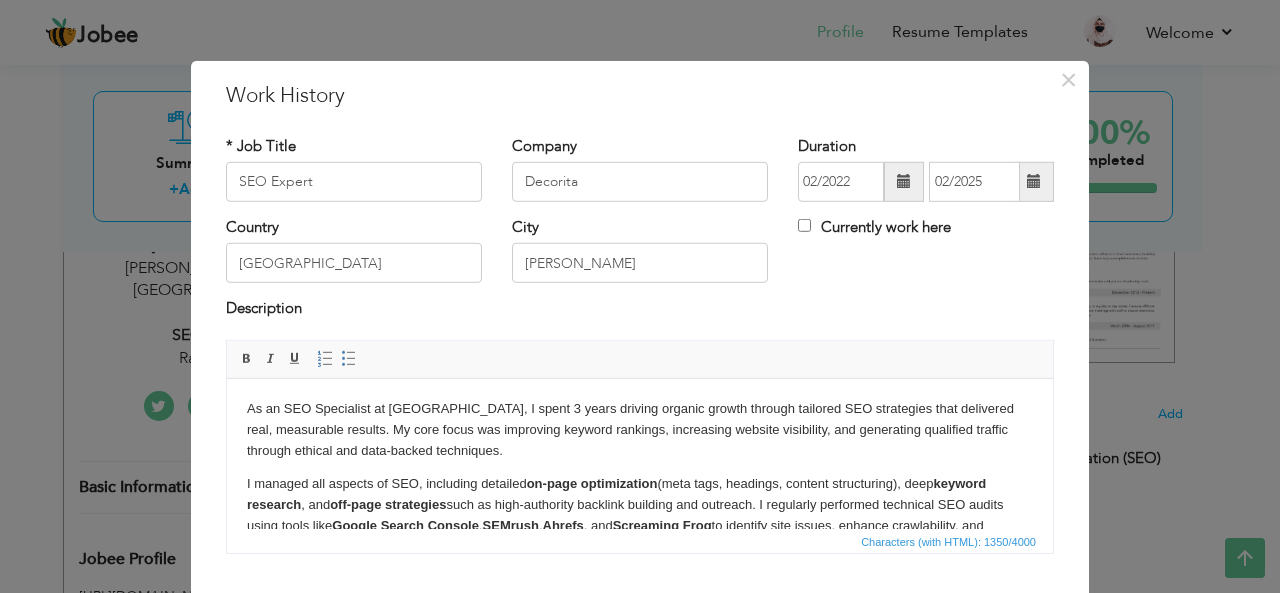 click on "As an SEO Specialist at Rankistan, I spent 3 years driving organic growth through tailored SEO strategies that delivered real, measurable results. My core focus was improving keyword rankings, increasing website visibility, and generating qualified traffic through ethical and data-backed techniques." at bounding box center (640, 429) 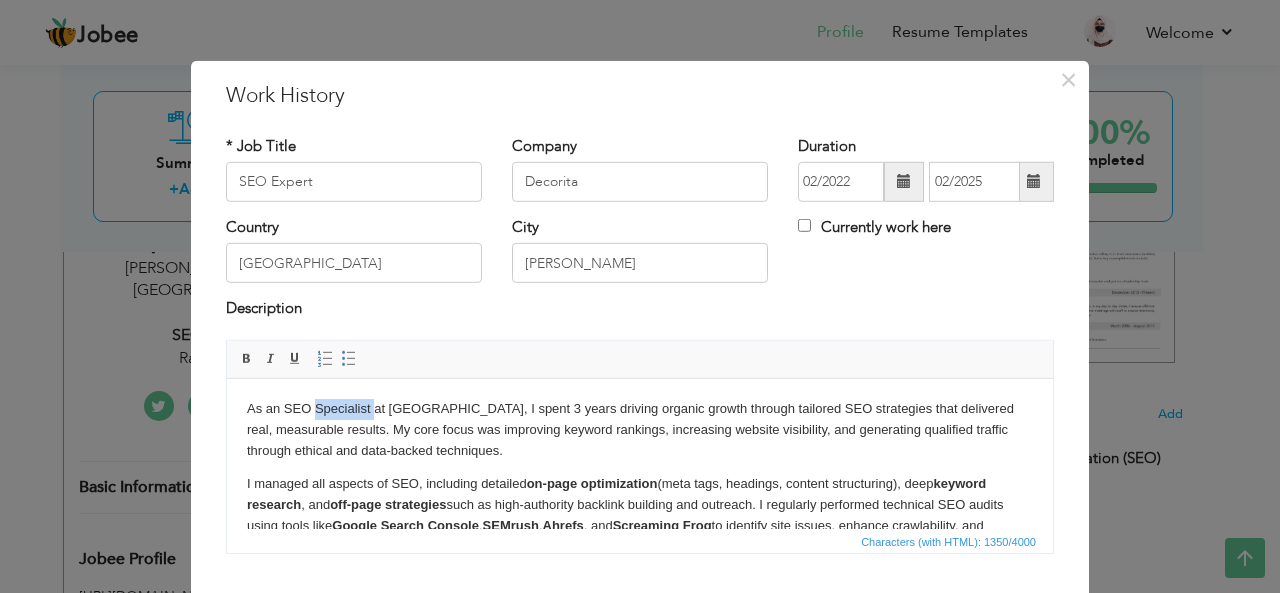 click on "As an SEO Specialist at Rankistan, I spent 3 years driving organic growth through tailored SEO strategies that delivered real, measurable results. My core focus was improving keyword rankings, increasing website visibility, and generating qualified traffic through ethical and data-backed techniques." at bounding box center [640, 429] 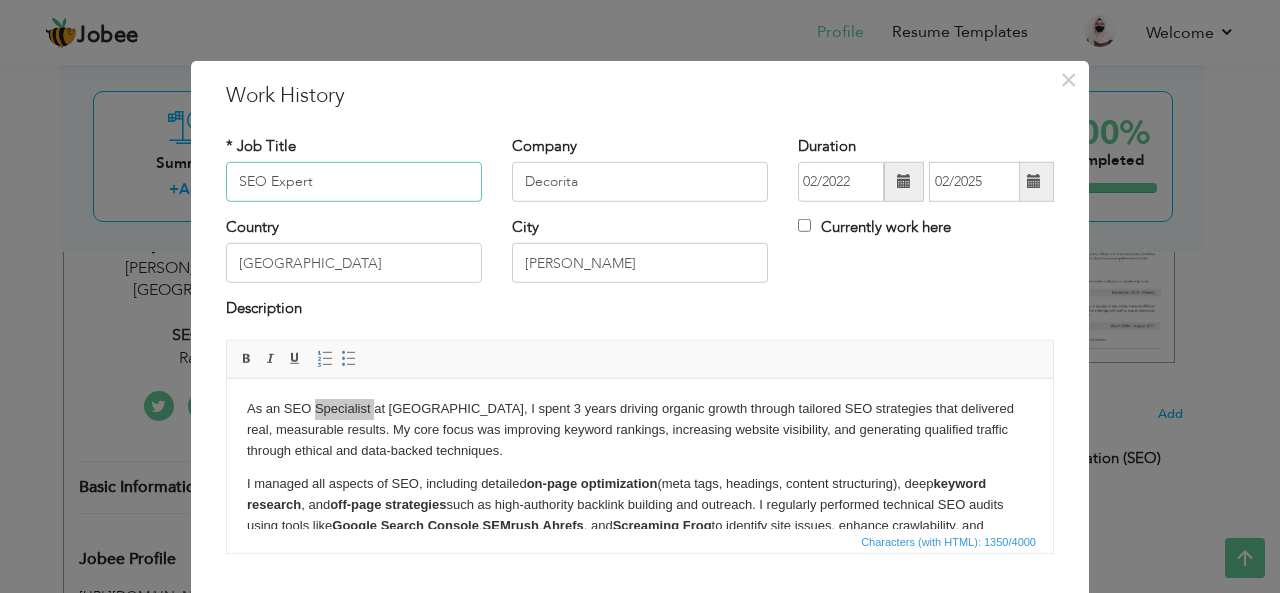 click on "SEO Expert" at bounding box center [354, 182] 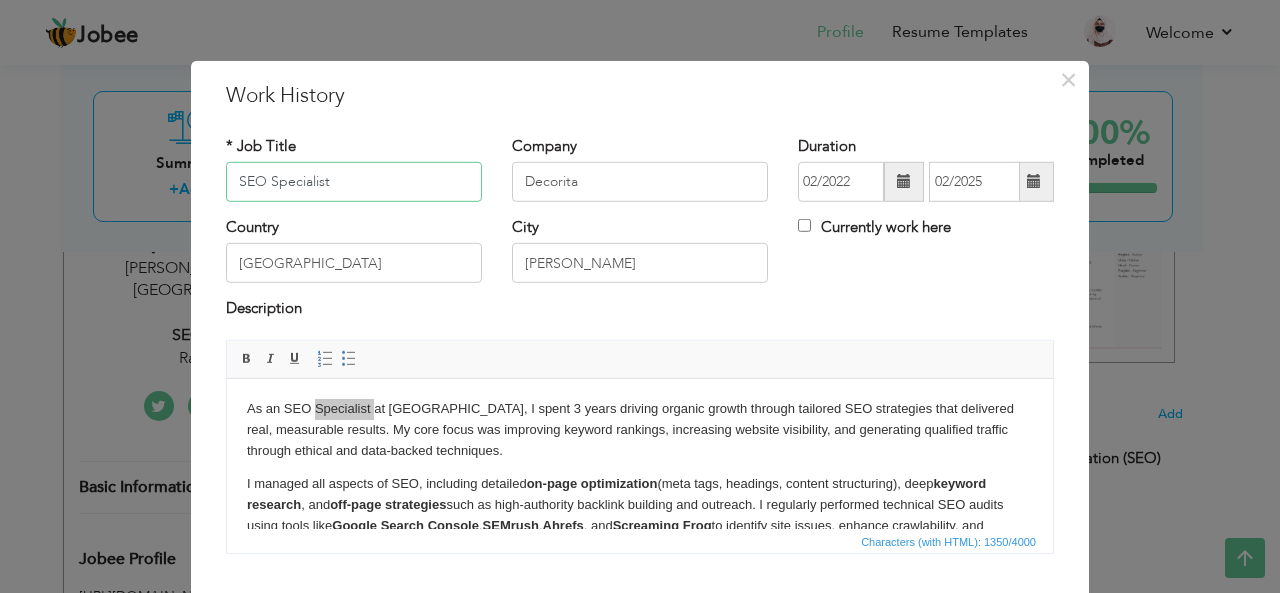 type on "SEO Specialist" 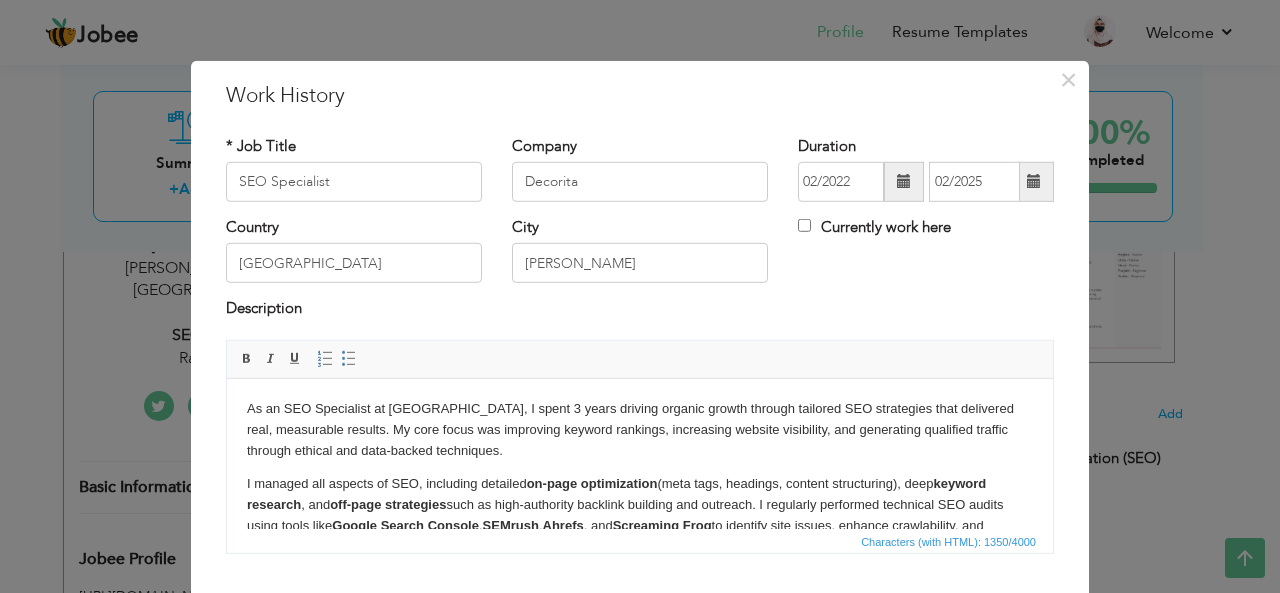 click on "As an SEO Specialist at Rankistan, I spent 3 years driving organic growth through tailored SEO strategies that delivered real, measurable results. My core focus was improving keyword rankings, increasing website visibility, and generating qualified traffic through ethical and data-backed techniques." at bounding box center (640, 429) 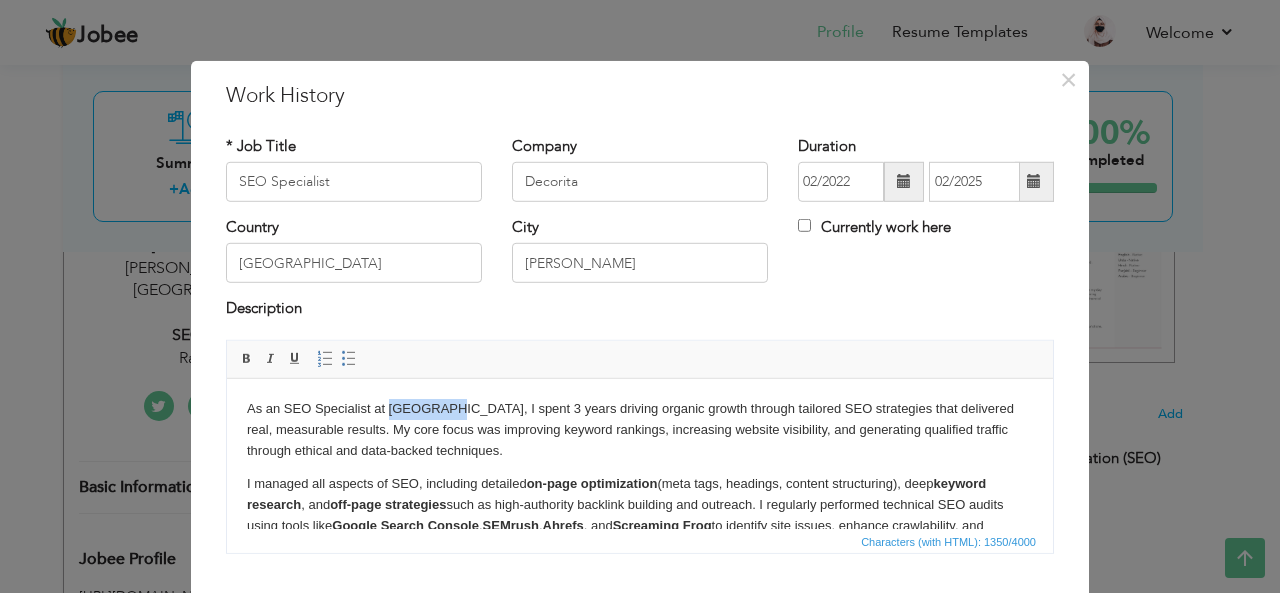 click on "As an SEO Specialist at Rankistan, I spent 3 years driving organic growth through tailored SEO strategies that delivered real, measurable results. My core focus was improving keyword rankings, increasing website visibility, and generating qualified traffic through ethical and data-backed techniques." at bounding box center [640, 429] 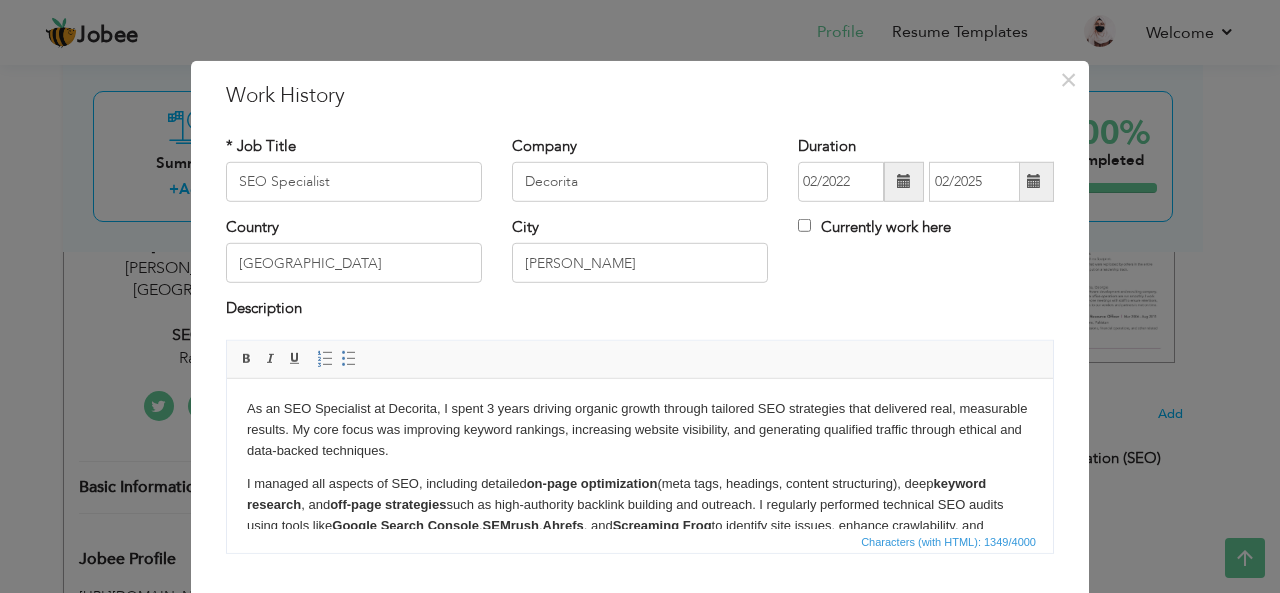 click on "As an SEO Specialist at Decorita, I spent 3 years driving organic growth through tailored SEO strategies that delivered real, measurable results. My core focus was improving keyword rankings, increasing website visibility, and generating qualified traffic through ethical and data-backed techniques. I managed all aspects of SEO, including detailed  on-page optimization  (meta tags, headings, content structuring), deep  keyword research , and  off-page strategies  such as high-authority backlink building and outreach. I regularly performed technical SEO audits using tools like  Google Search Console ,  SEMrush ,  Ahrefs , and  Screaming Frog  to identify site issues, enhance crawlability, and improve user experience. I take pride in delivering sustainable SEO growth — not just temporary spikes — and continuously test and refine approaches to meet evolving search engine standards." at bounding box center (640, 542) 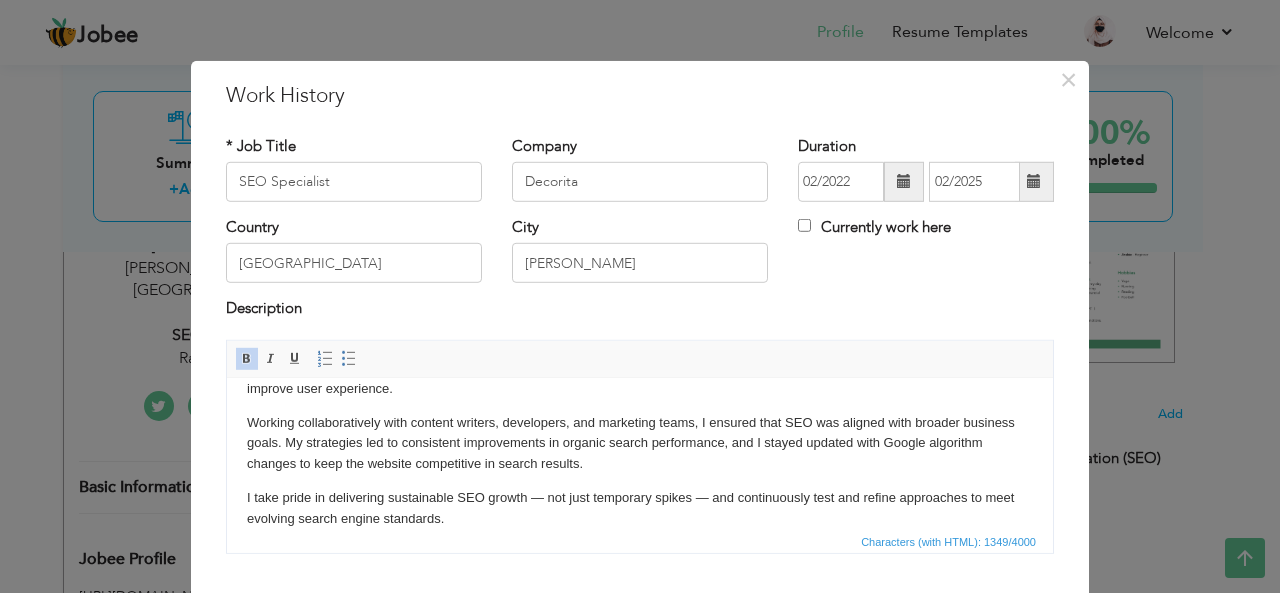 scroll, scrollTop: 178, scrollLeft: 0, axis: vertical 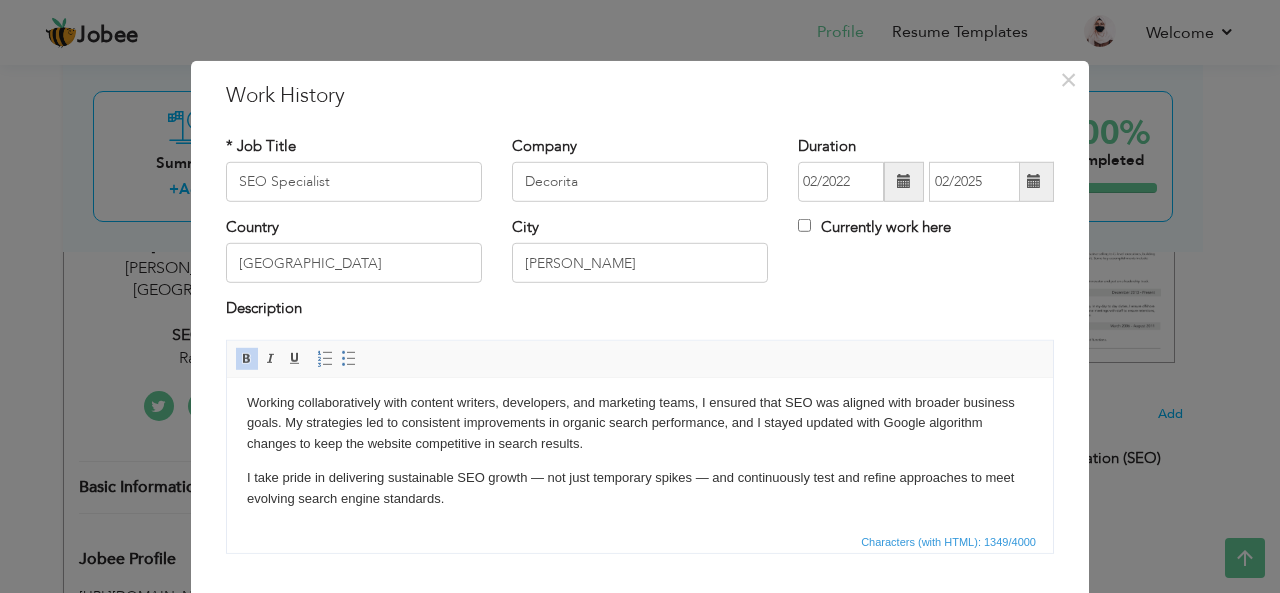 click on "Duration
02/2022
02/2025
Currently work here" at bounding box center (926, 175) 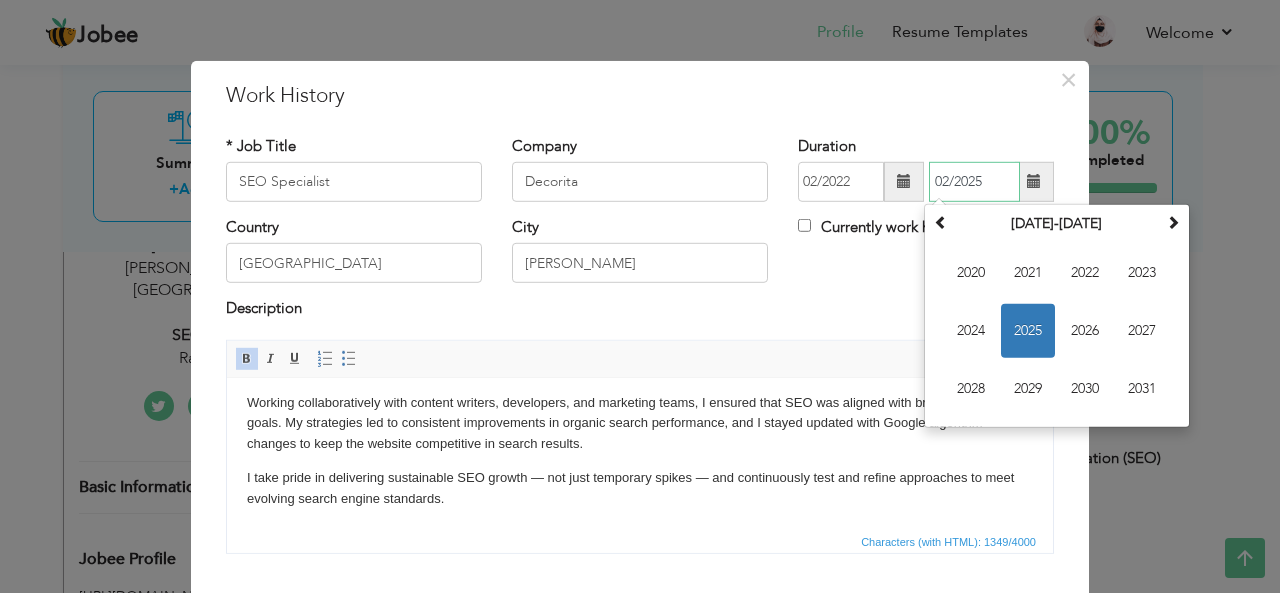 click on "02/2025" at bounding box center [974, 182] 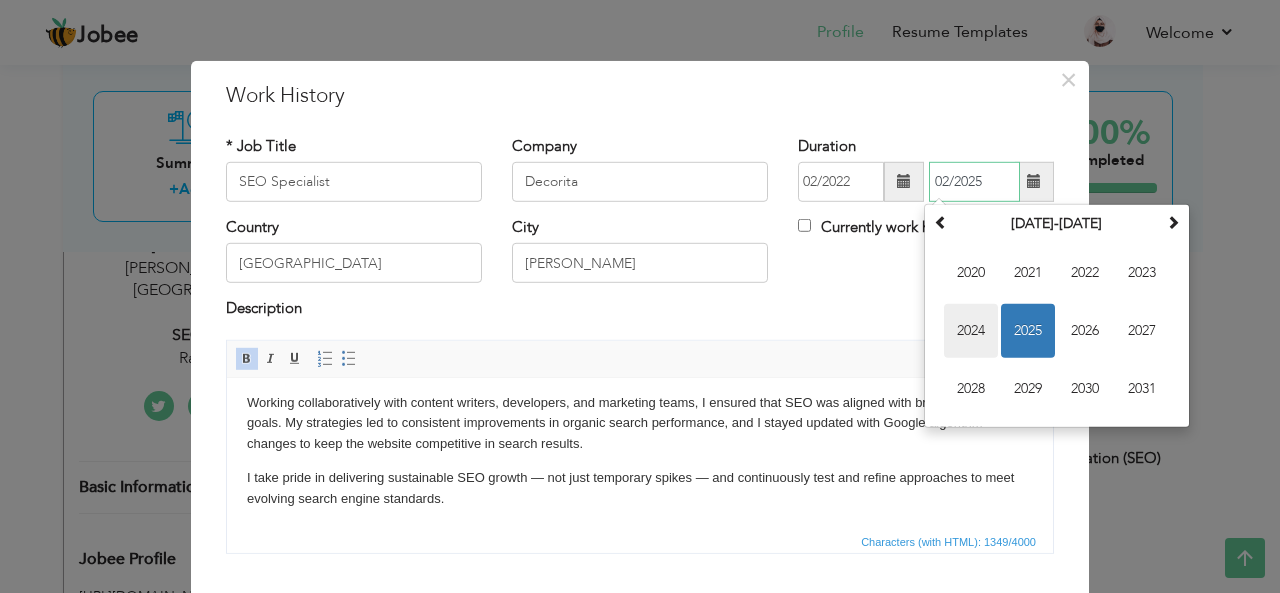 click on "2024" at bounding box center [971, 331] 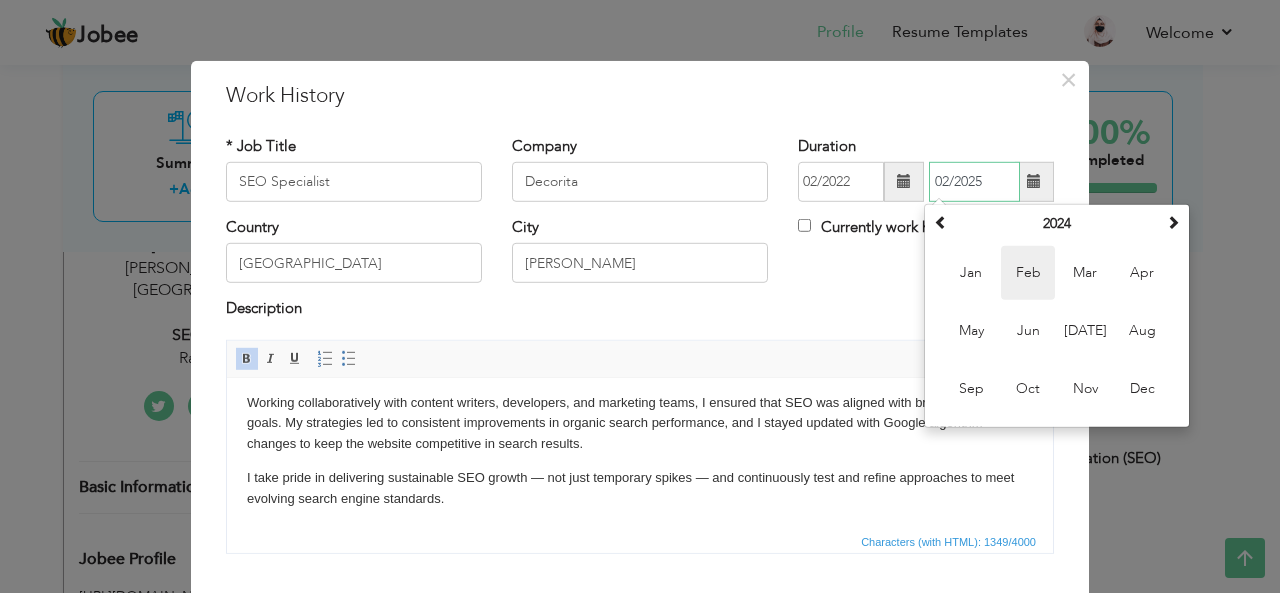 click on "Feb" at bounding box center (1028, 273) 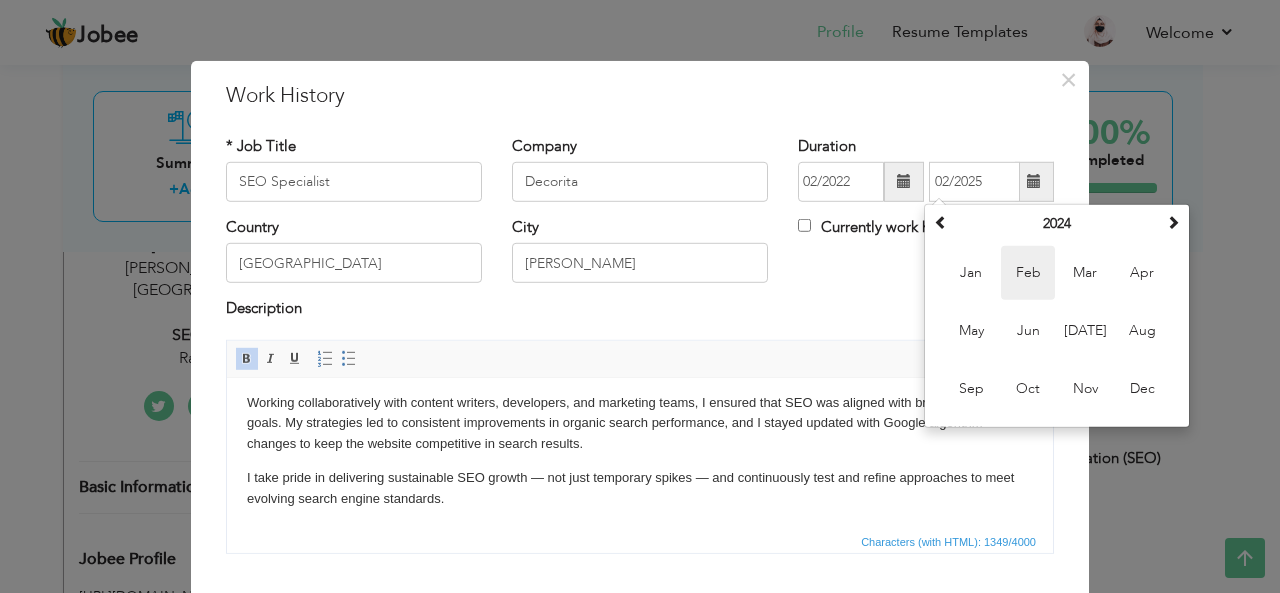 type on "02/2024" 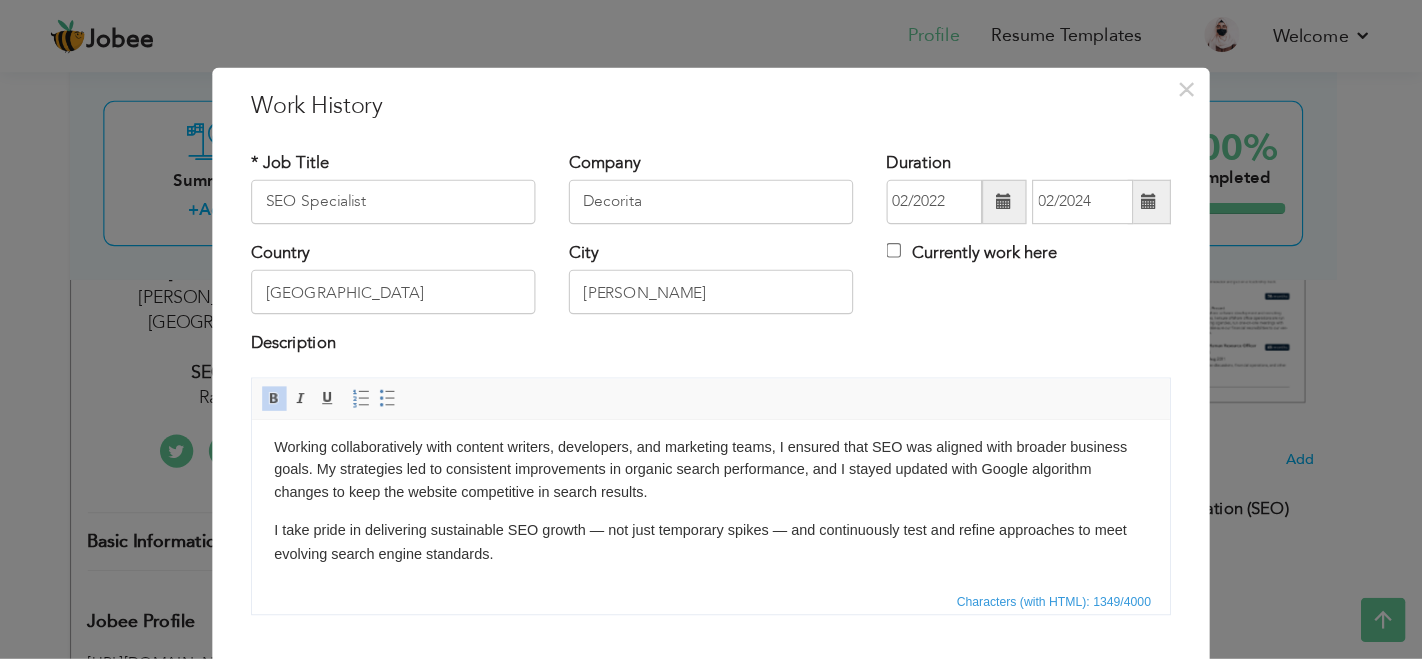 scroll, scrollTop: 365, scrollLeft: 0, axis: vertical 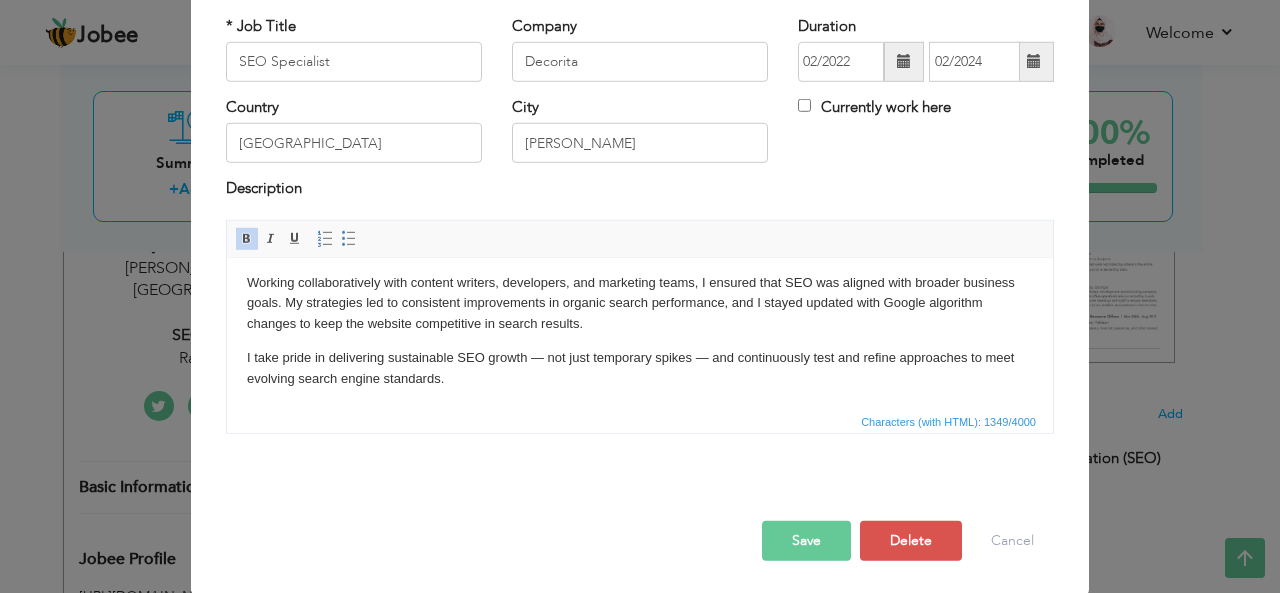 click on "Save" at bounding box center [806, 541] 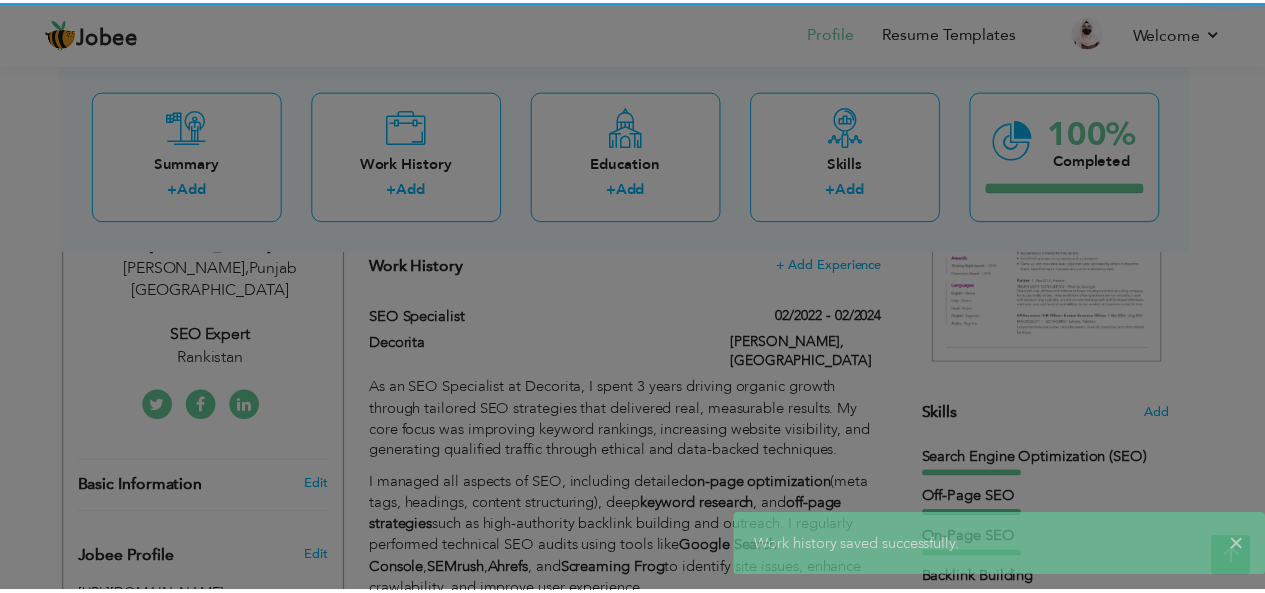 scroll, scrollTop: 0, scrollLeft: 0, axis: both 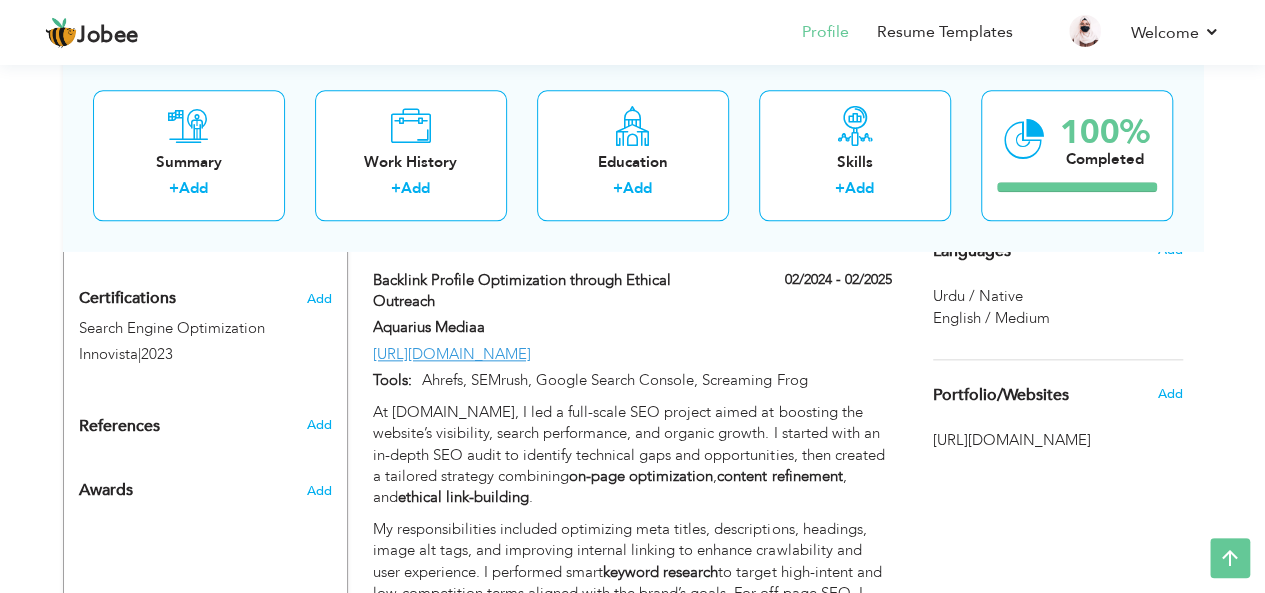 click on "https://www.icreativez.com/" at bounding box center [1058, 440] 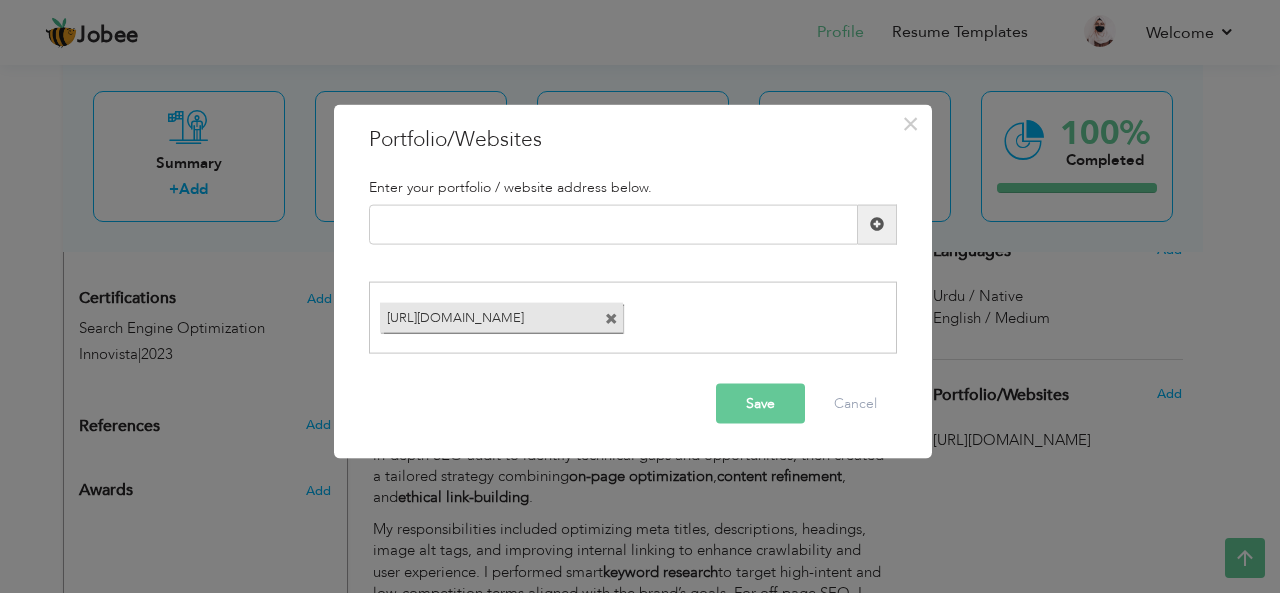 click at bounding box center (611, 319) 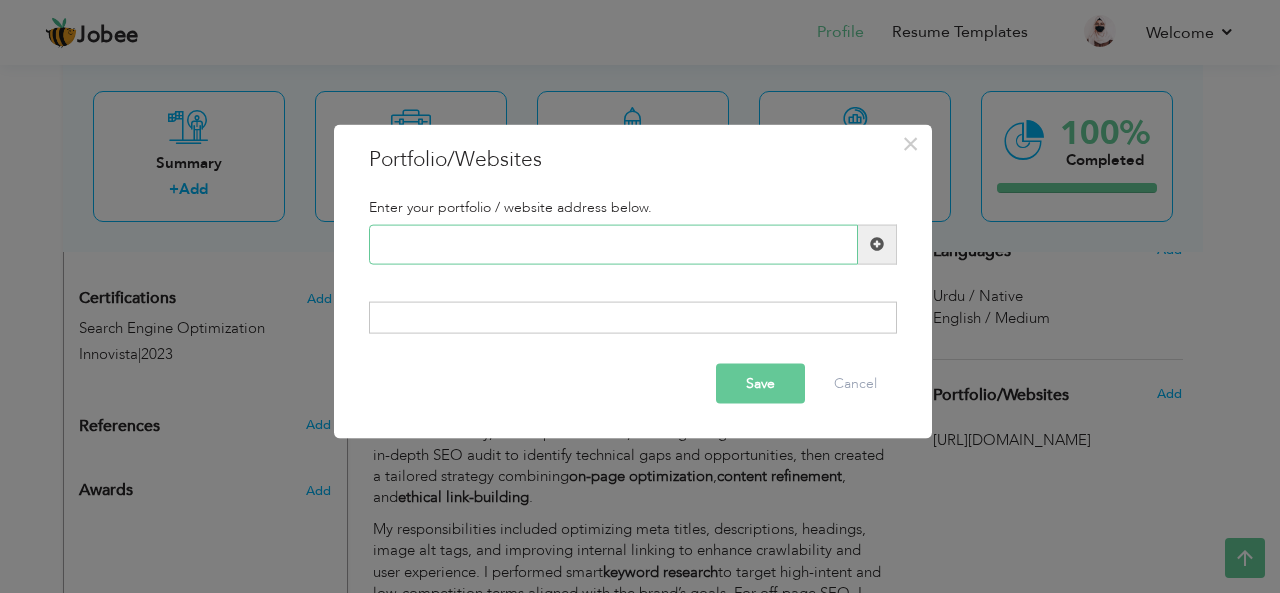 click at bounding box center [613, 244] 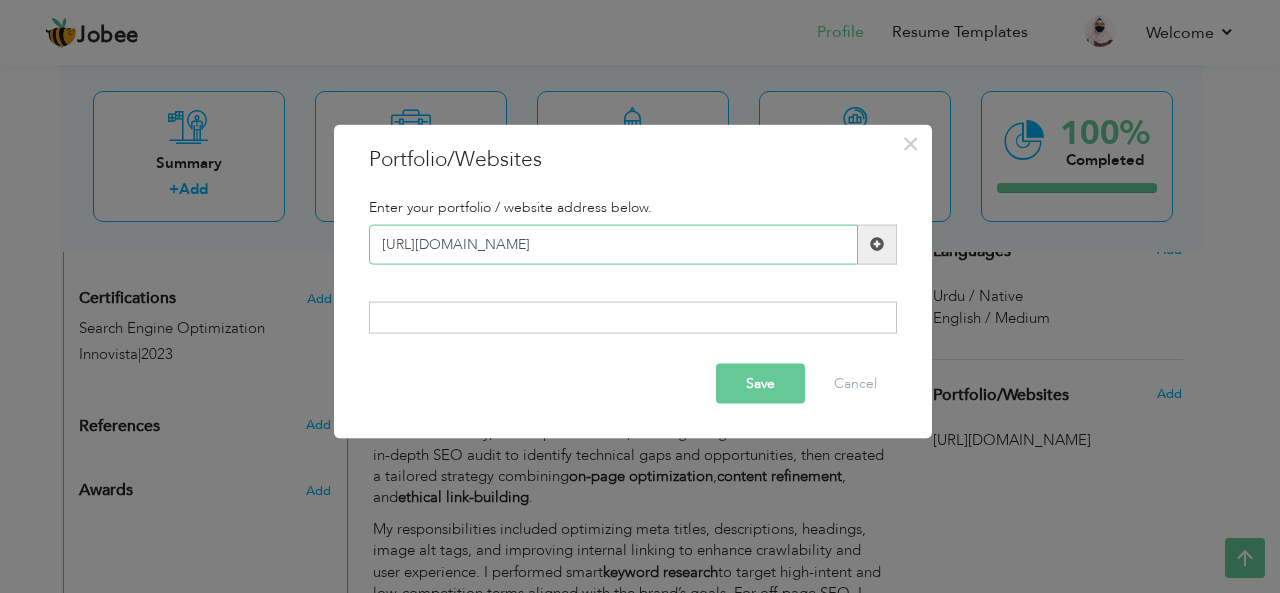 type on "[URL][DOMAIN_NAME]" 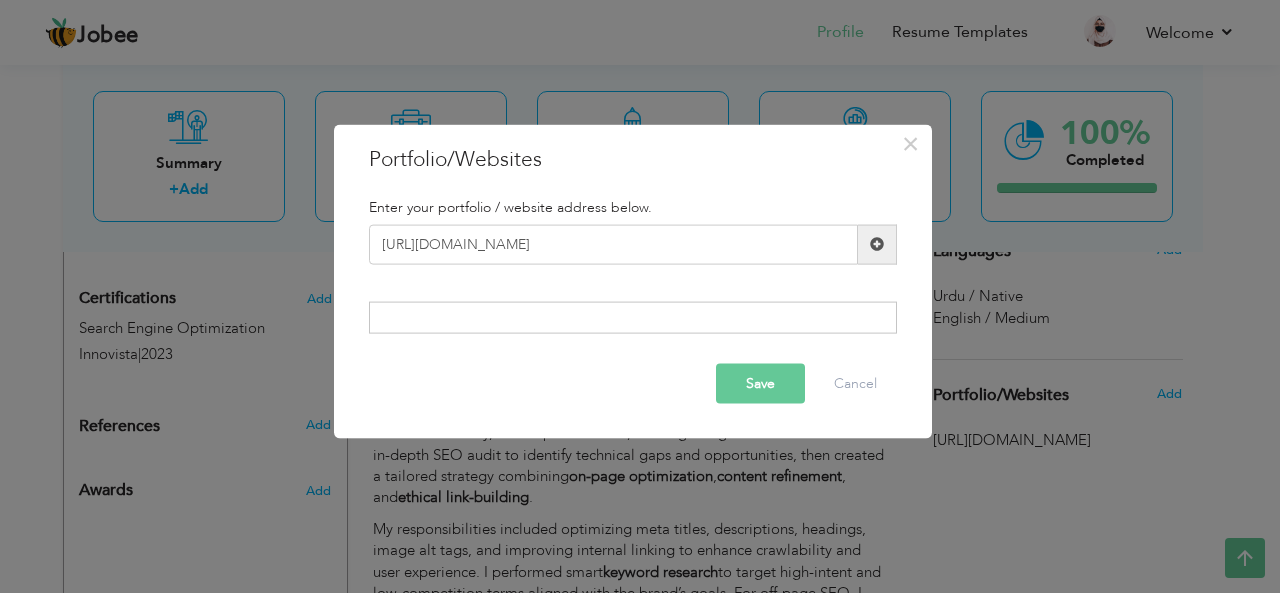 click at bounding box center (877, 244) 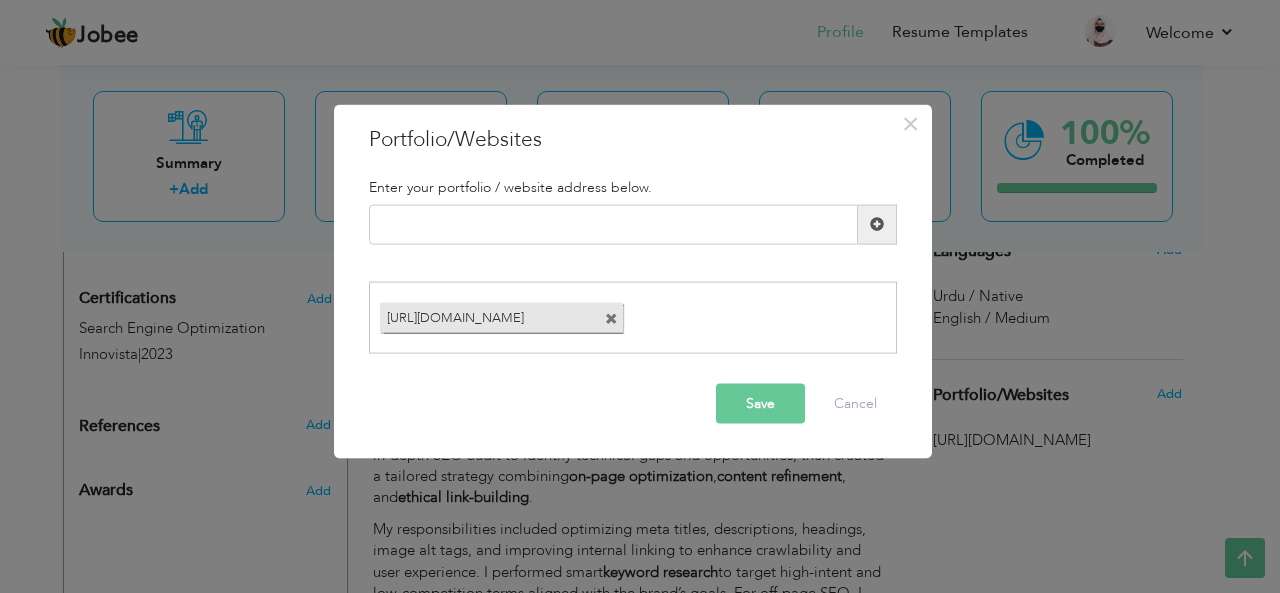 click on "Save" at bounding box center [760, 404] 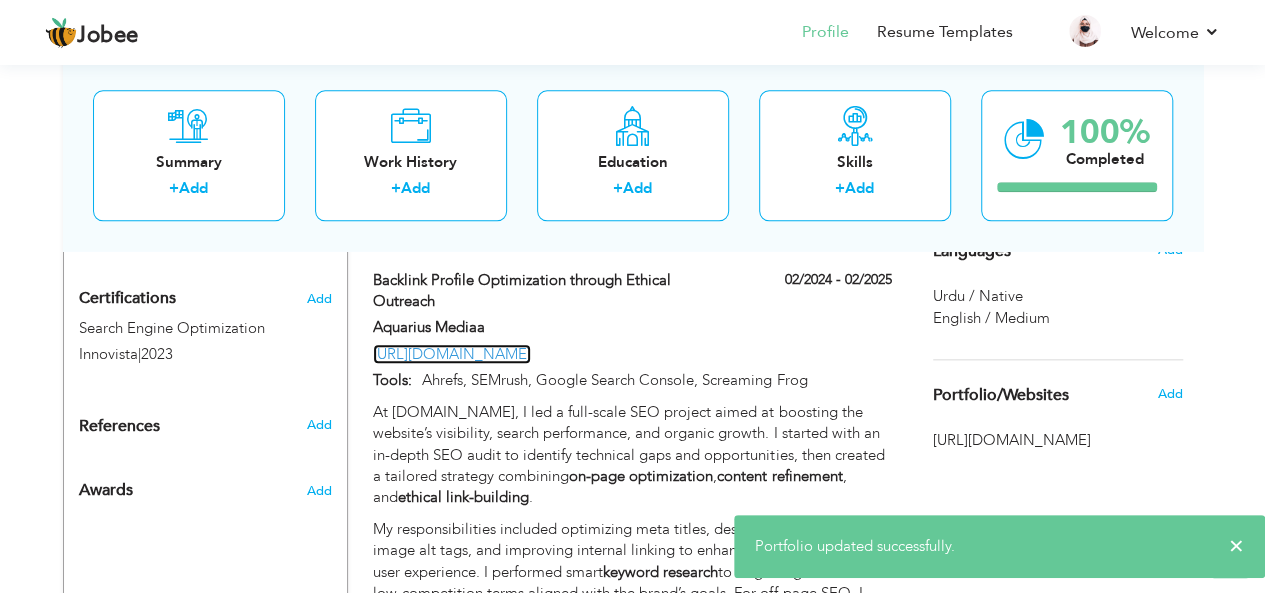 click on "[URL][DOMAIN_NAME]" at bounding box center [452, 354] 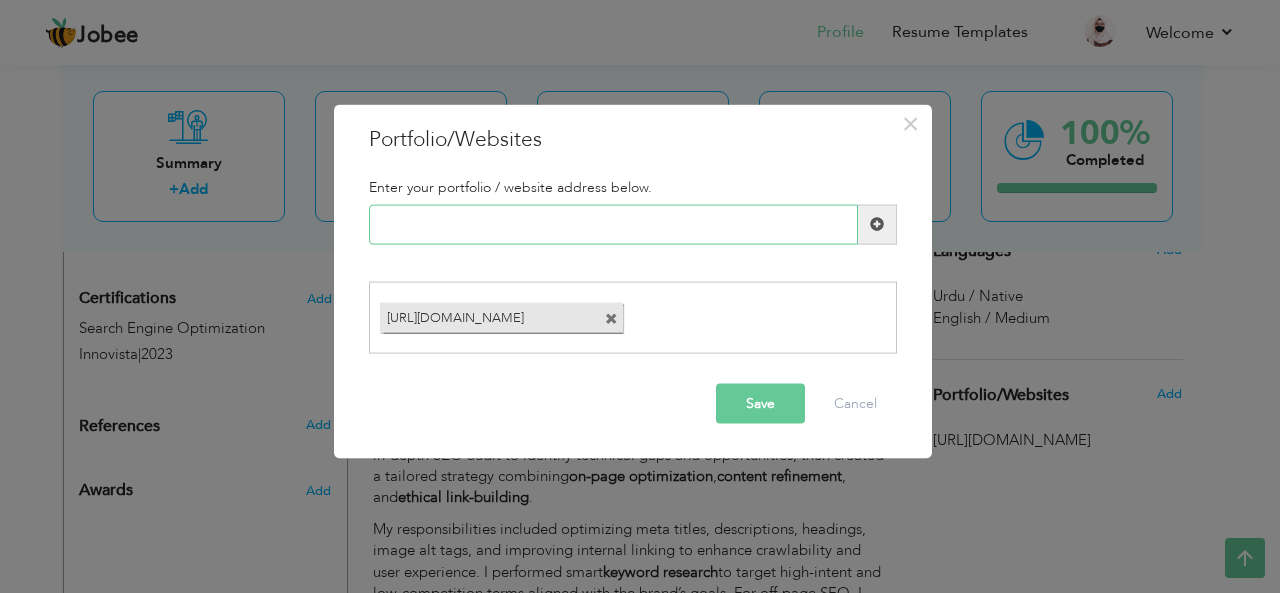 paste on "[URL][DOMAIN_NAME]" 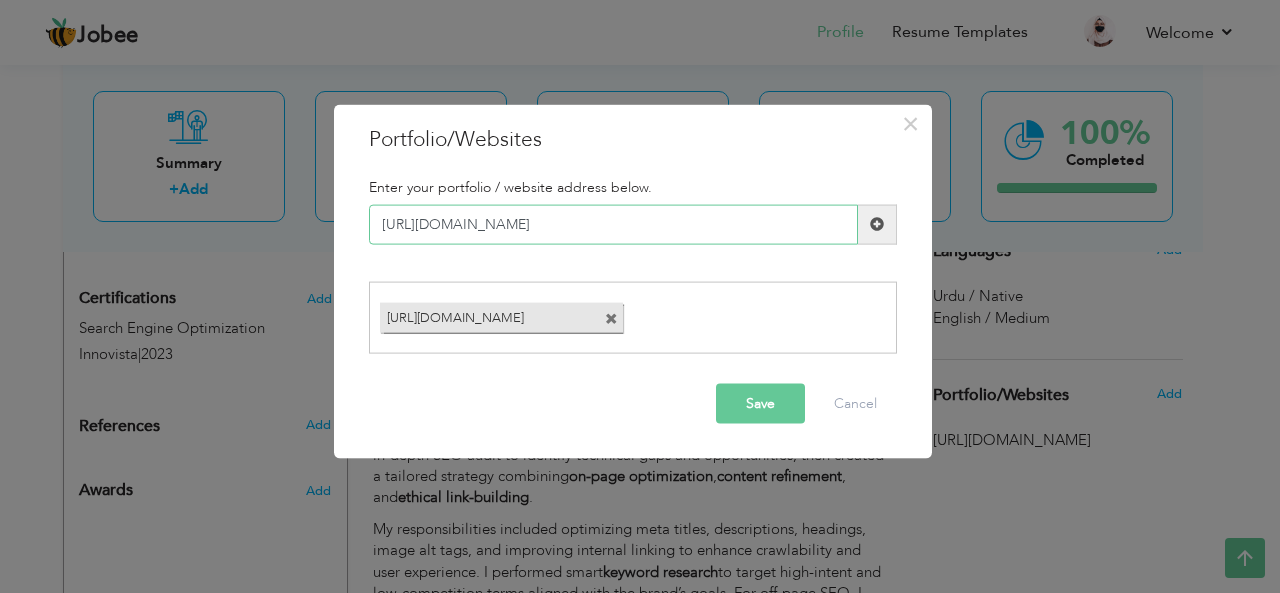 type on "[URL][DOMAIN_NAME]" 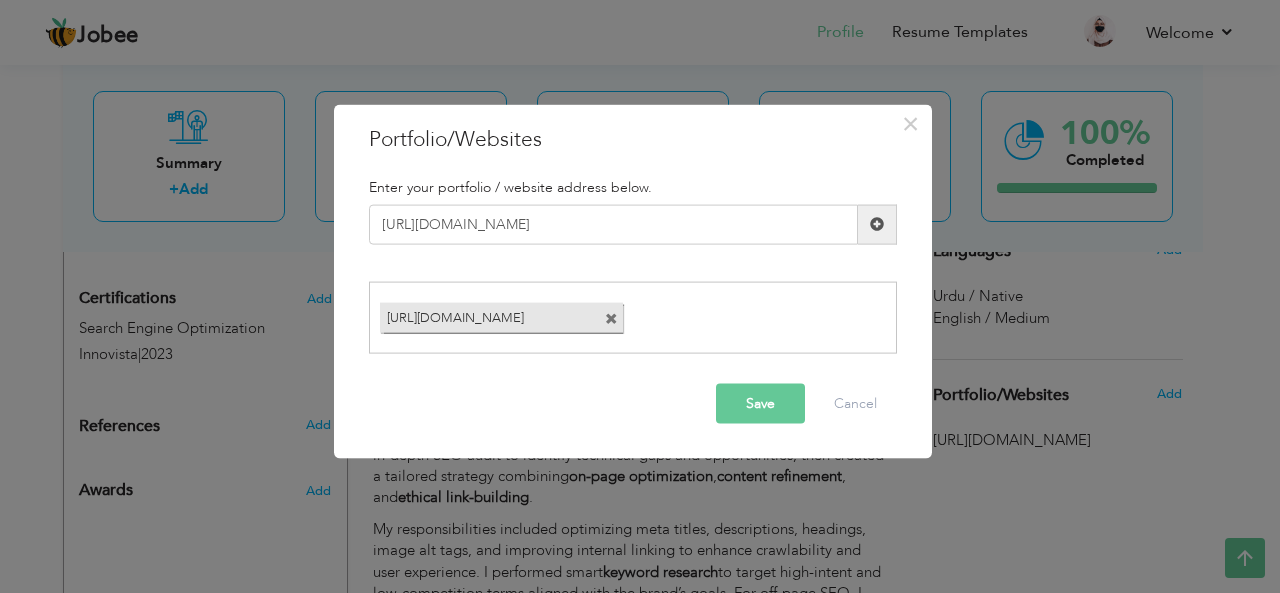 click at bounding box center [877, 224] 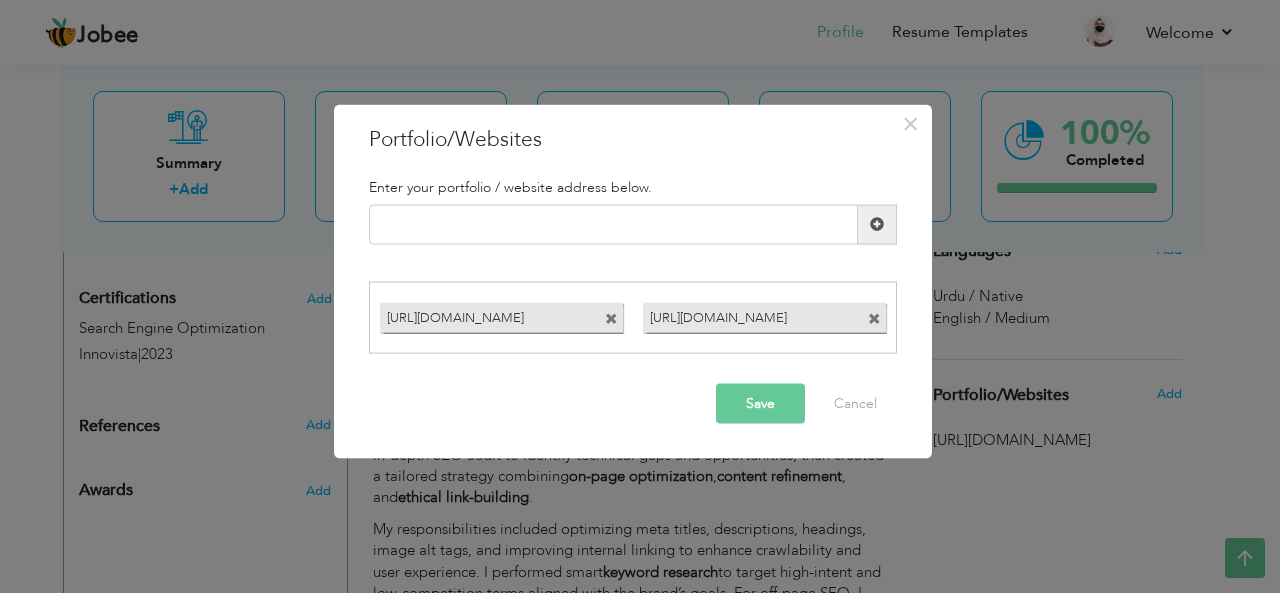 click on "Save" at bounding box center (760, 404) 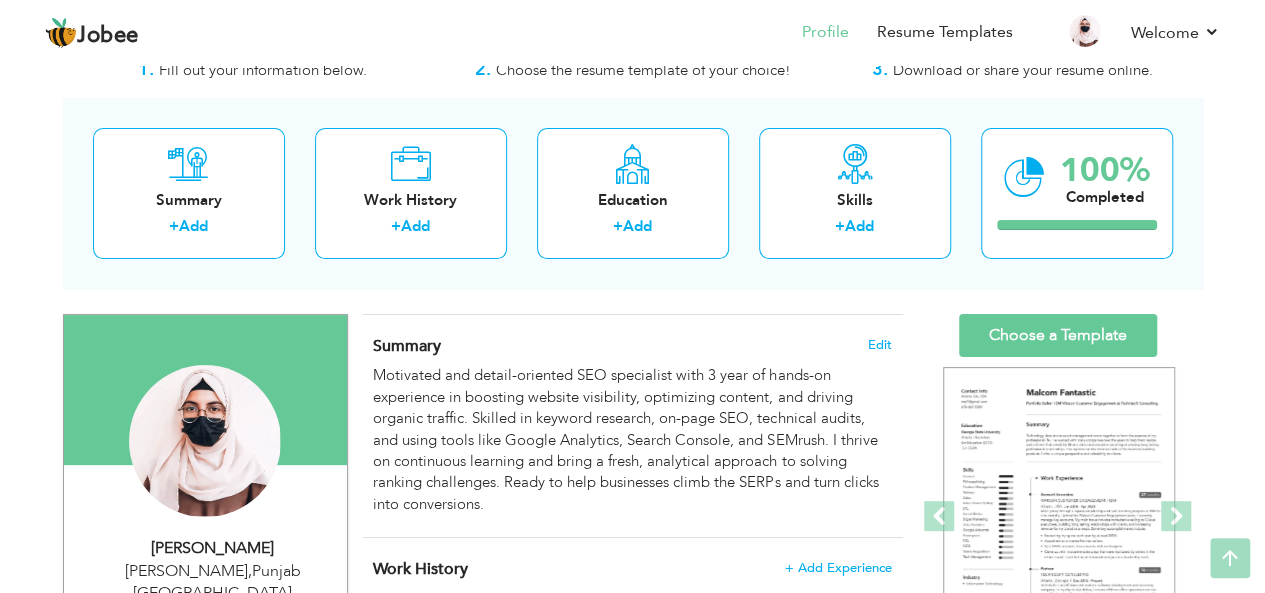 scroll, scrollTop: 42, scrollLeft: 0, axis: vertical 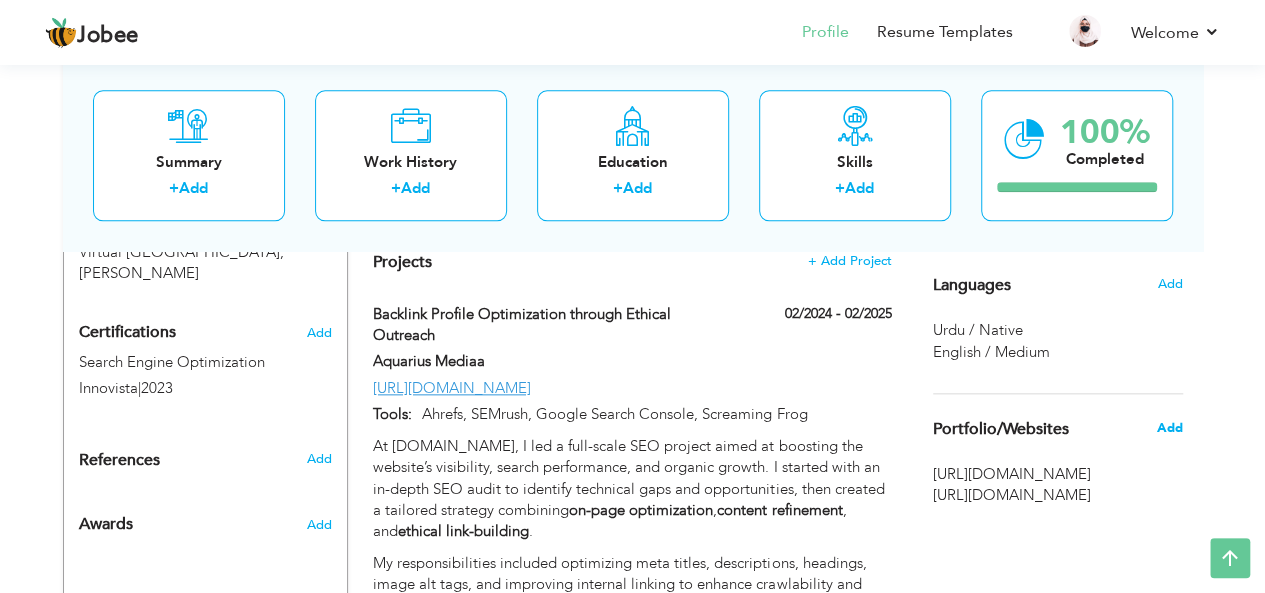 click on "Add" at bounding box center [1169, 428] 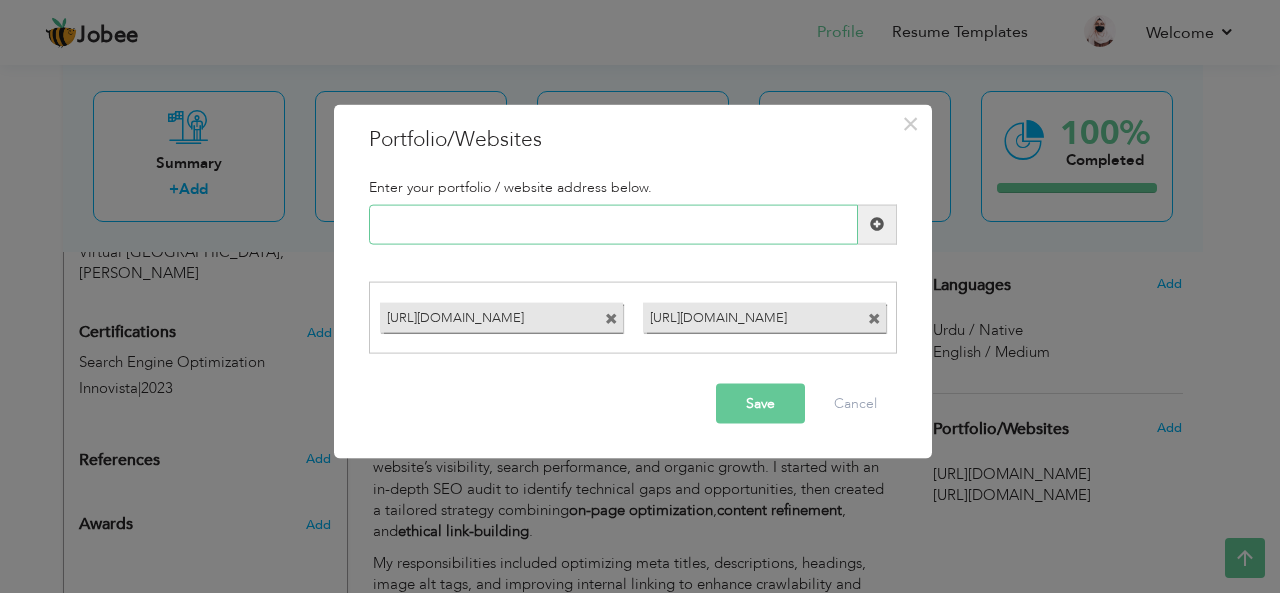 paste on "[URL][DOMAIN_NAME]" 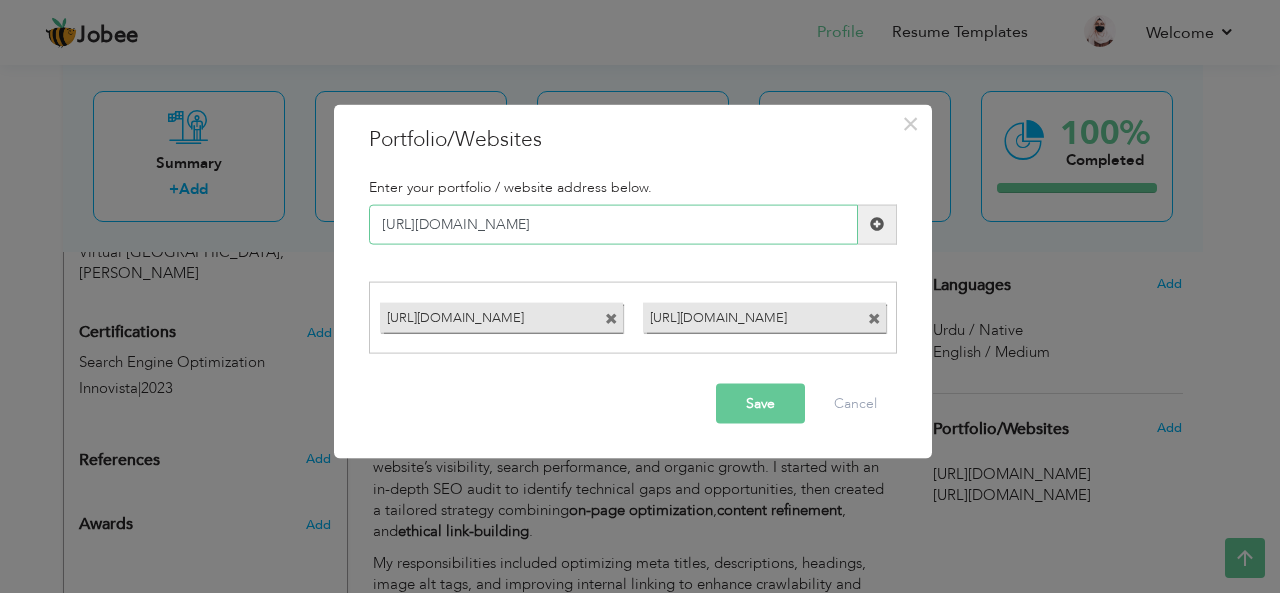 type on "[URL][DOMAIN_NAME]" 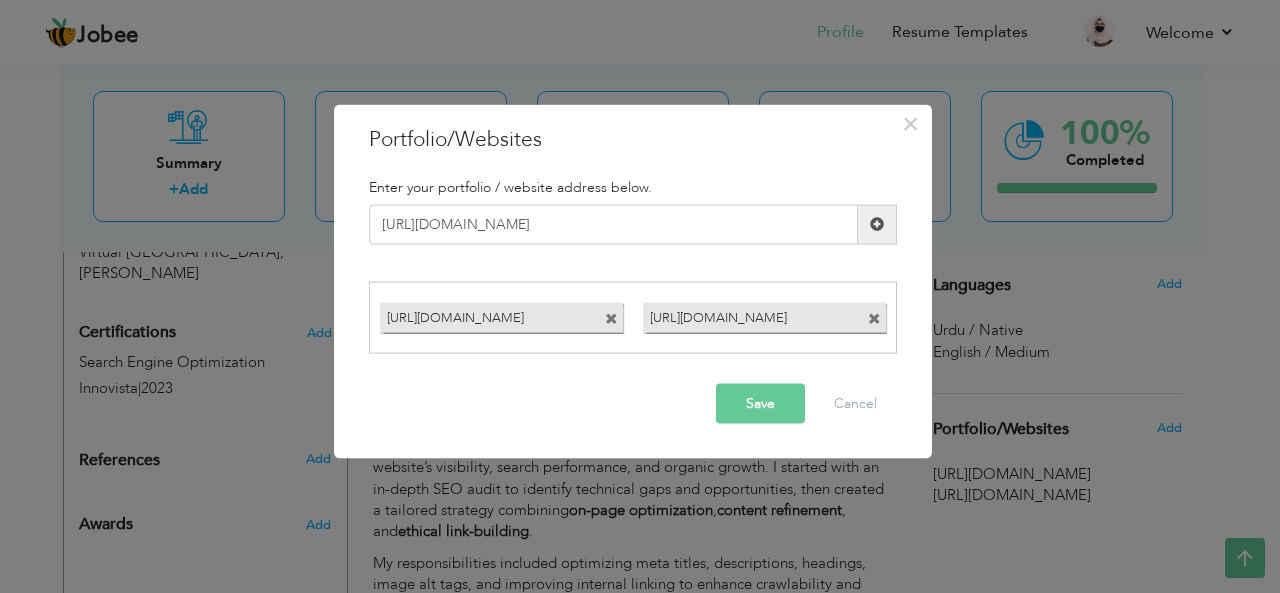 click at bounding box center (877, 224) 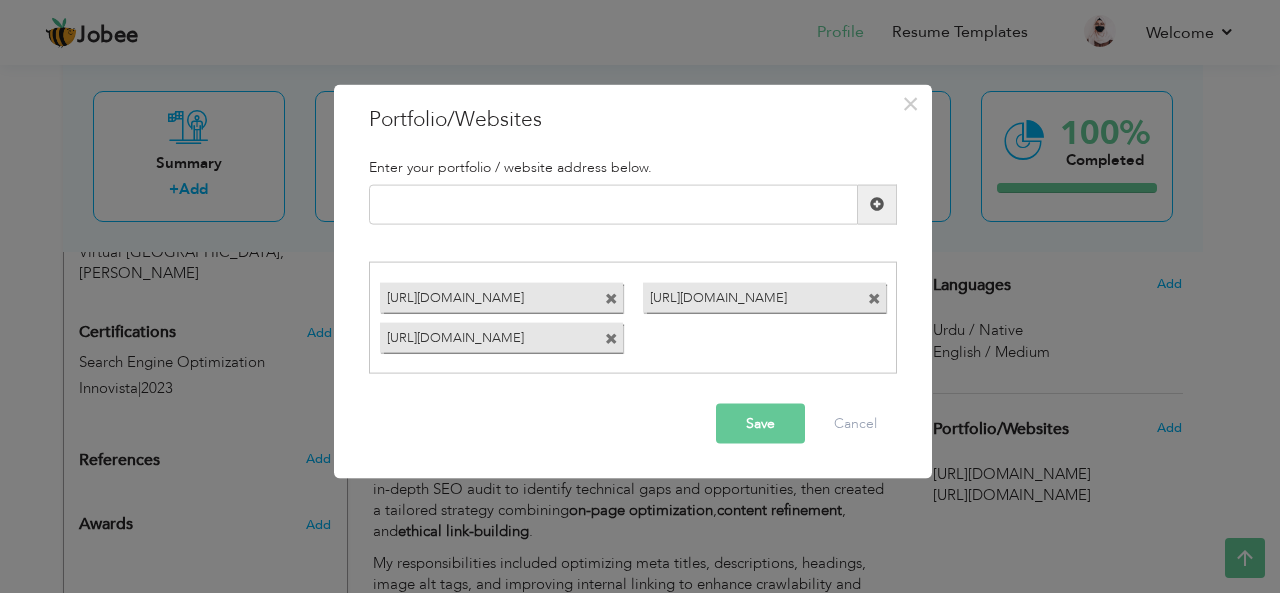 click on "Save" at bounding box center (760, 424) 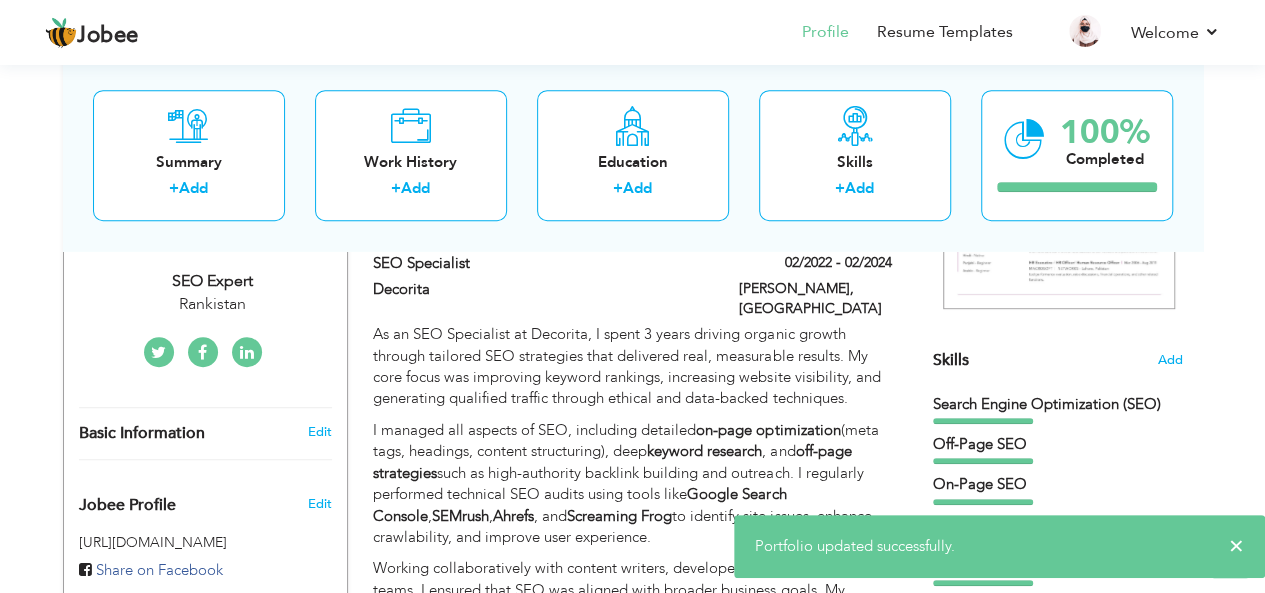 scroll, scrollTop: 397, scrollLeft: 0, axis: vertical 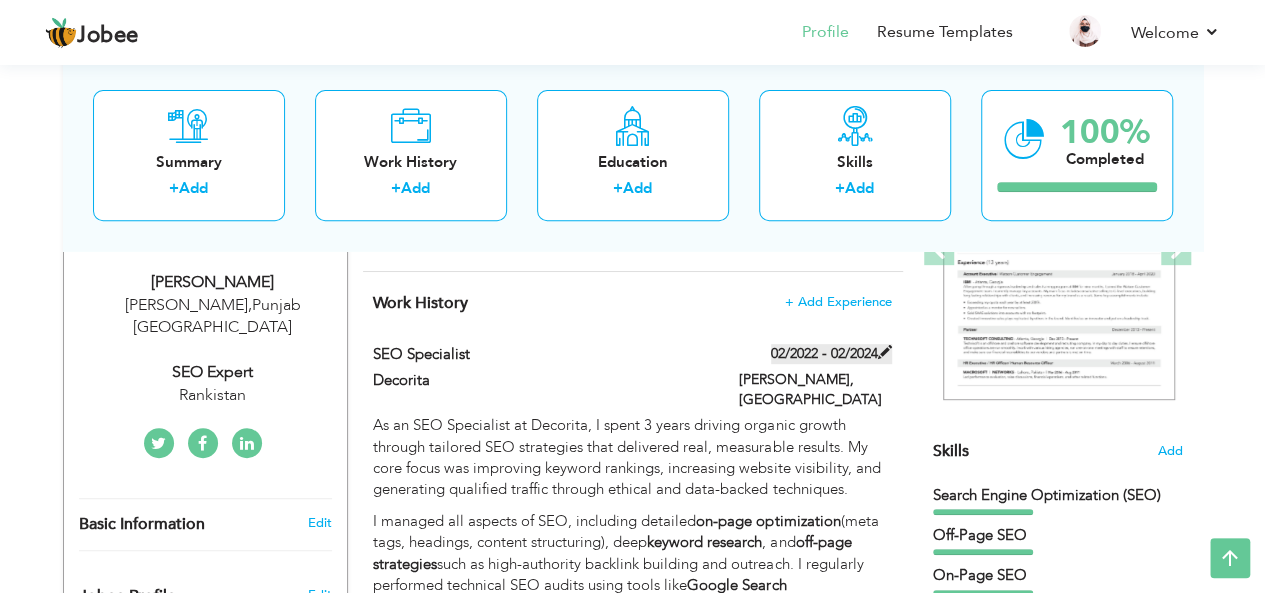 click at bounding box center [885, 352] 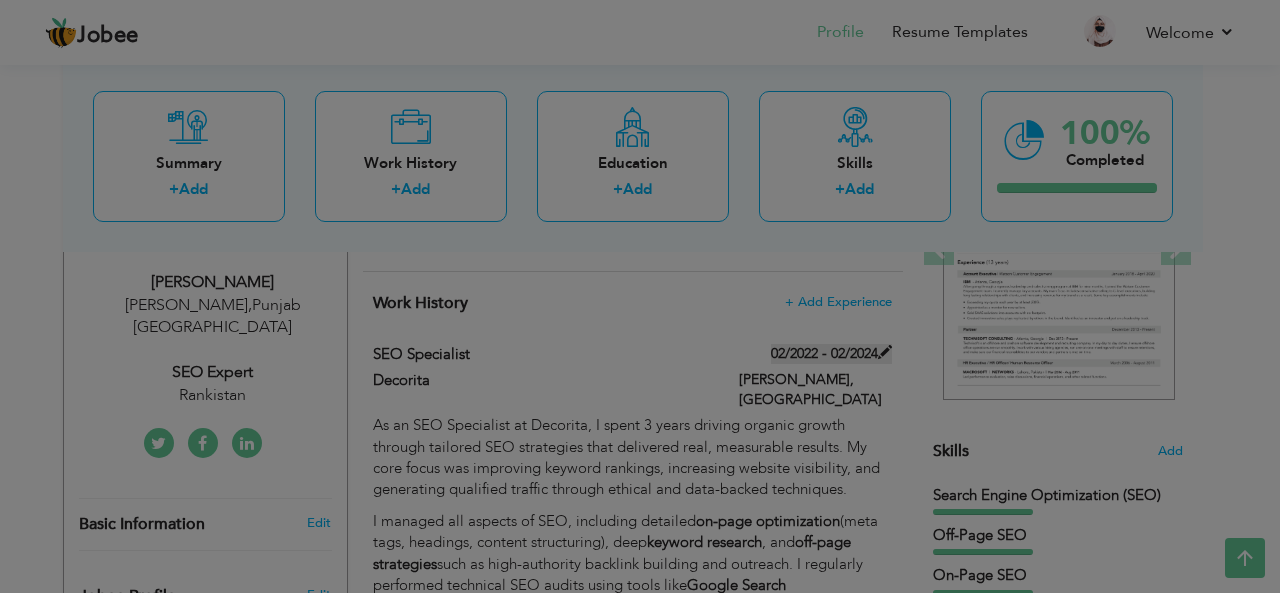 scroll, scrollTop: 0, scrollLeft: 0, axis: both 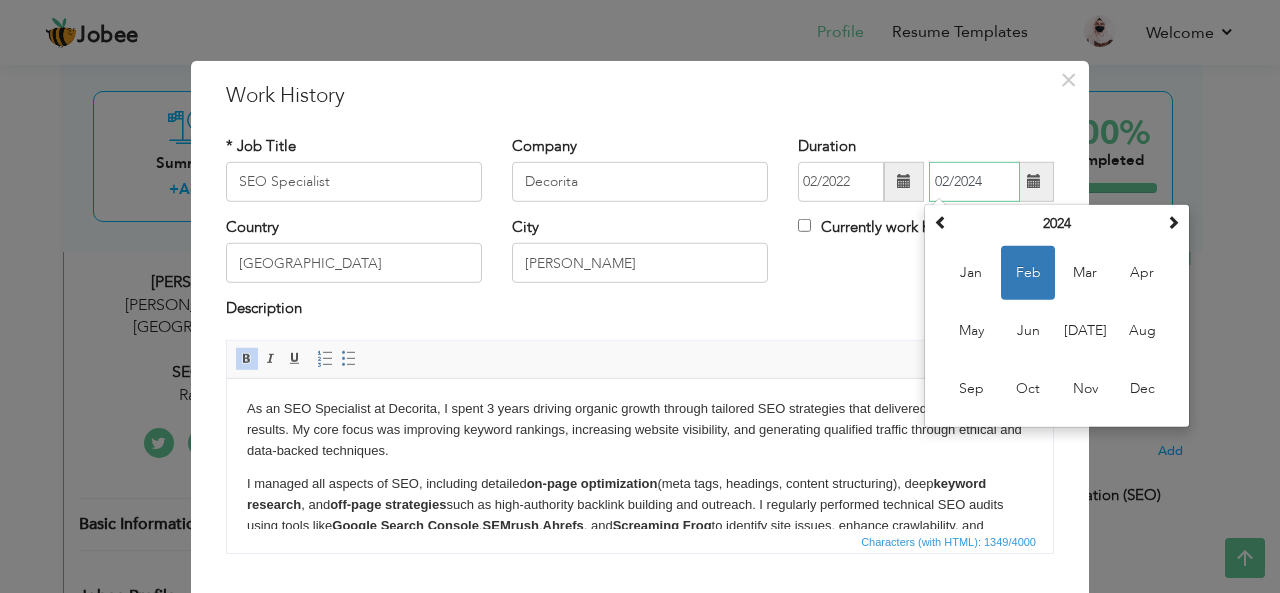 click on "02/2024" at bounding box center [974, 182] 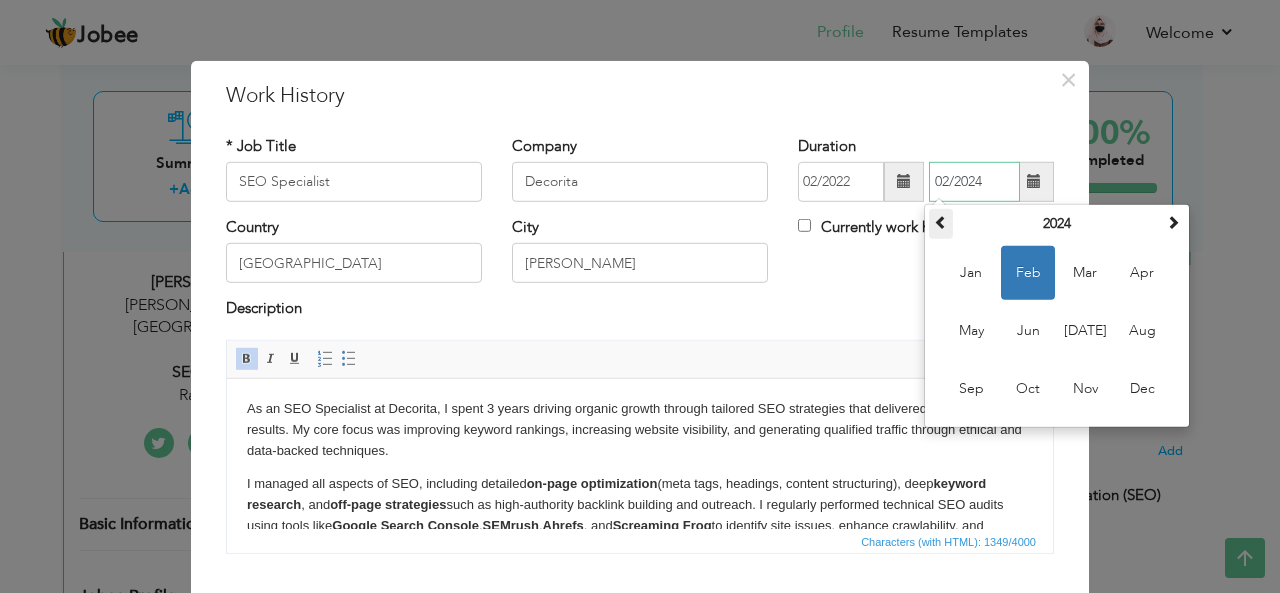 click at bounding box center [941, 224] 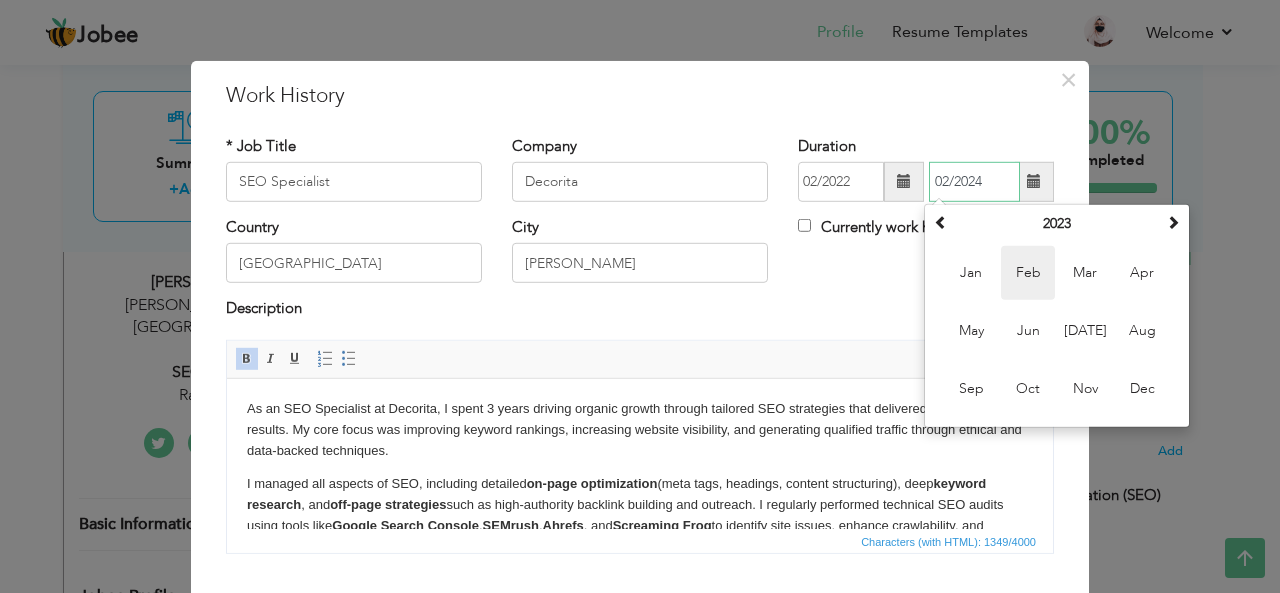click on "Feb" at bounding box center (1028, 273) 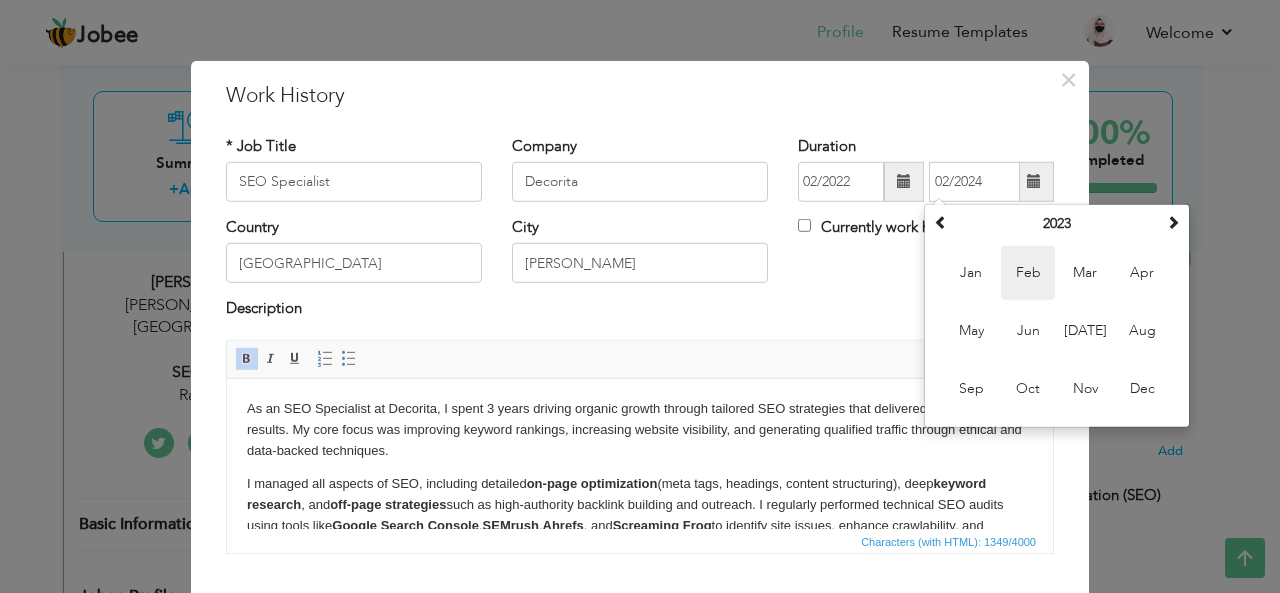 type on "02/2023" 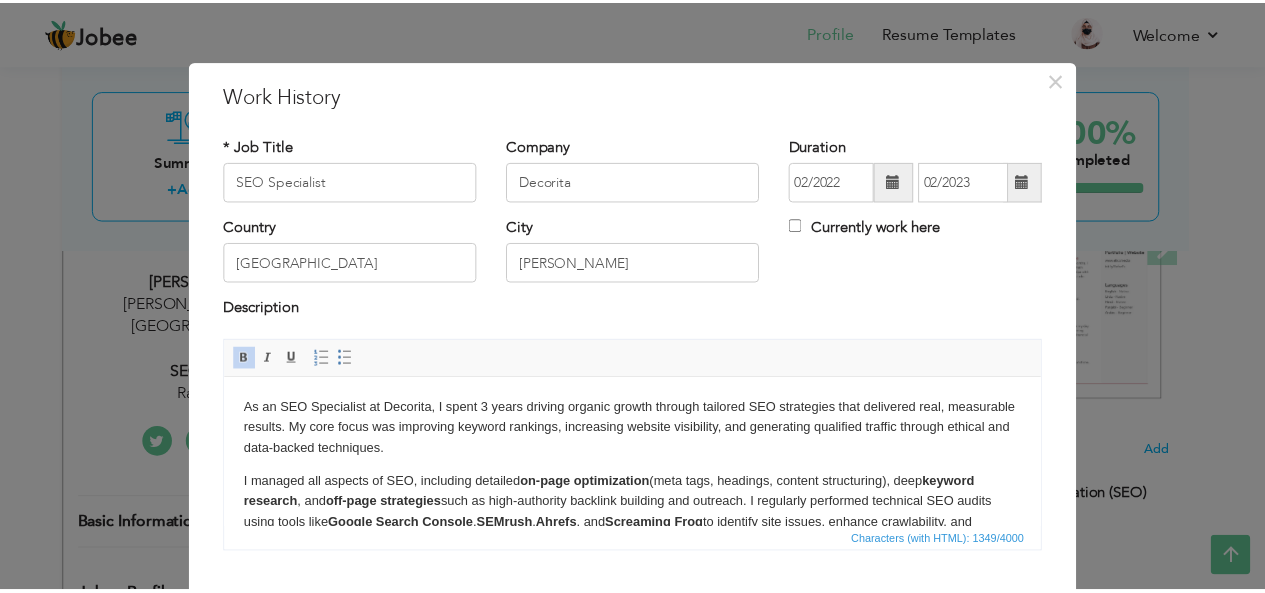 scroll, scrollTop: 120, scrollLeft: 0, axis: vertical 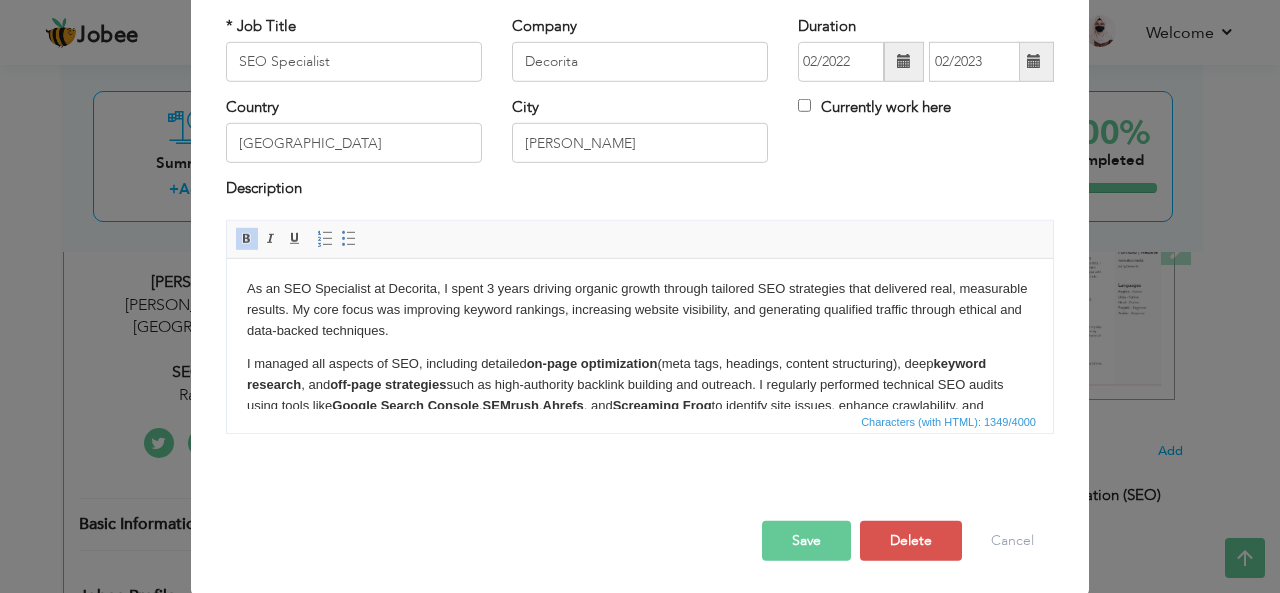 click on "Save" at bounding box center [806, 541] 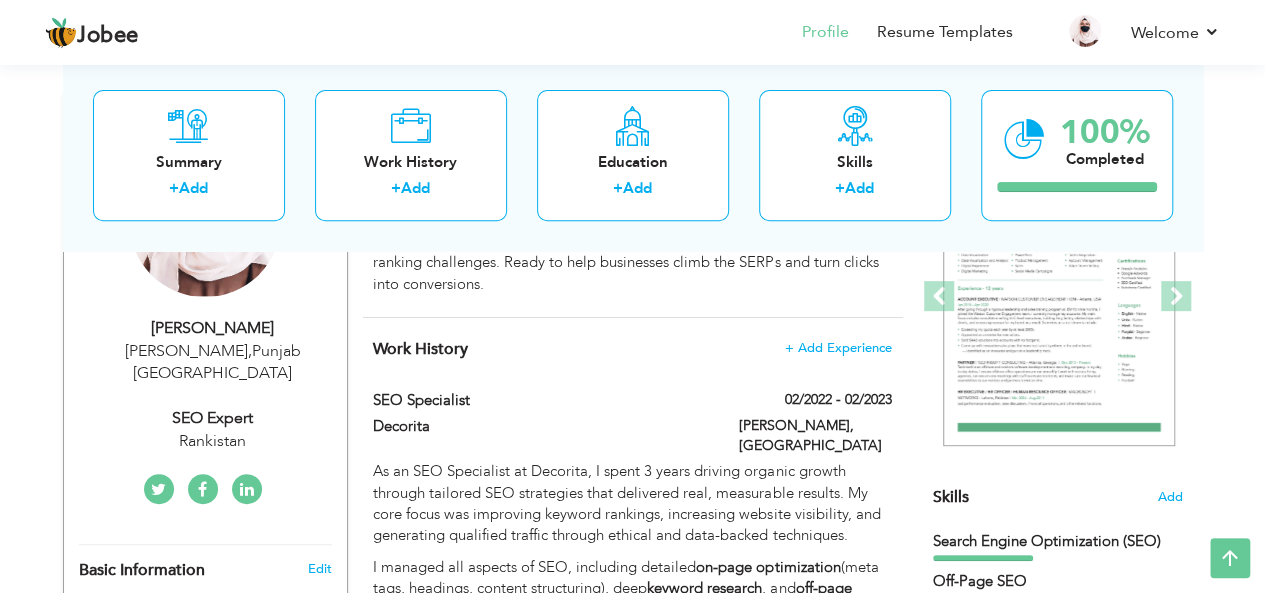 scroll, scrollTop: 259, scrollLeft: 0, axis: vertical 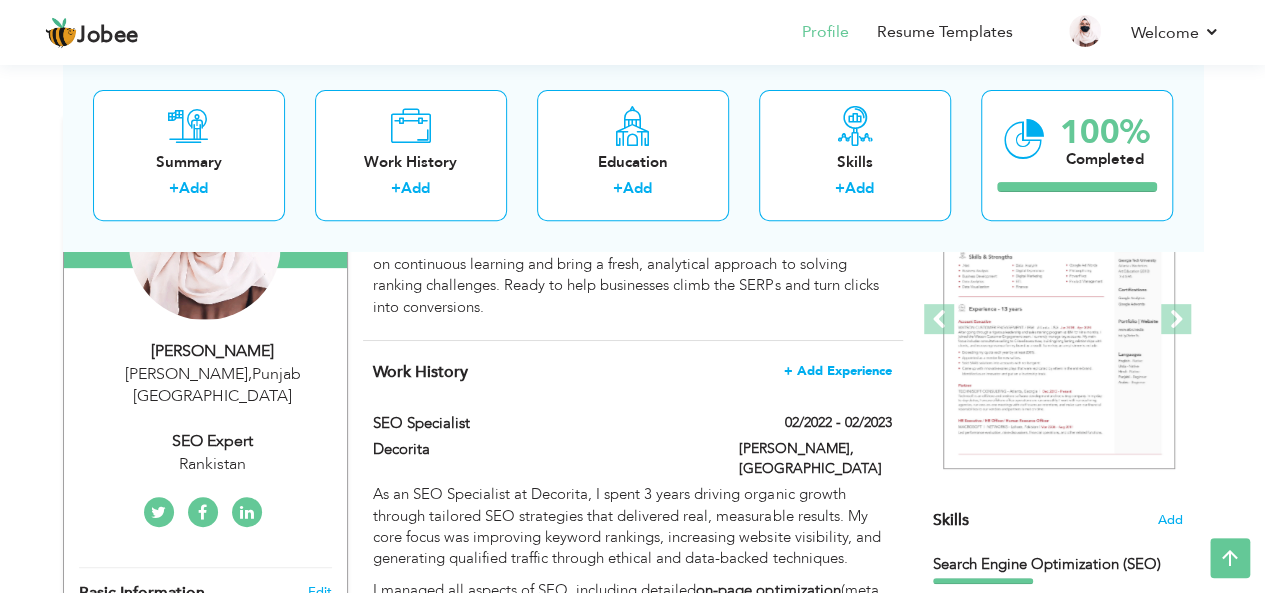 click on "+ Add Experience" at bounding box center [838, 371] 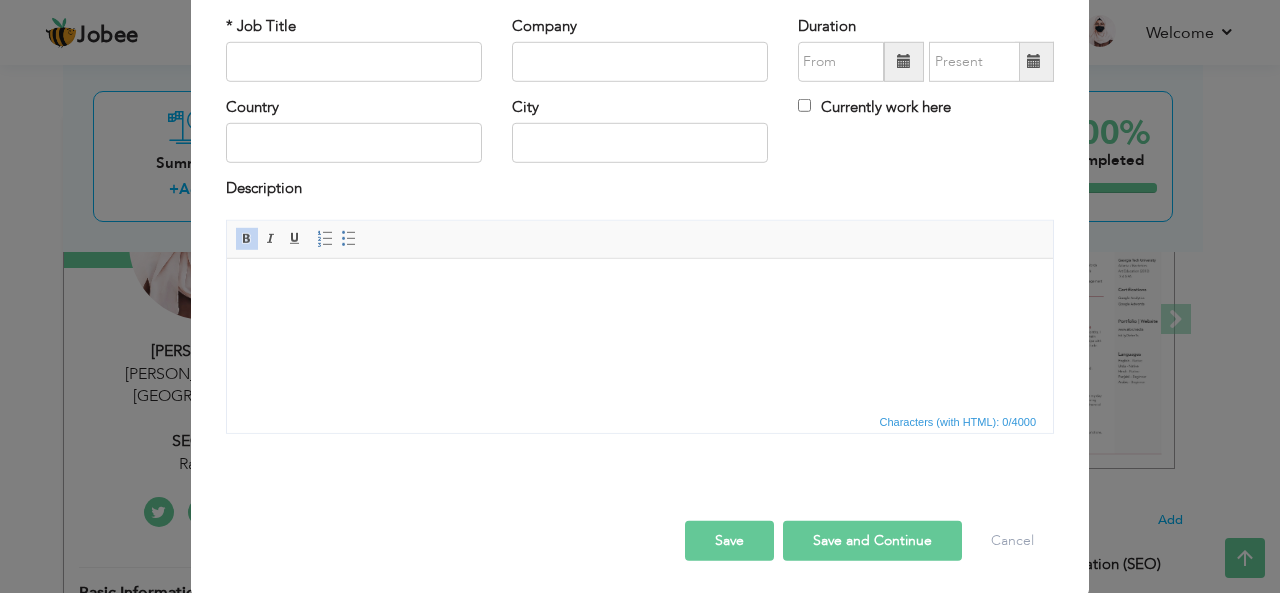 scroll, scrollTop: 0, scrollLeft: 0, axis: both 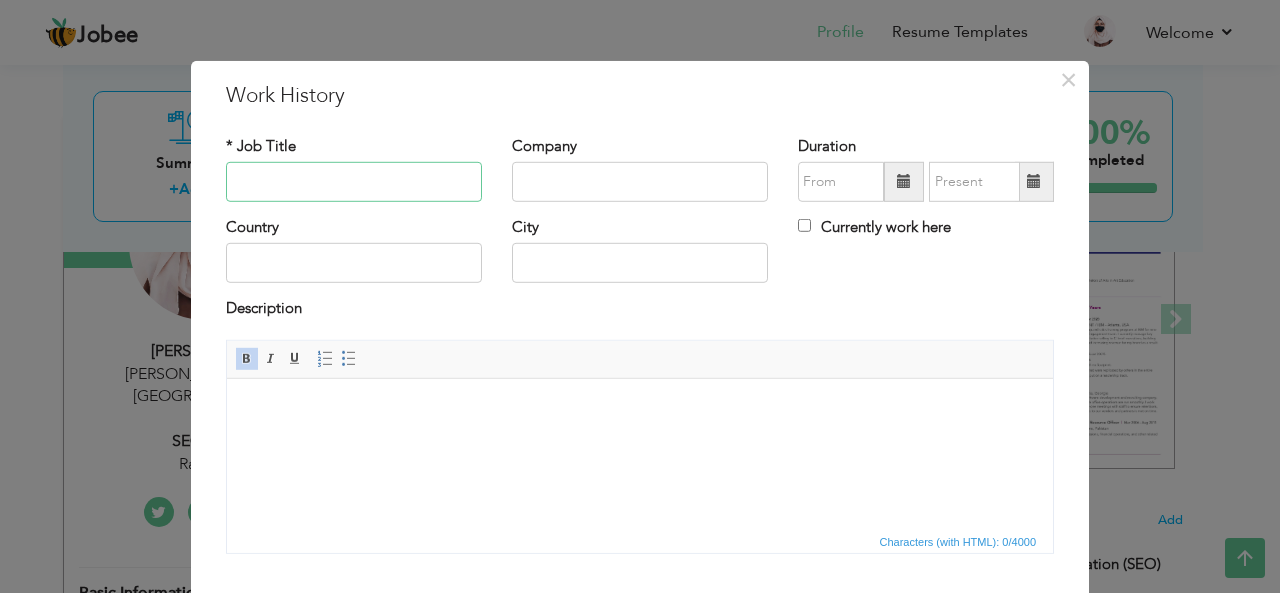 click at bounding box center (354, 182) 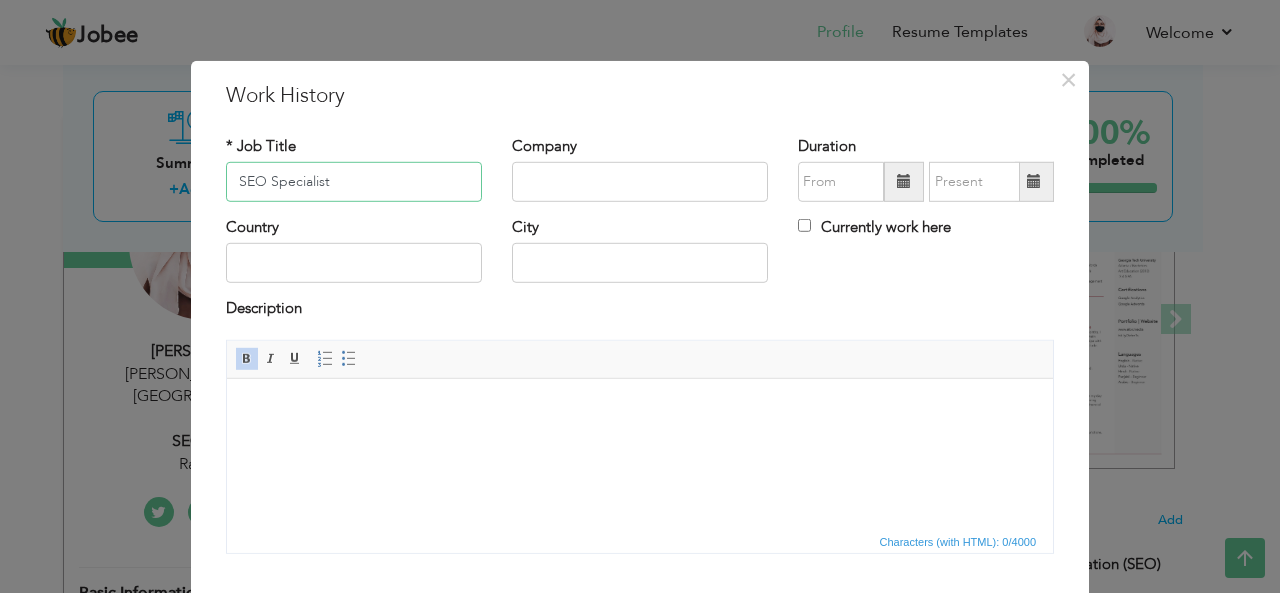 type on "SEO Specialist" 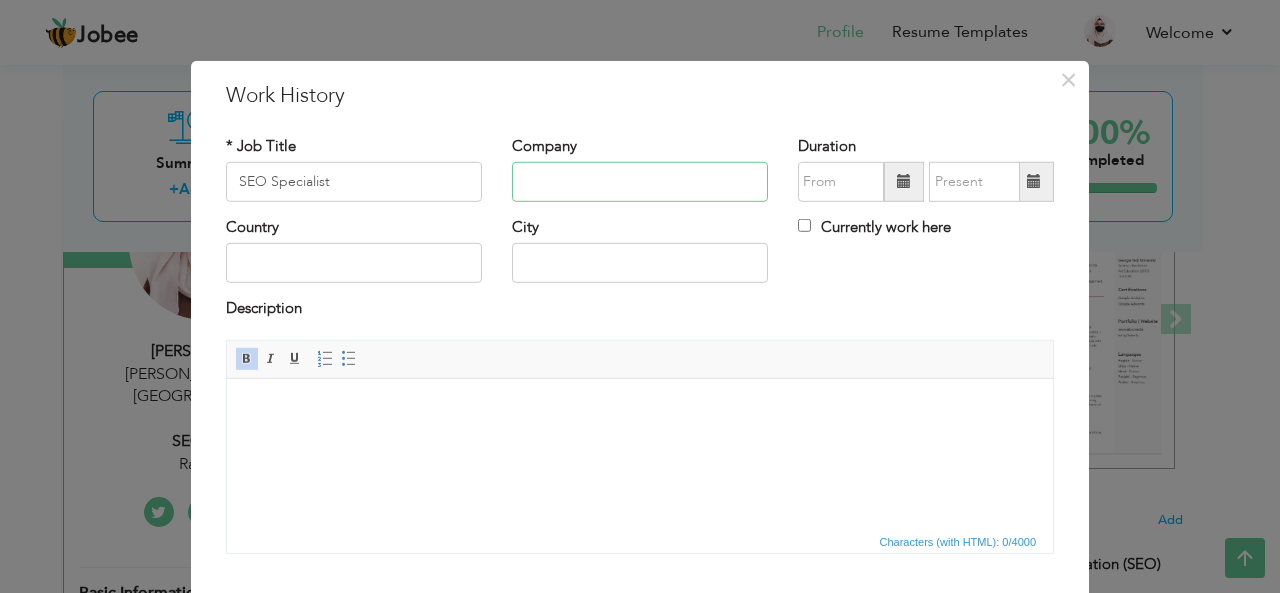 click at bounding box center (640, 182) 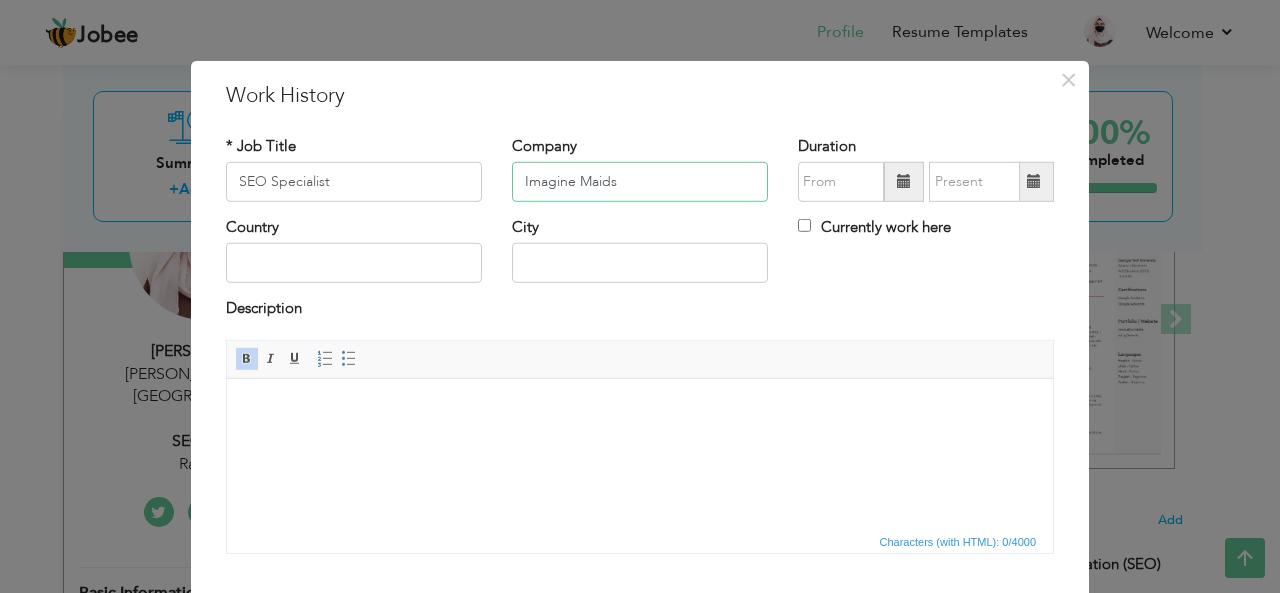 type on "Imagine Maids" 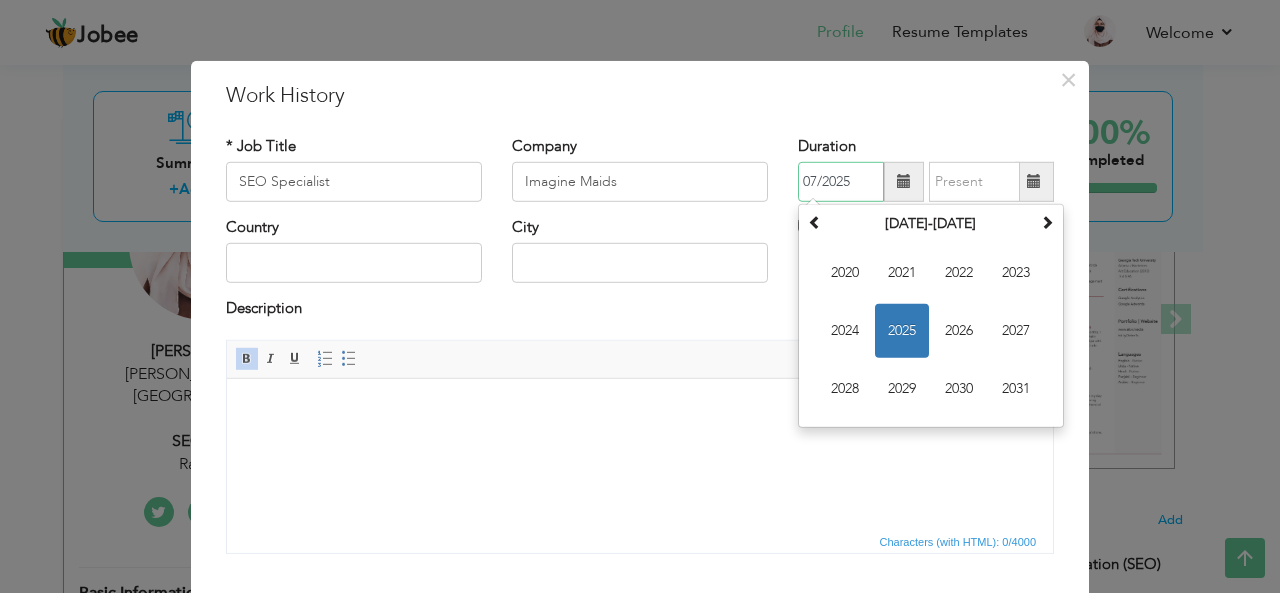 click on "07/2025" at bounding box center [841, 182] 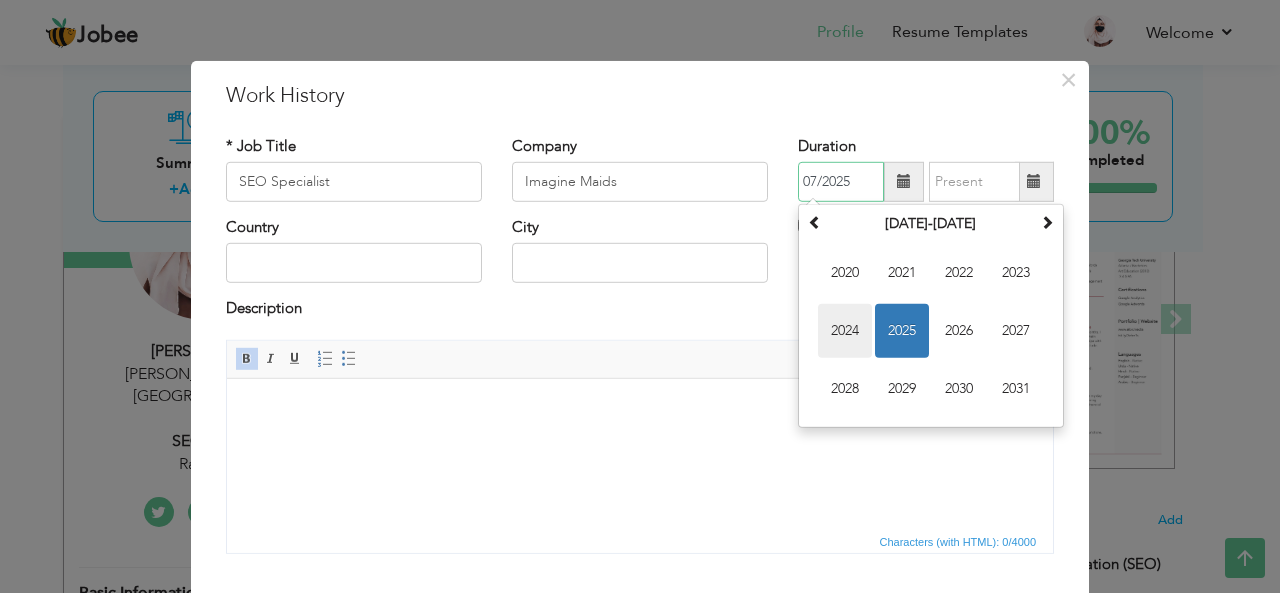 click on "2024" at bounding box center (845, 331) 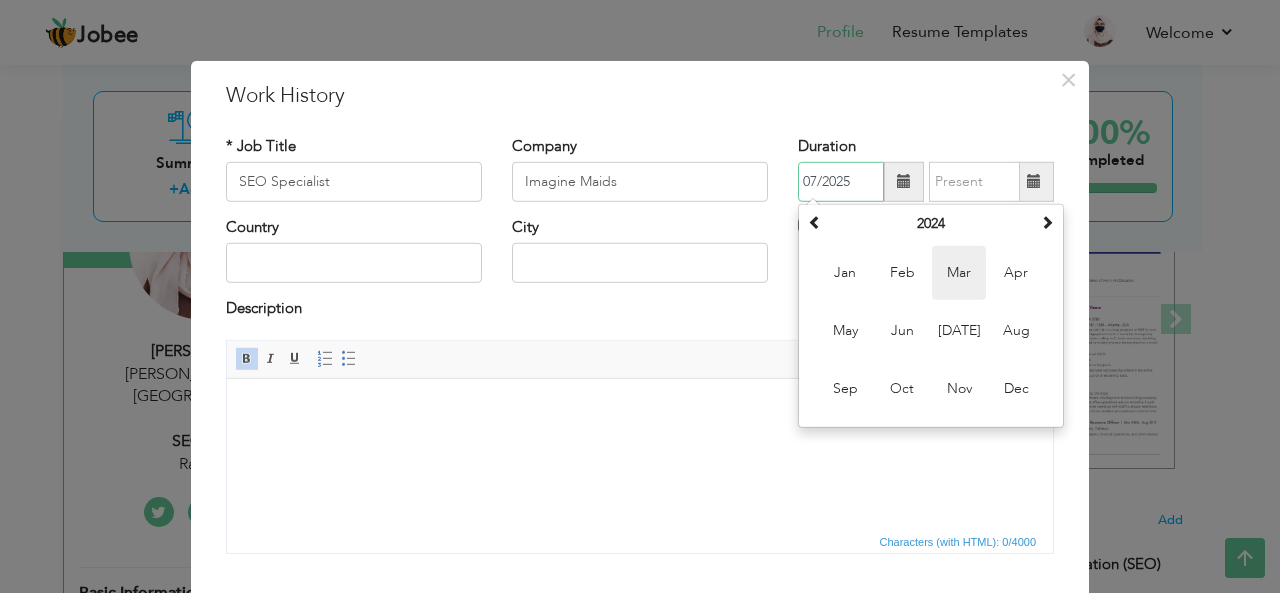click on "Mar" at bounding box center [959, 273] 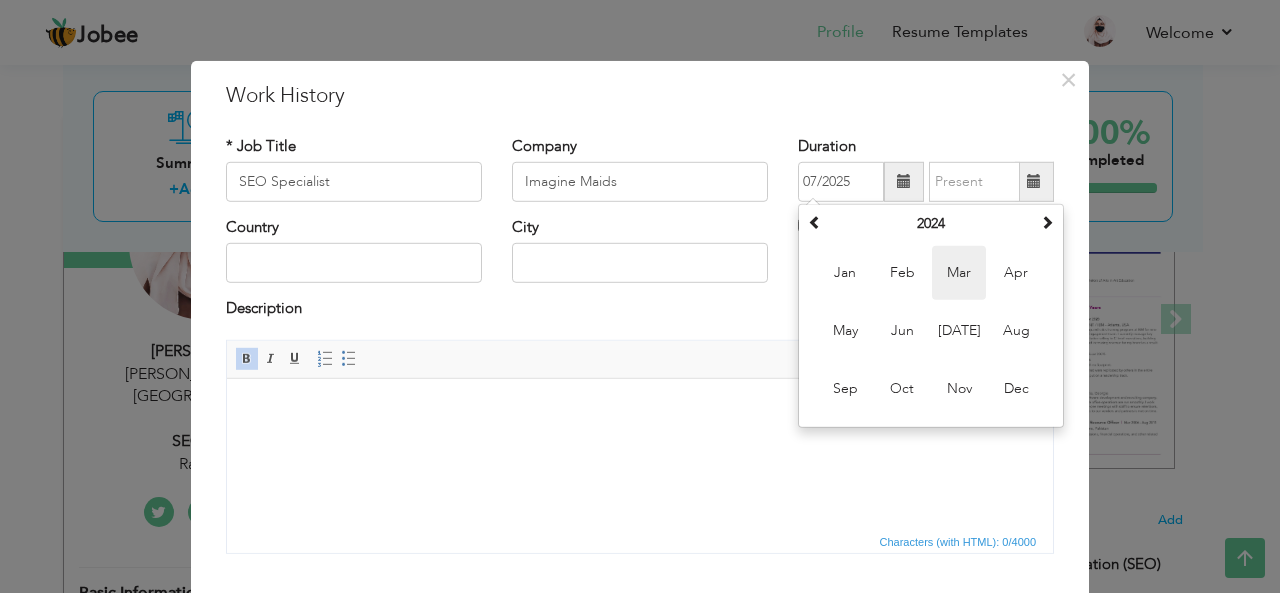 type on "03/2024" 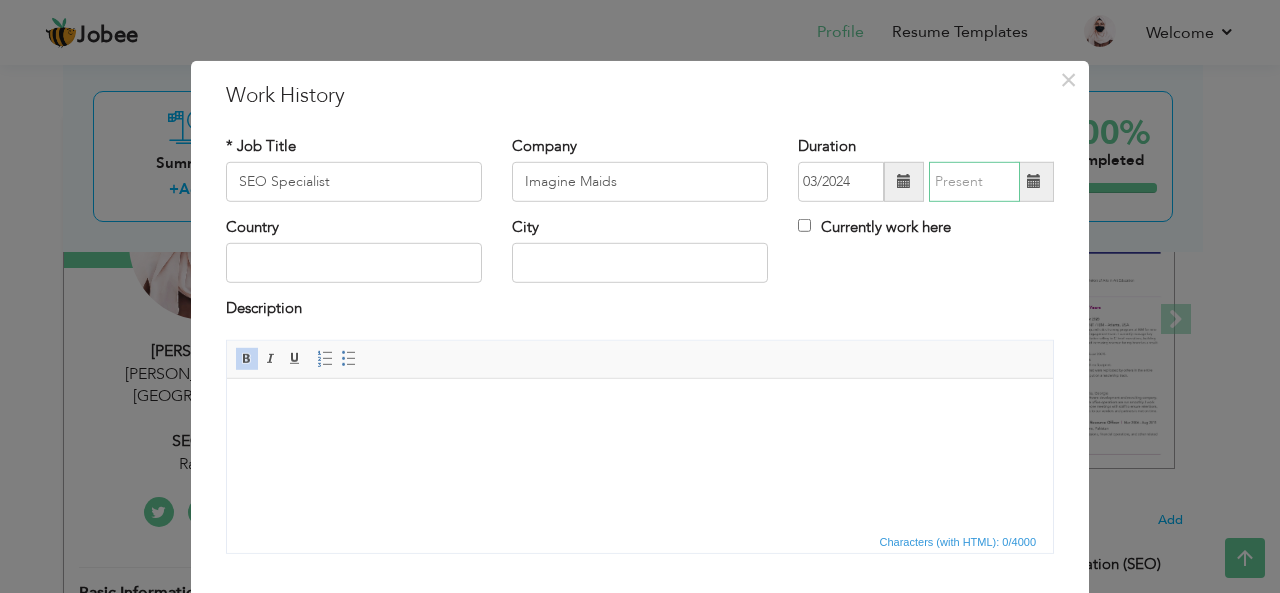 click at bounding box center [974, 182] 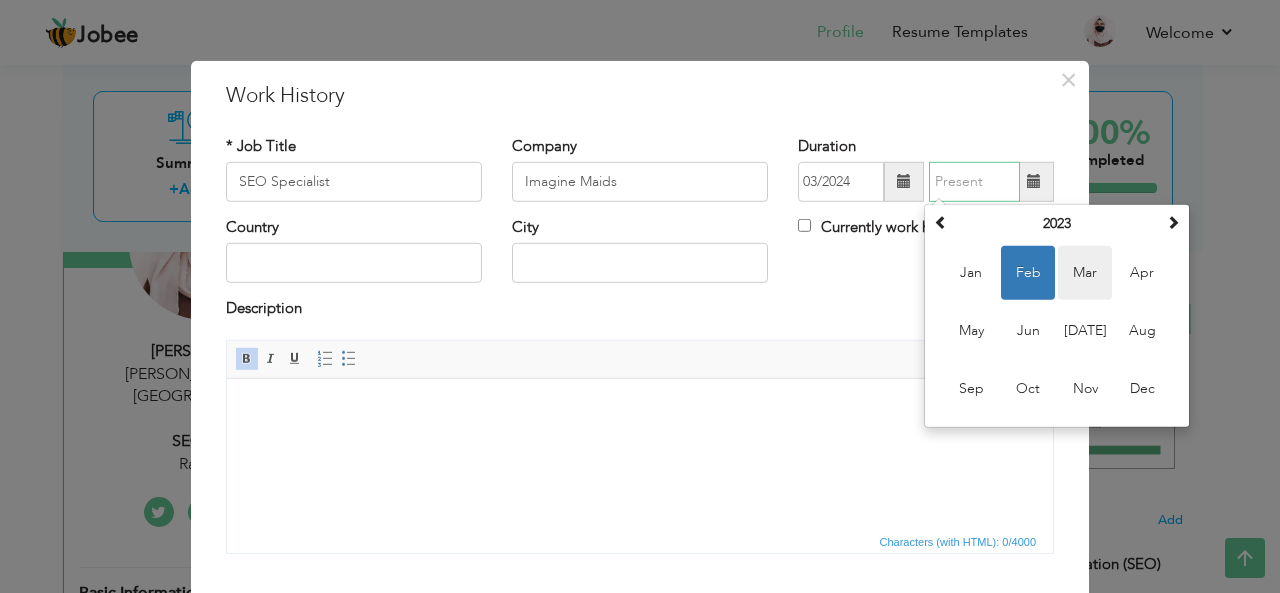 click on "Mar" at bounding box center [1085, 273] 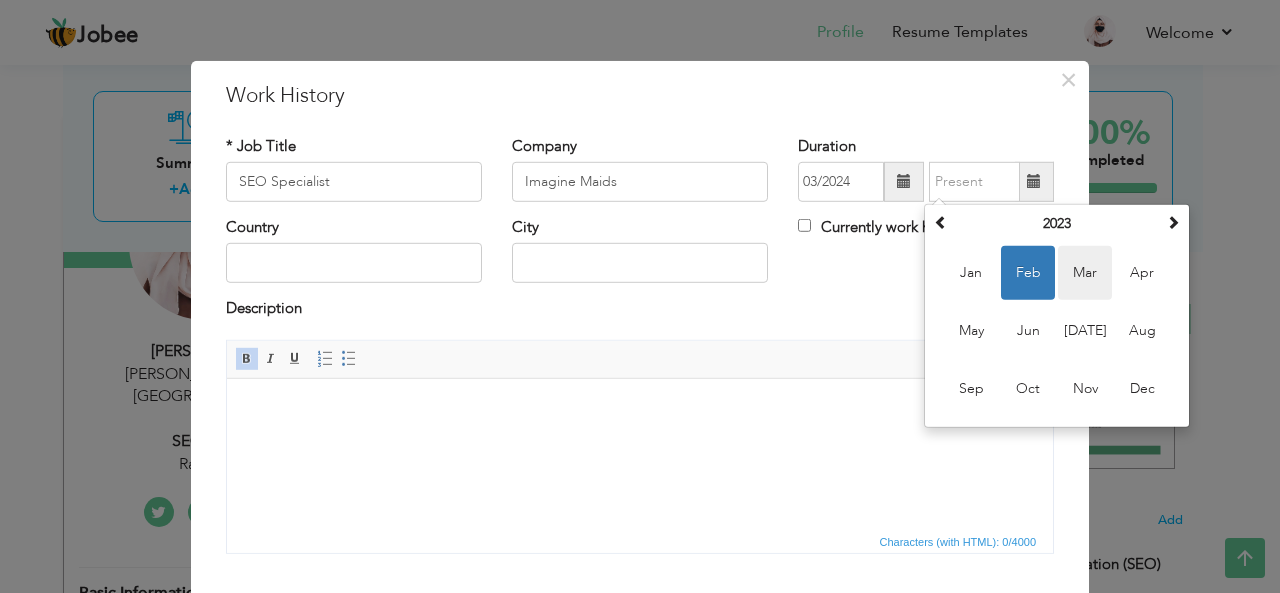 type on "03/2023" 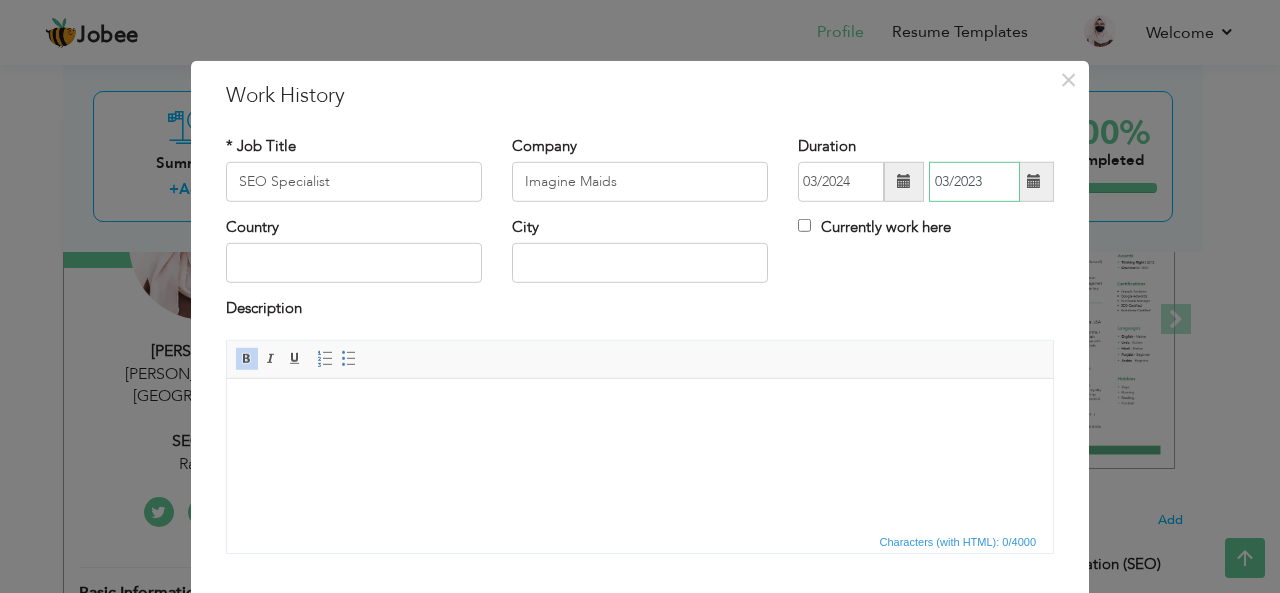 click on "03/2023" at bounding box center (974, 182) 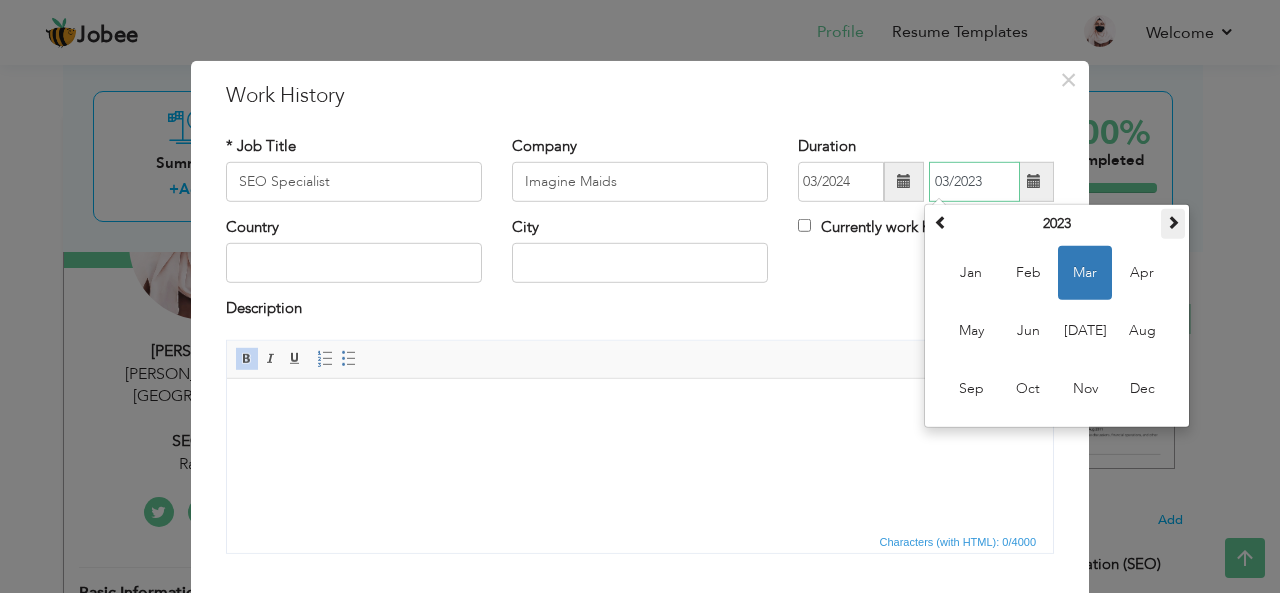 click at bounding box center (1173, 222) 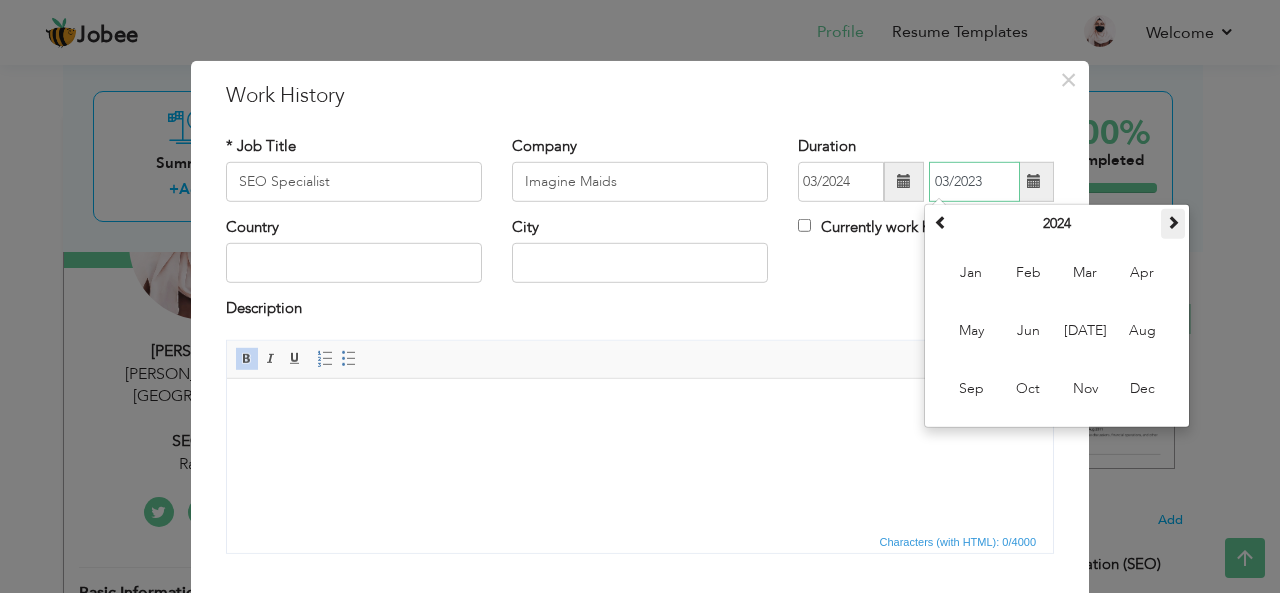 click at bounding box center (1173, 222) 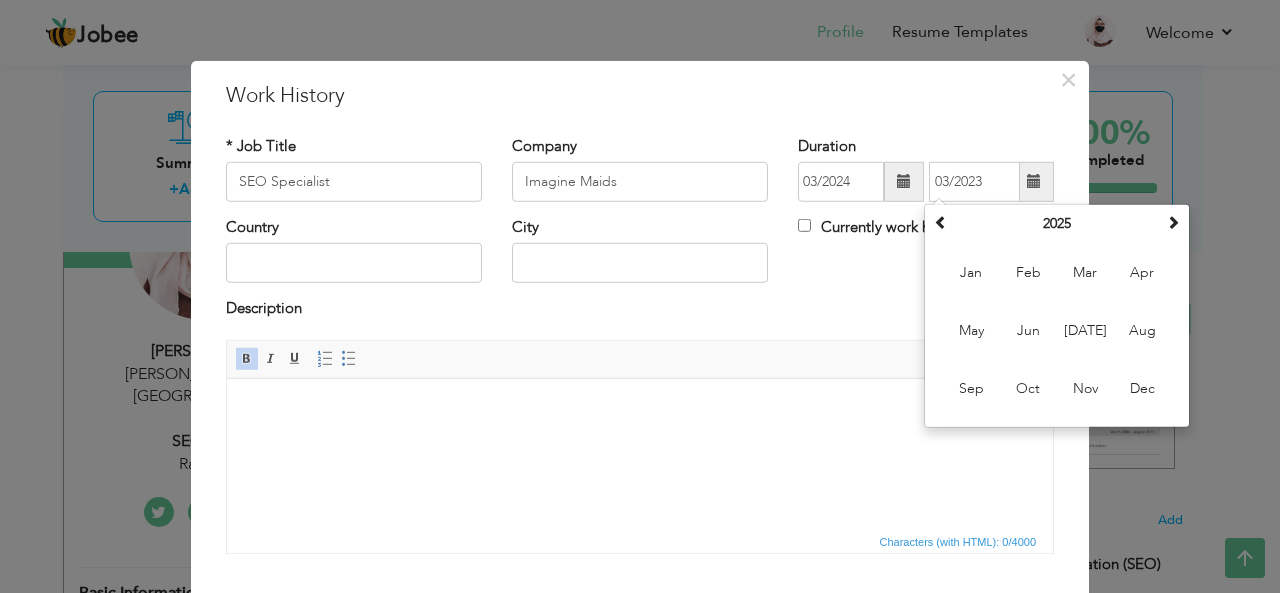 click on "Description" at bounding box center [640, 311] 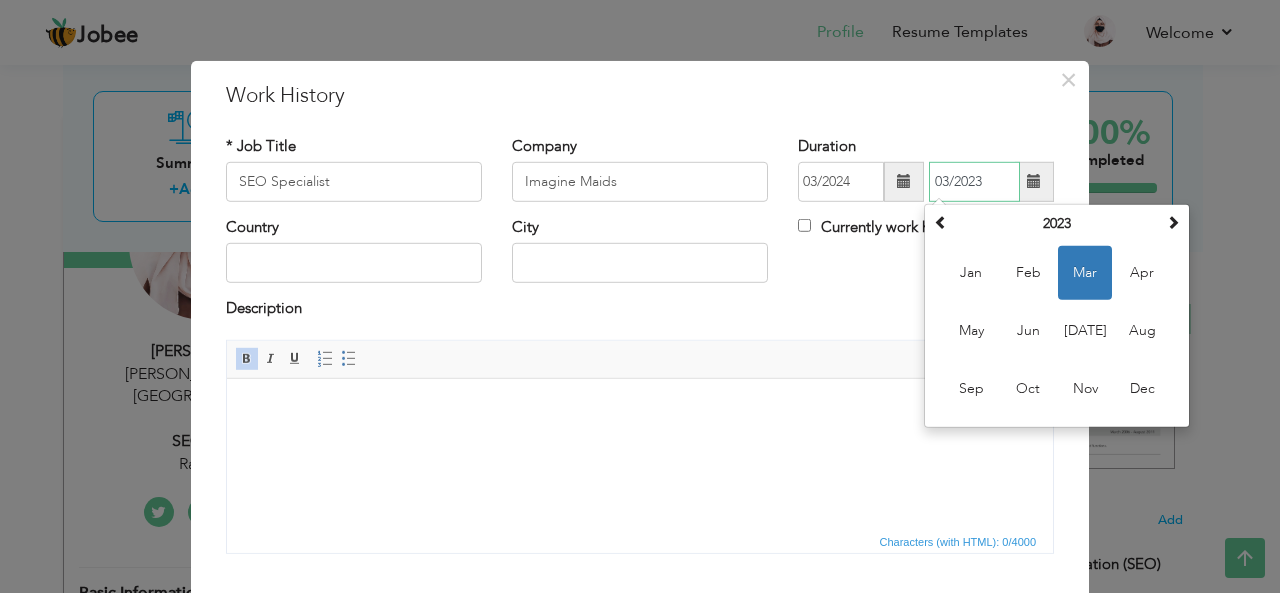 click on "03/2023" at bounding box center (974, 182) 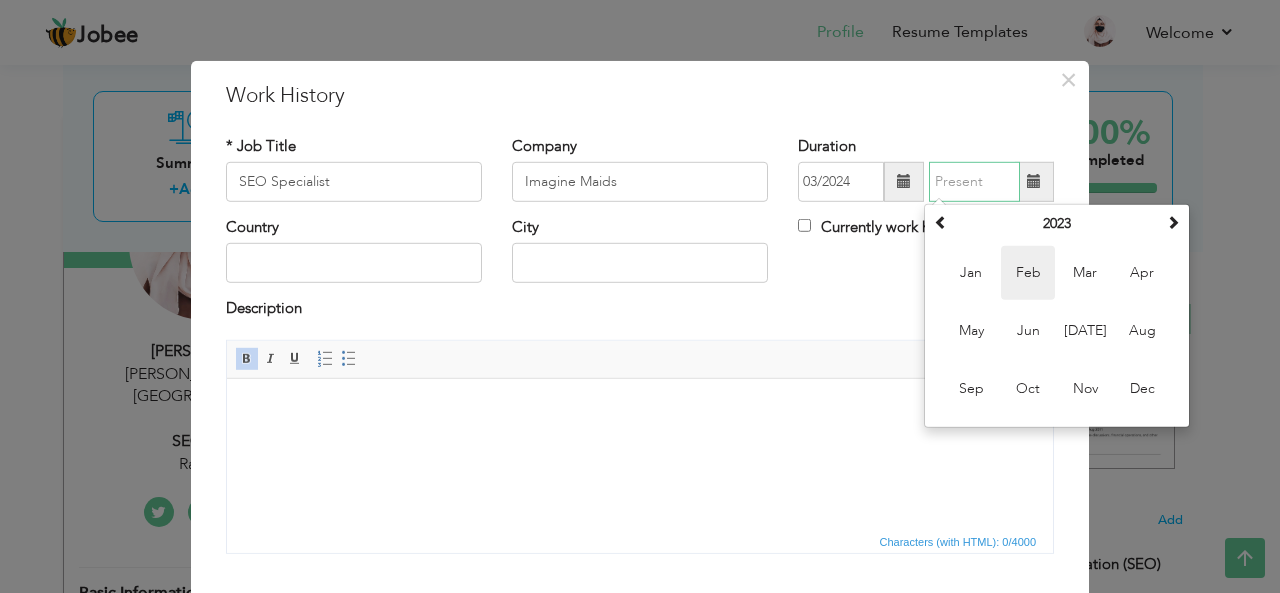 type on "5" 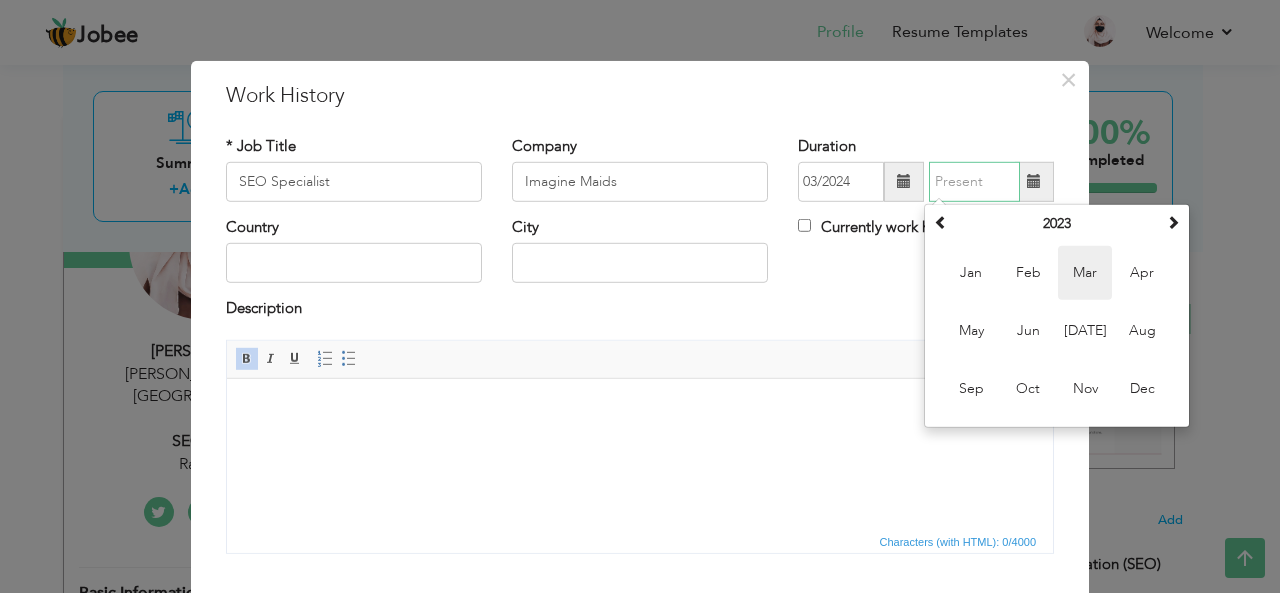 click on "Mar" at bounding box center (1085, 273) 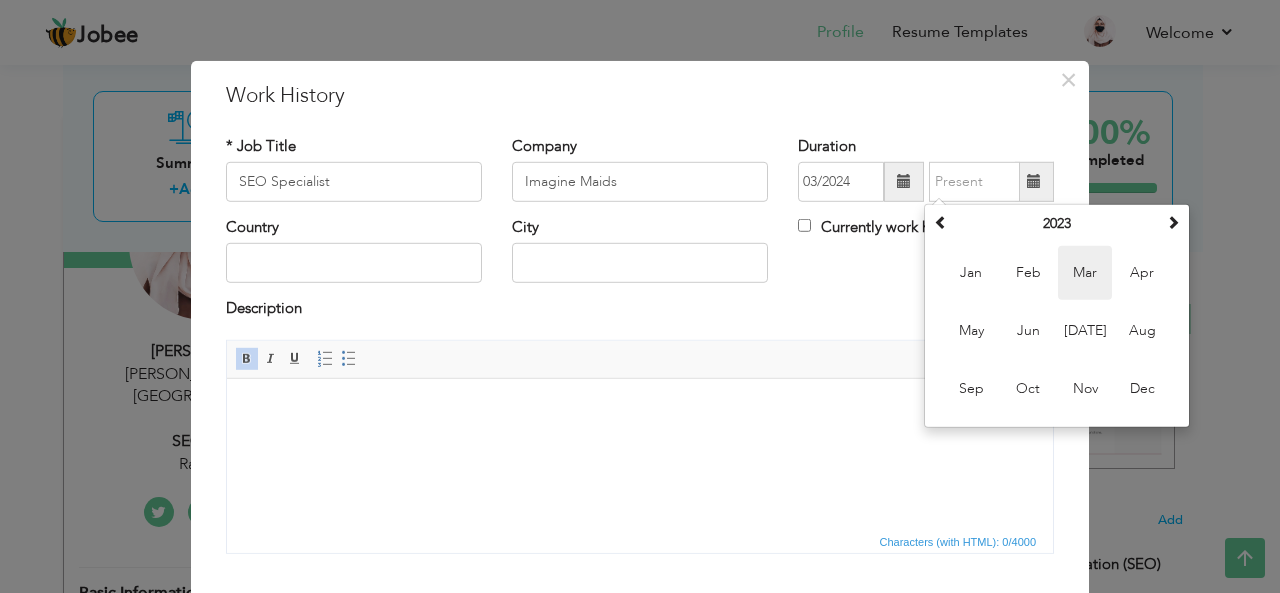 type on "03/2023" 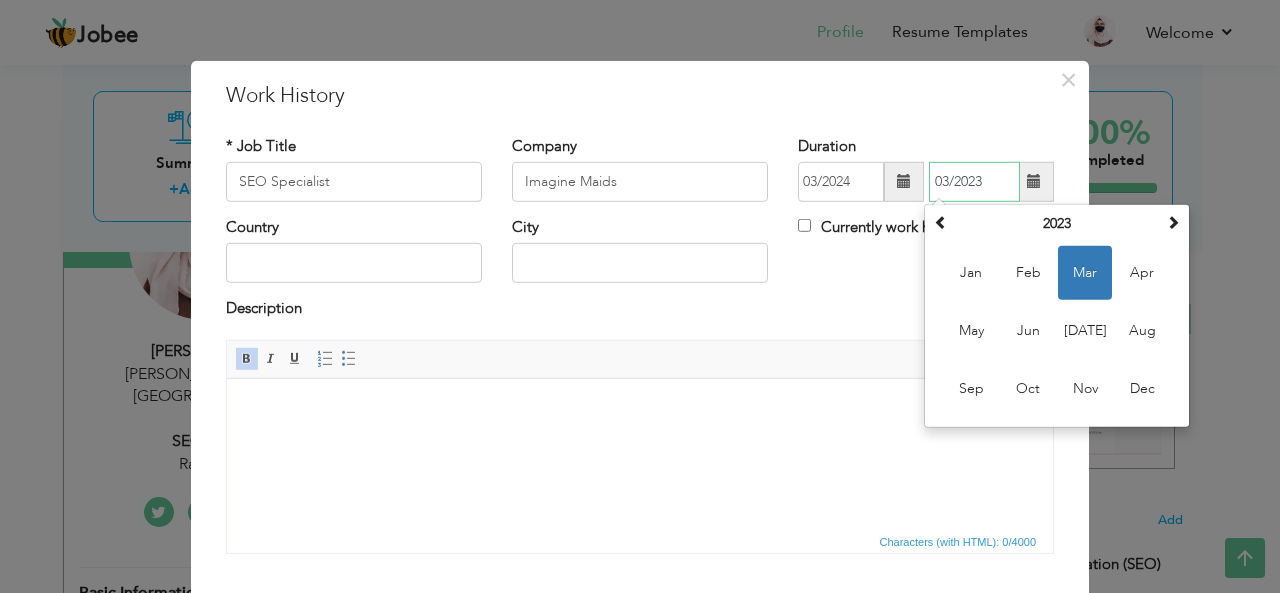click on "03/2023" at bounding box center (974, 182) 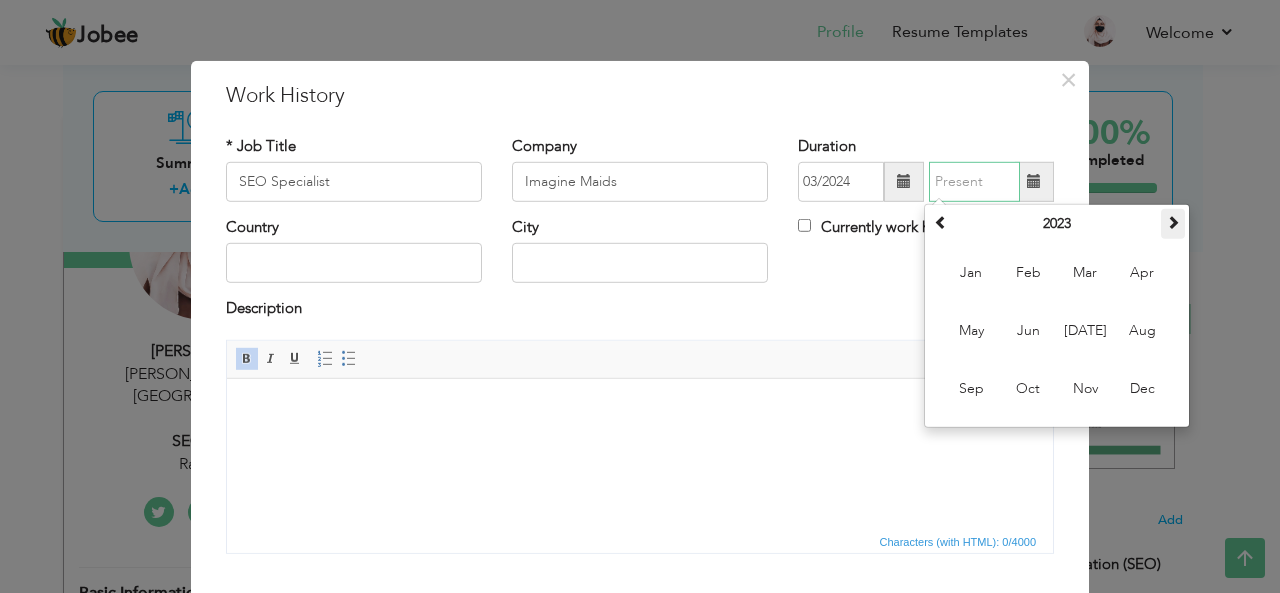 click at bounding box center [1173, 222] 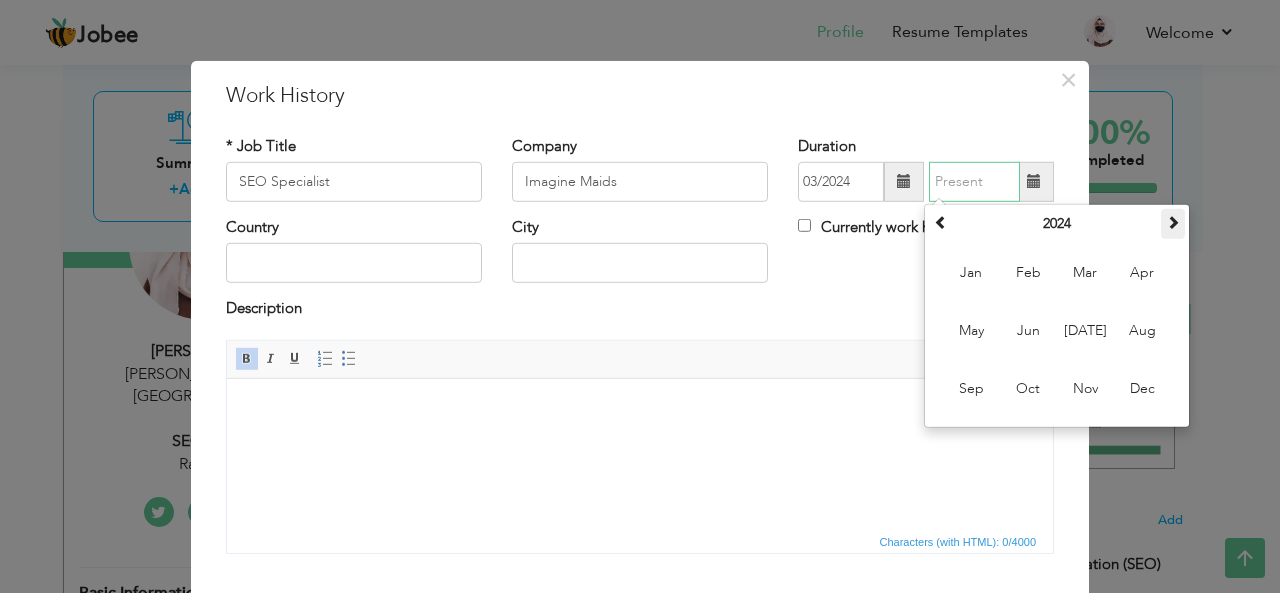 click at bounding box center [1173, 222] 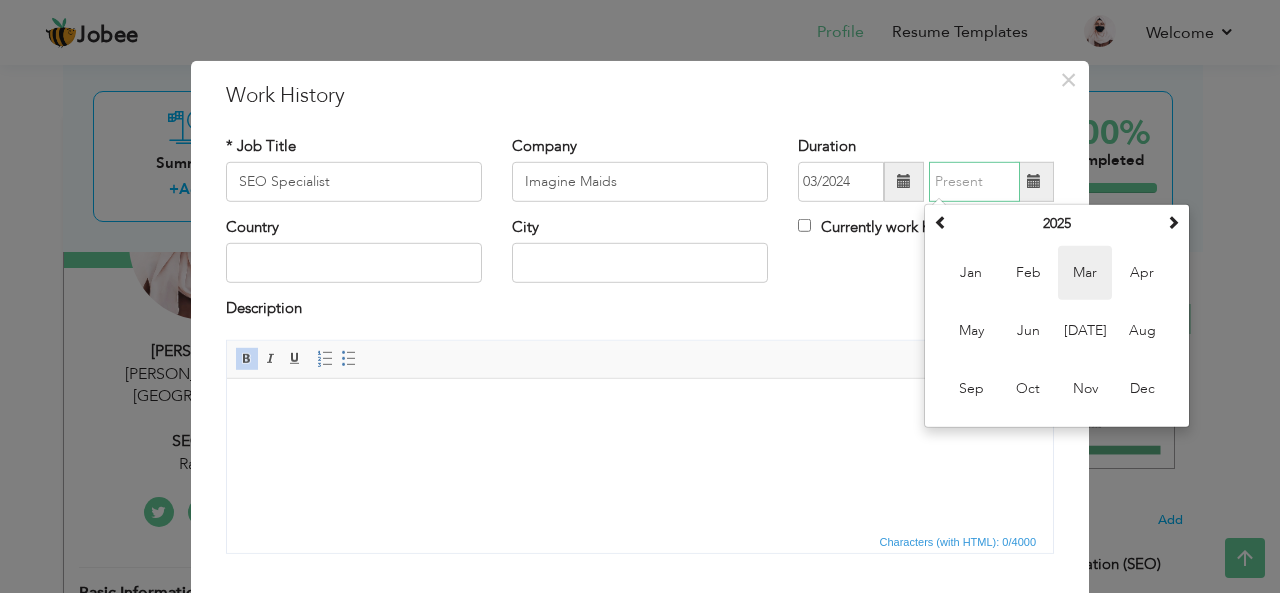 click on "Mar" at bounding box center [1085, 273] 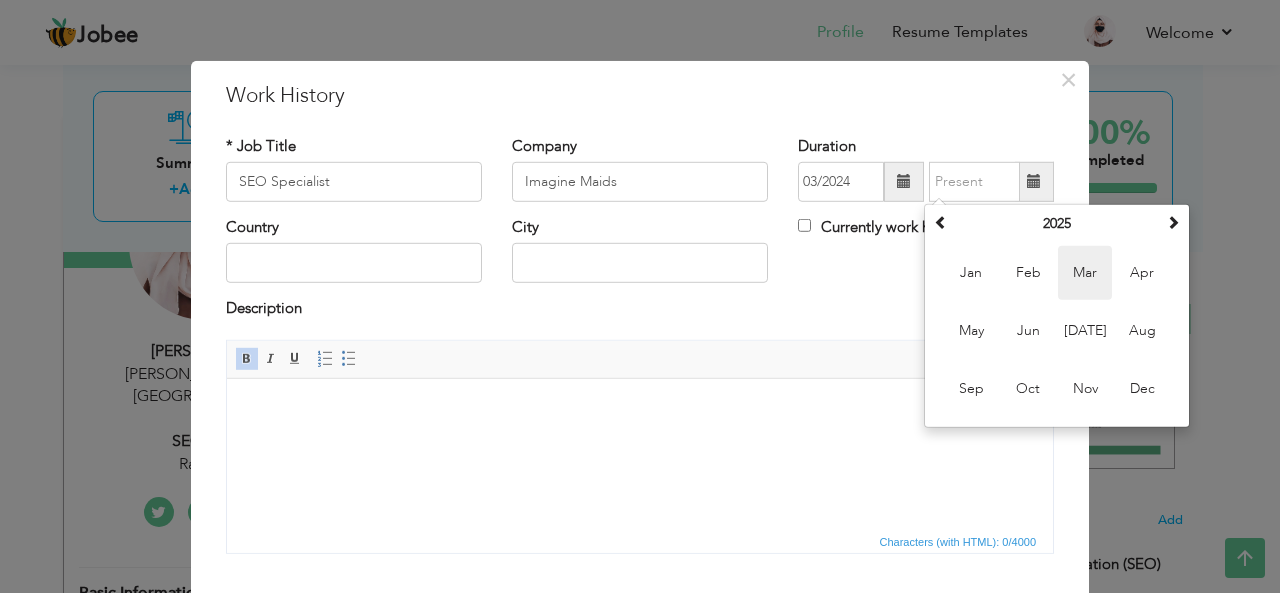 type on "03/2025" 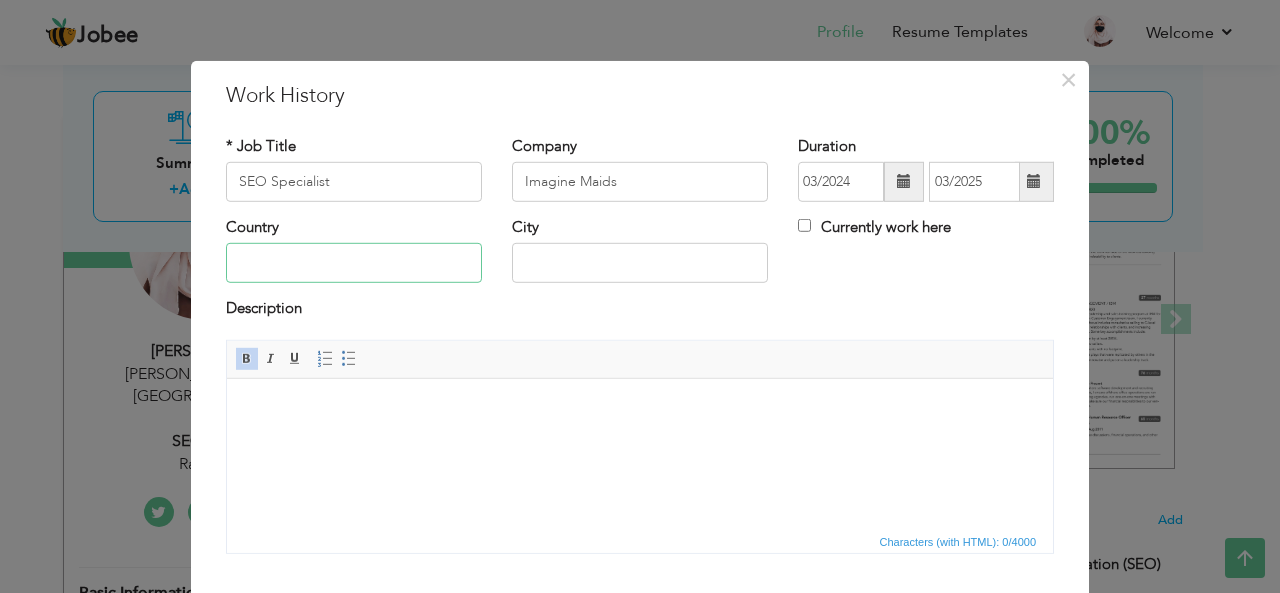 click at bounding box center [354, 263] 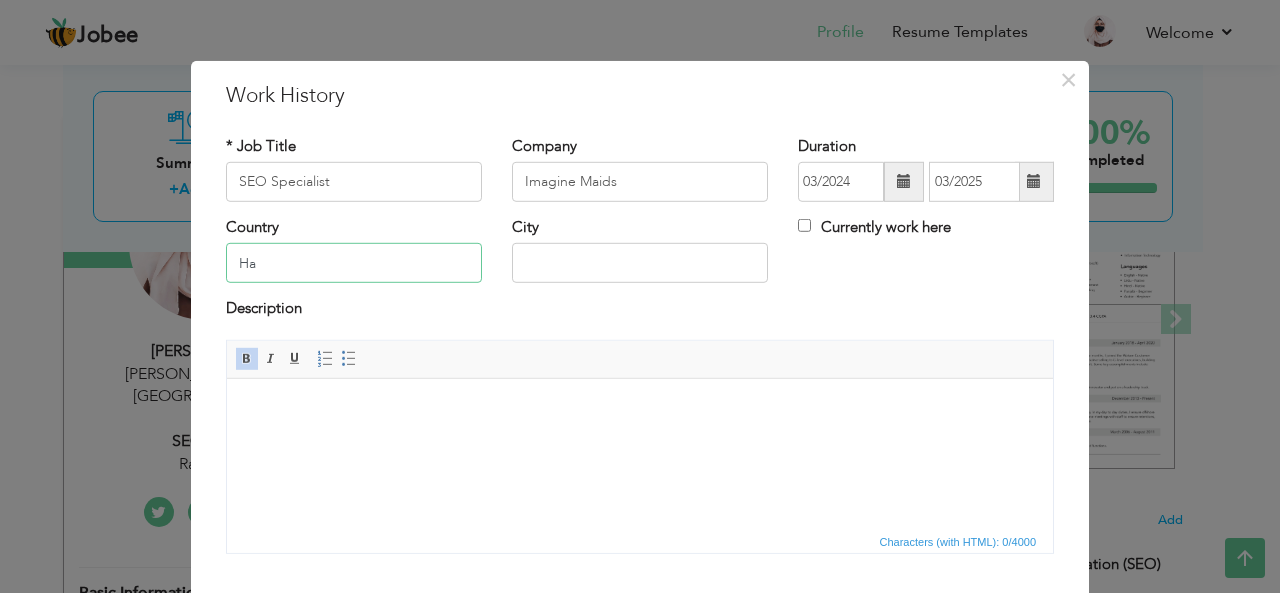 type on "H" 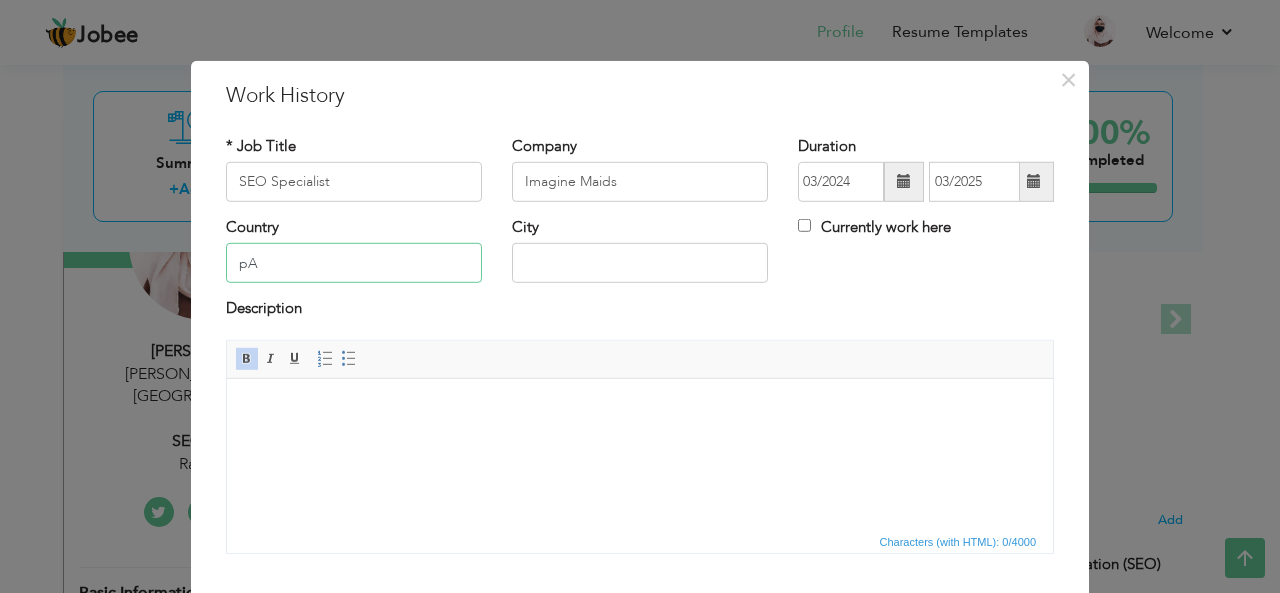 type on "p" 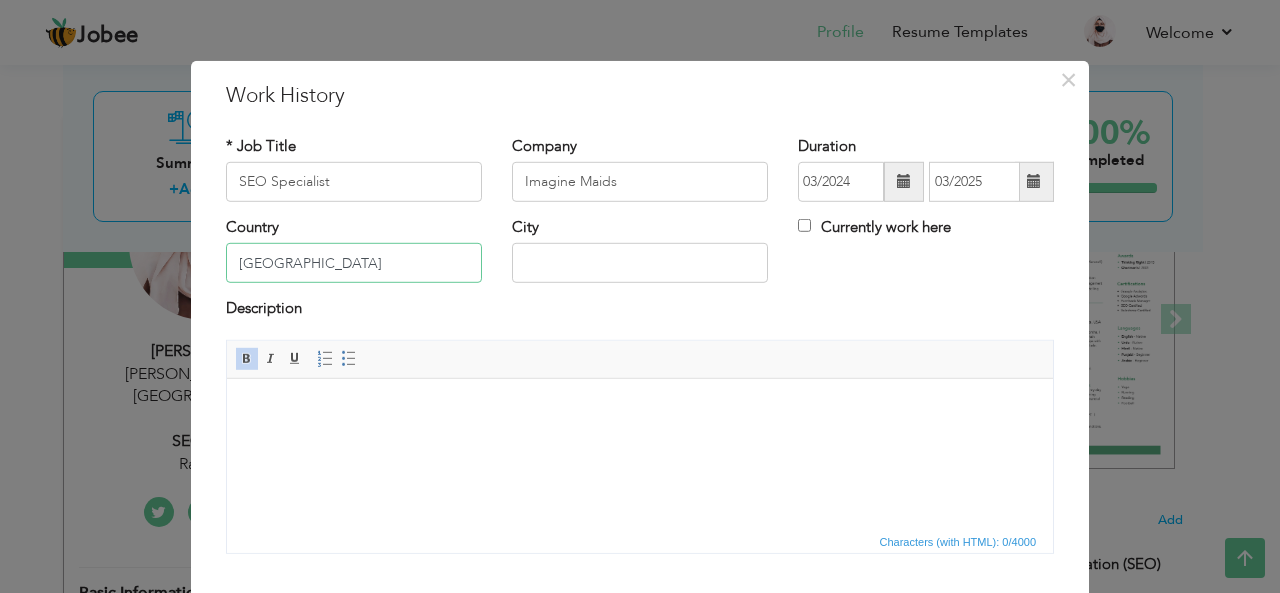 type on "[GEOGRAPHIC_DATA]" 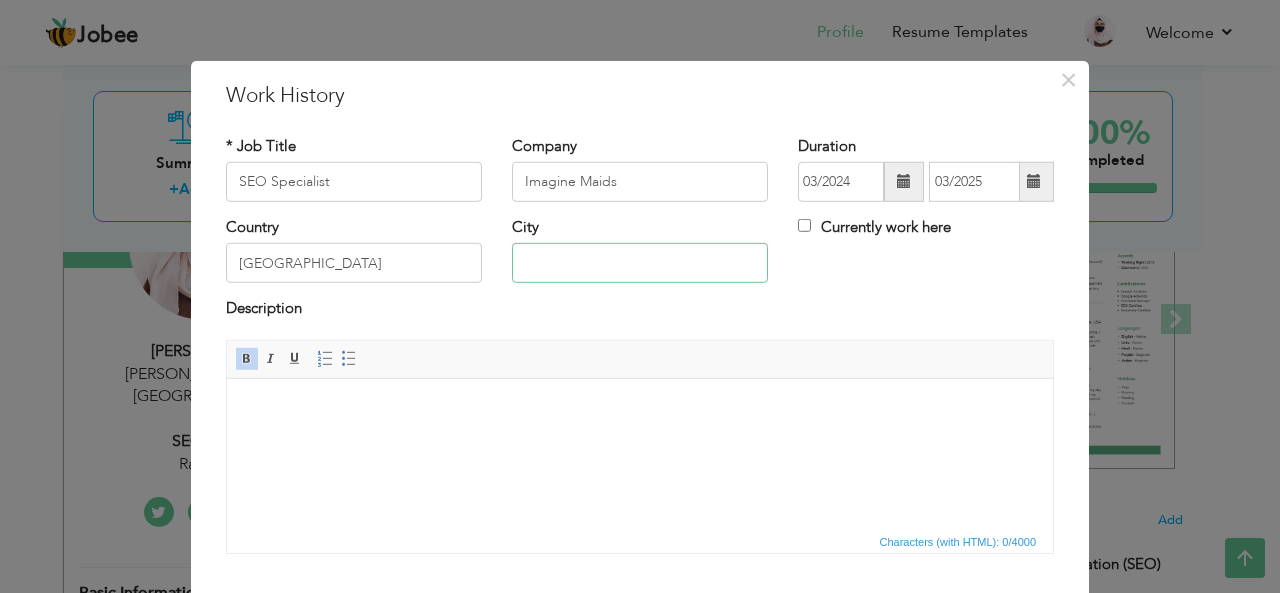 click at bounding box center (640, 263) 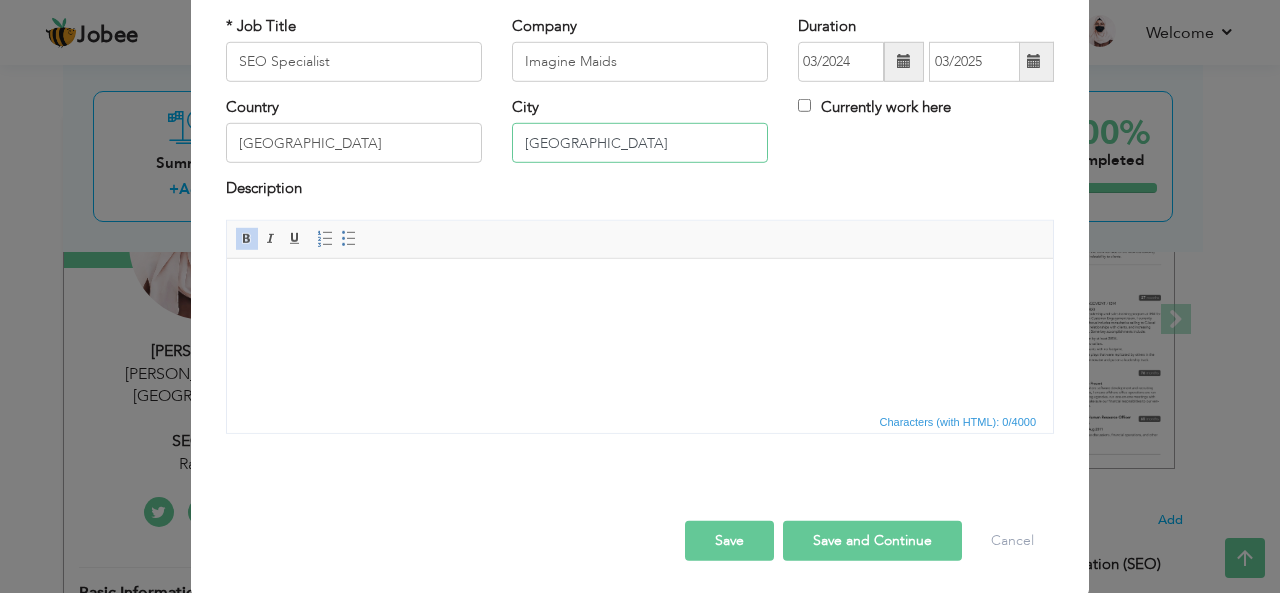 scroll, scrollTop: 120, scrollLeft: 0, axis: vertical 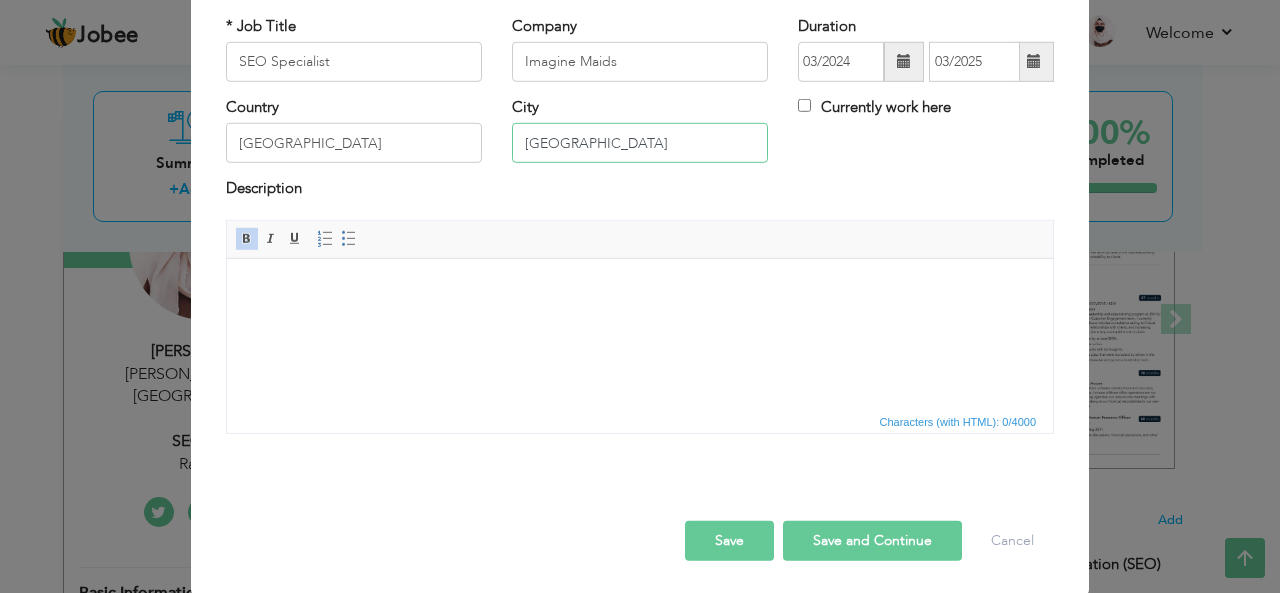 type on "[GEOGRAPHIC_DATA]" 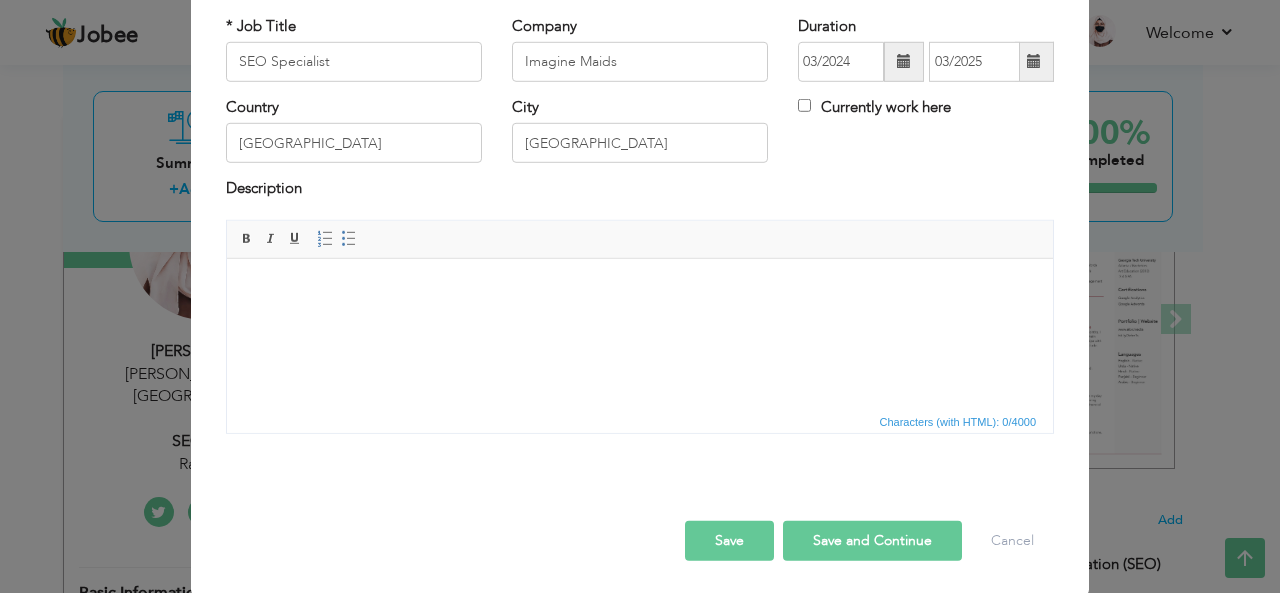 click at bounding box center [640, 288] 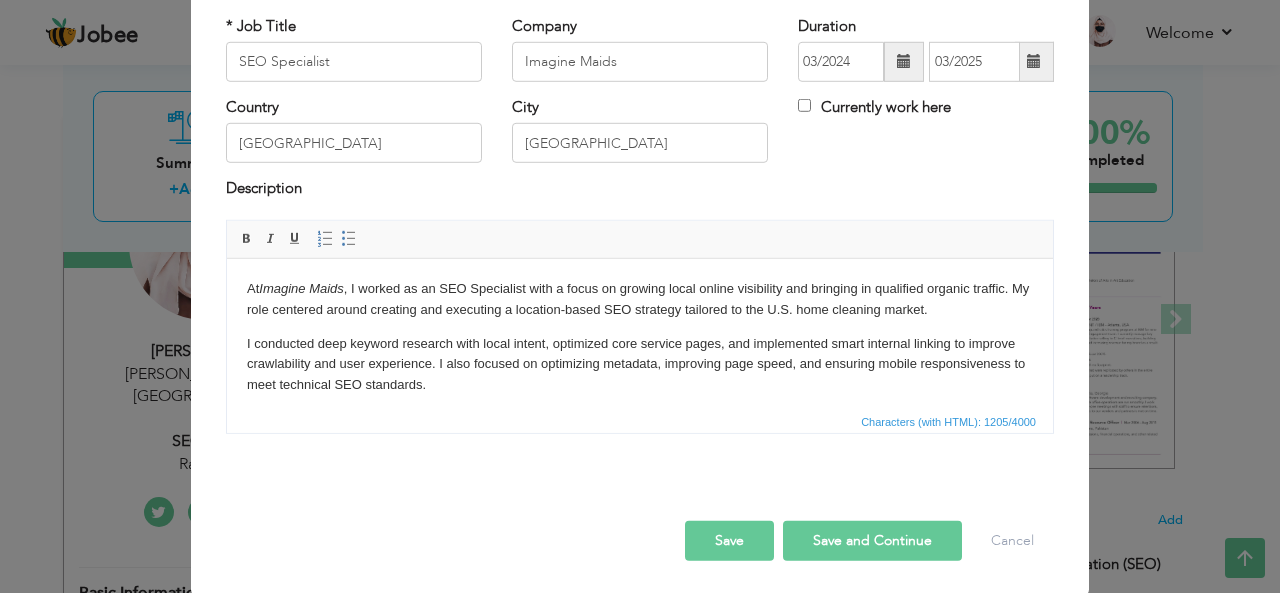 scroll, scrollTop: 114, scrollLeft: 0, axis: vertical 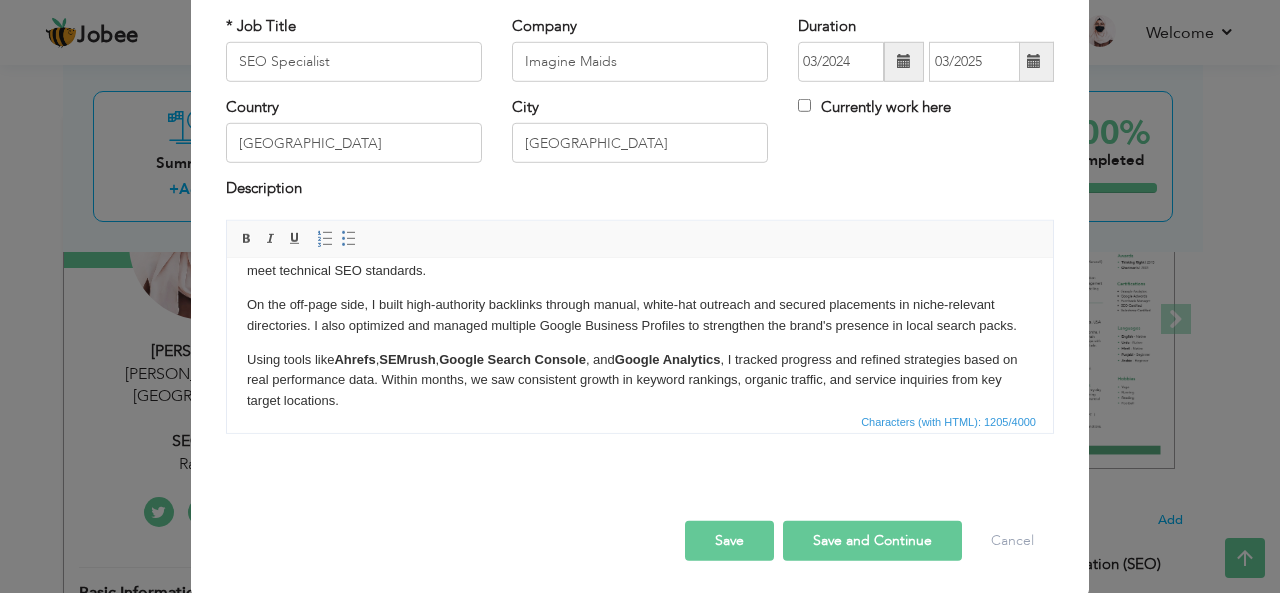 click on "On the off-page side, I built high-authority backlinks through manual, white-hat outreach and secured placements in niche-relevant directories. I also optimized and managed multiple Google Business Profiles to strengthen the brand's presence in local search packs." at bounding box center (640, 315) 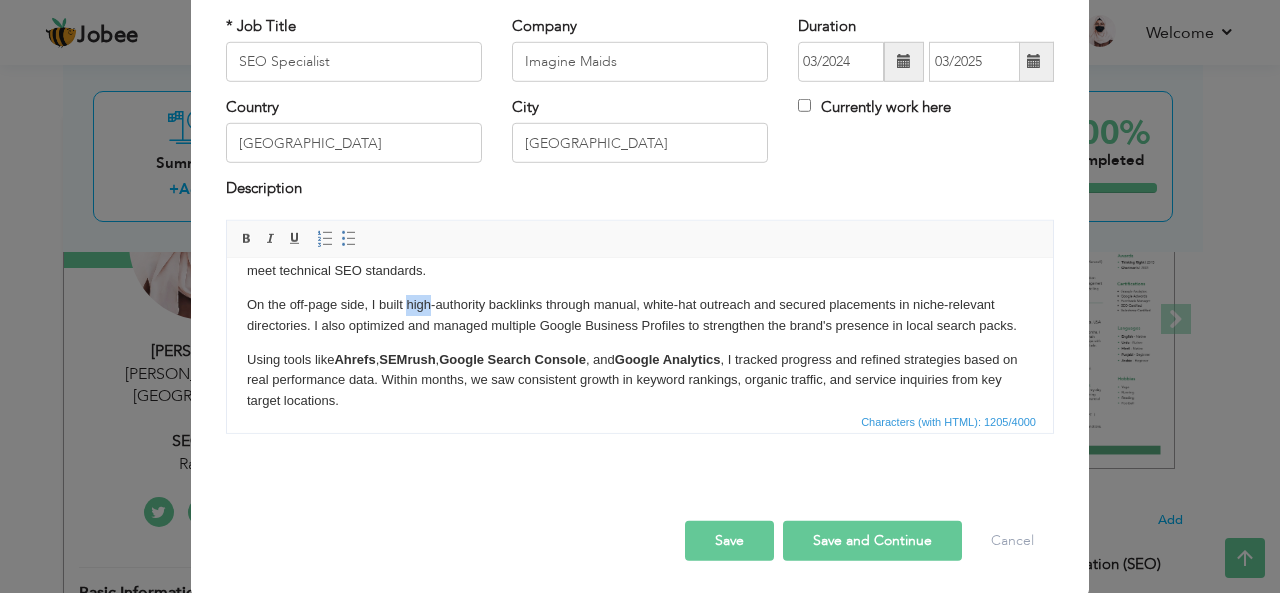 click on "On the off-page side, I built high-authority backlinks through manual, white-hat outreach and secured placements in niche-relevant directories. I also optimized and managed multiple Google Business Profiles to strengthen the brand's presence in local search packs." at bounding box center [640, 315] 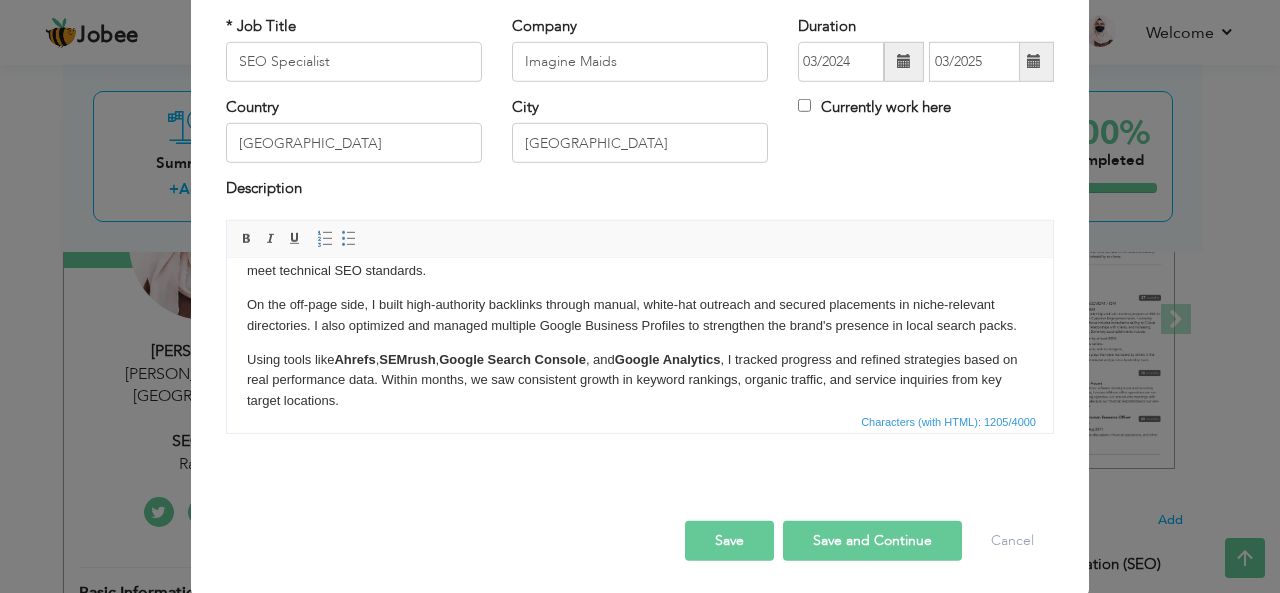 scroll, scrollTop: 0, scrollLeft: 0, axis: both 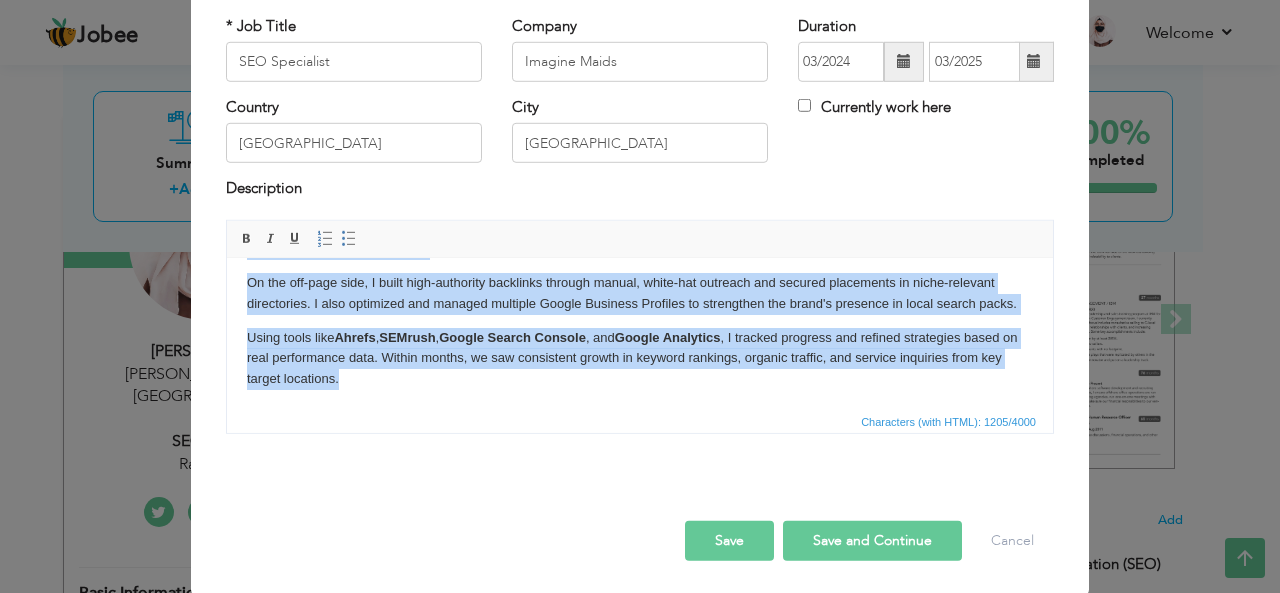 drag, startPoint x: 247, startPoint y: 284, endPoint x: 609, endPoint y: 446, distance: 396.59552 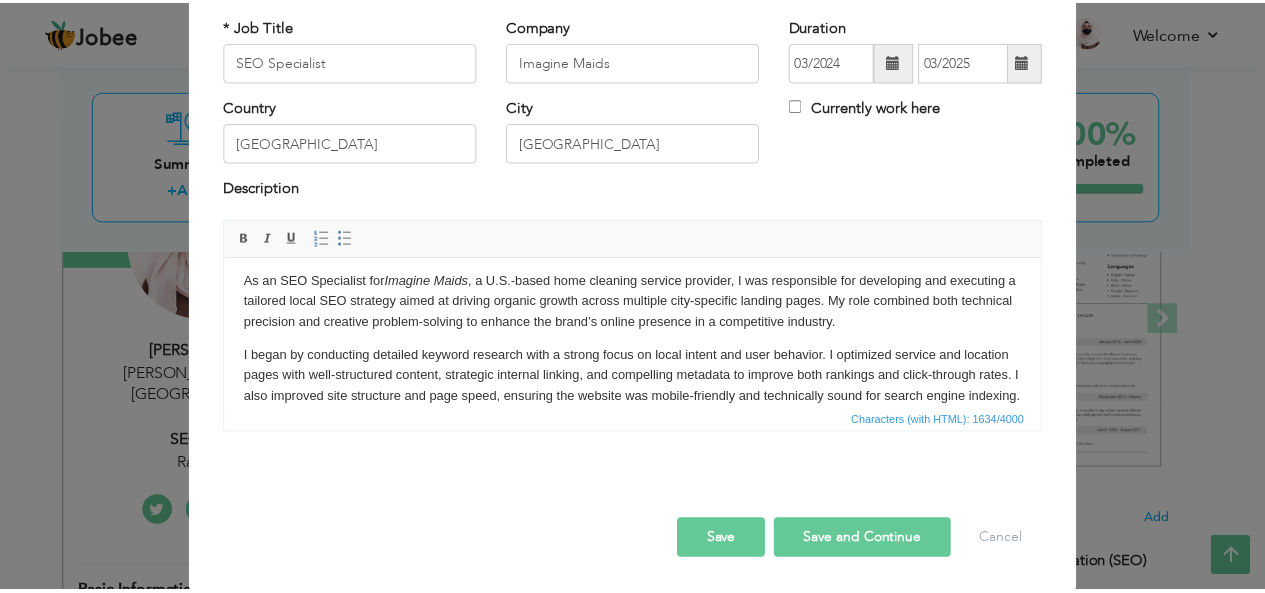 scroll, scrollTop: 0, scrollLeft: 0, axis: both 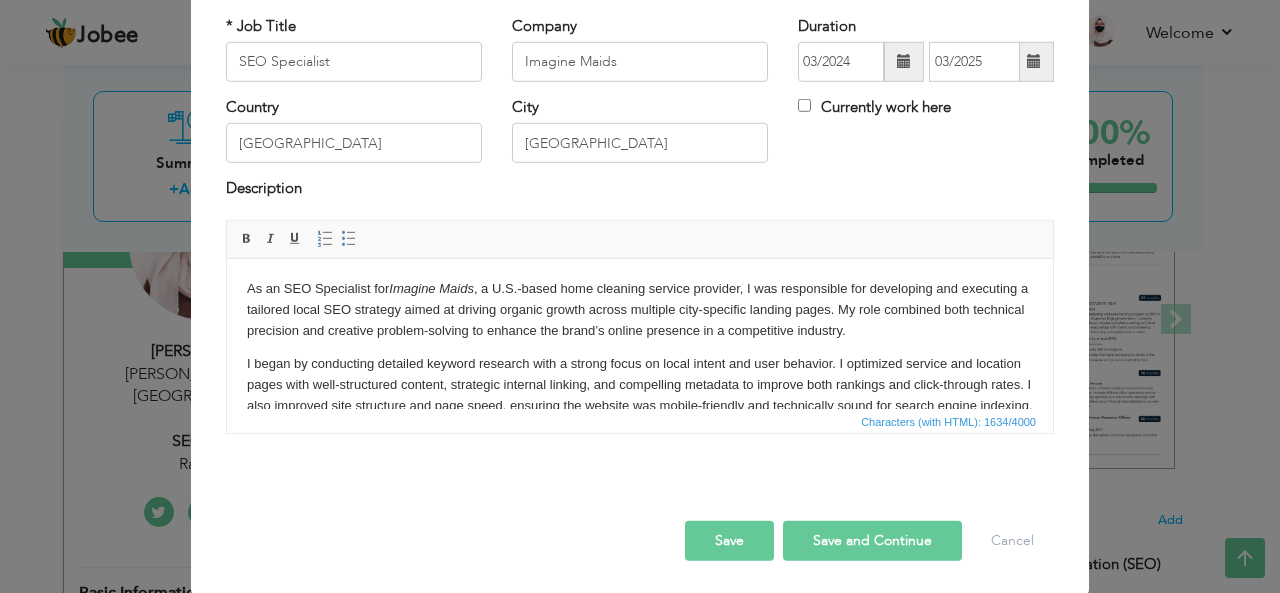 click on "Save" at bounding box center [729, 541] 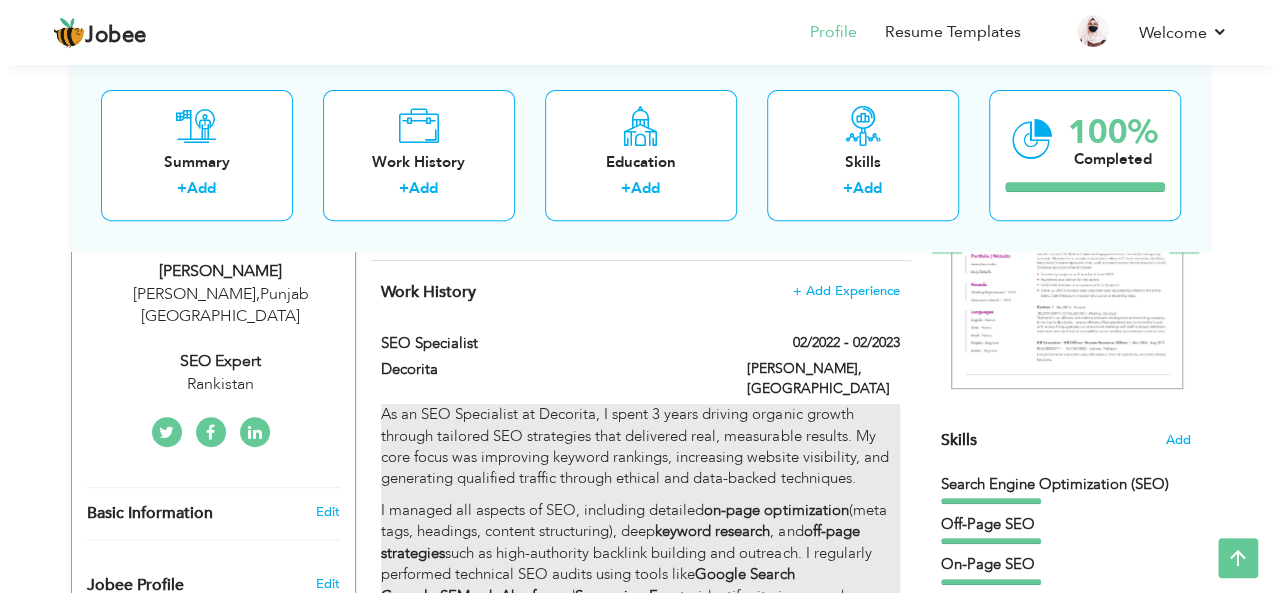 scroll, scrollTop: 306, scrollLeft: 0, axis: vertical 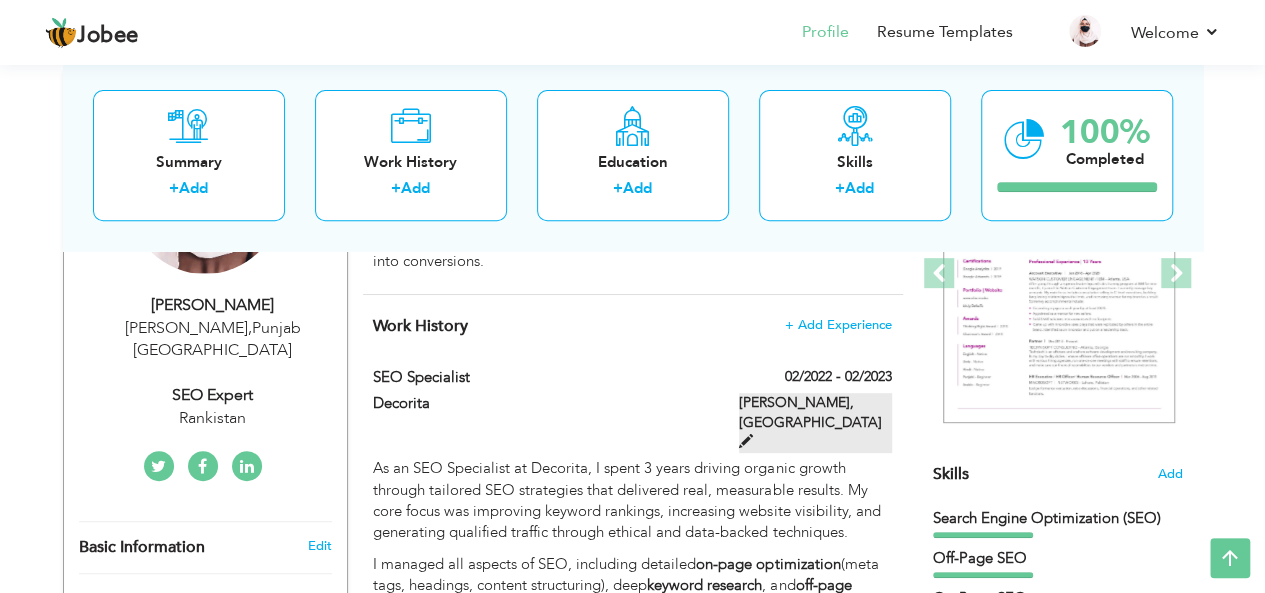 click on "Haroon Abad, Pakistan" at bounding box center (815, 423) 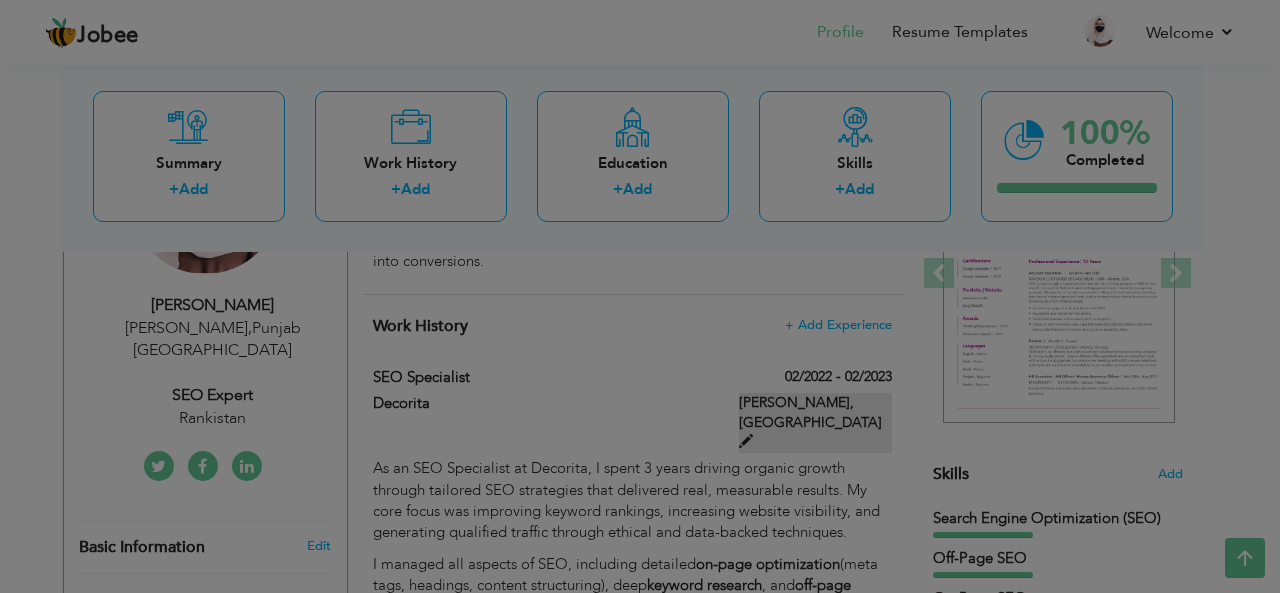 scroll, scrollTop: 0, scrollLeft: 0, axis: both 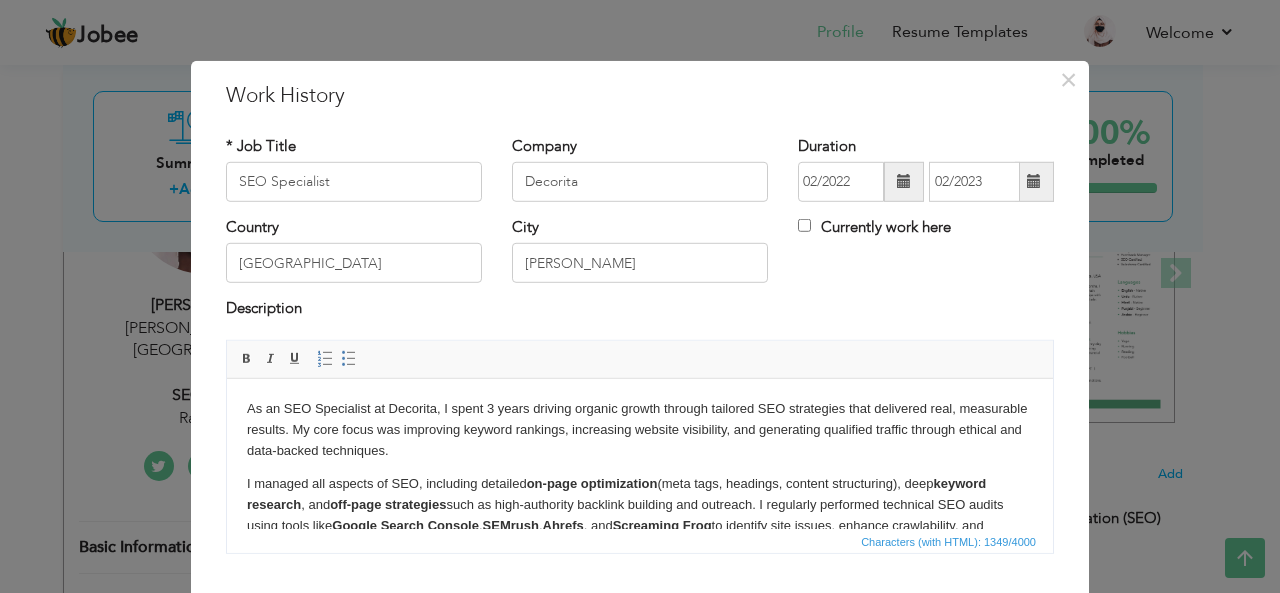 click on "As an SEO Specialist at Decorita, I spent 3 years driving organic growth through tailored SEO strategies that delivered real, measurable results. My core focus was improving keyword rankings, increasing website visibility, and generating qualified traffic through ethical and data-backed techniques." at bounding box center (640, 429) 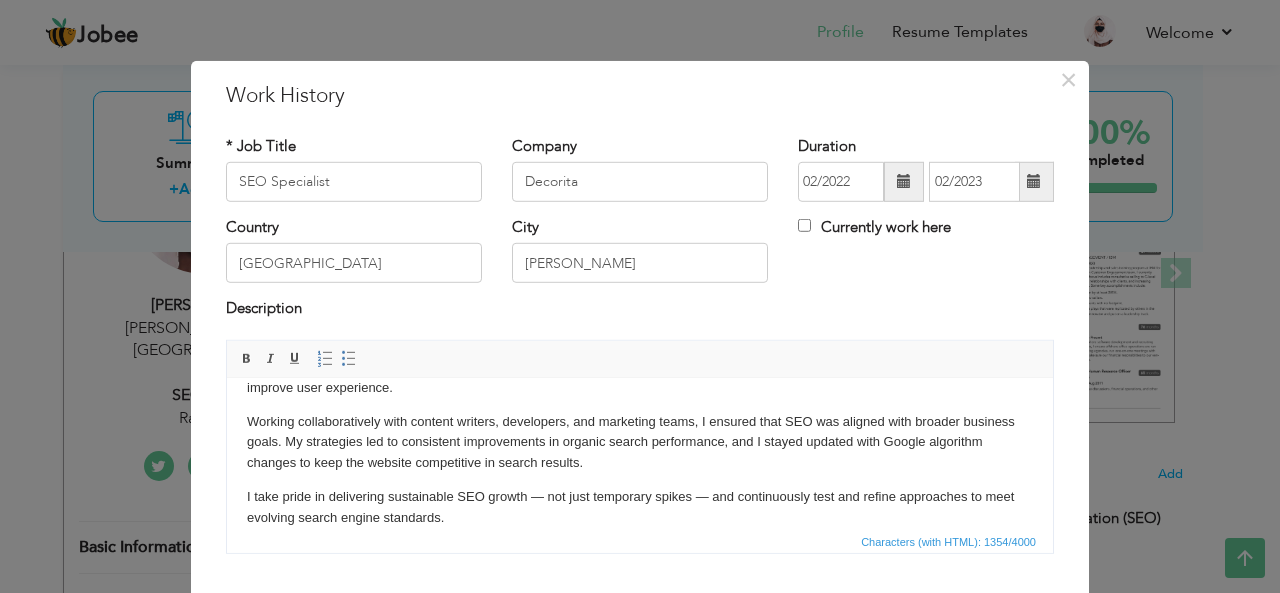 scroll, scrollTop: 178, scrollLeft: 0, axis: vertical 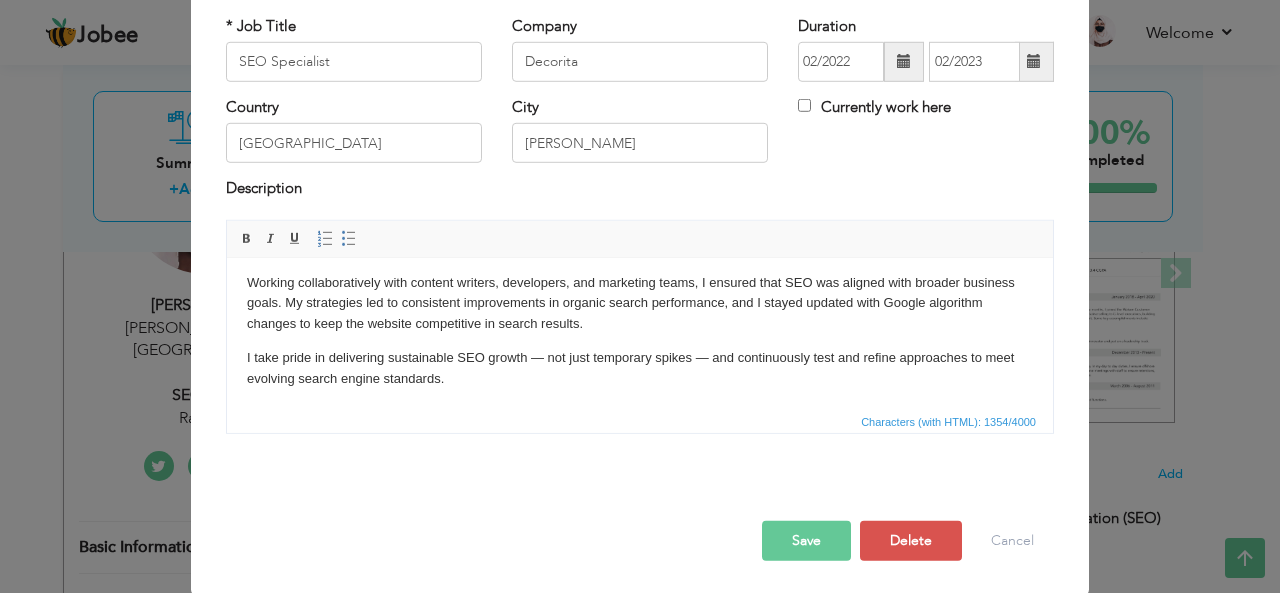 click on "Save" at bounding box center (806, 541) 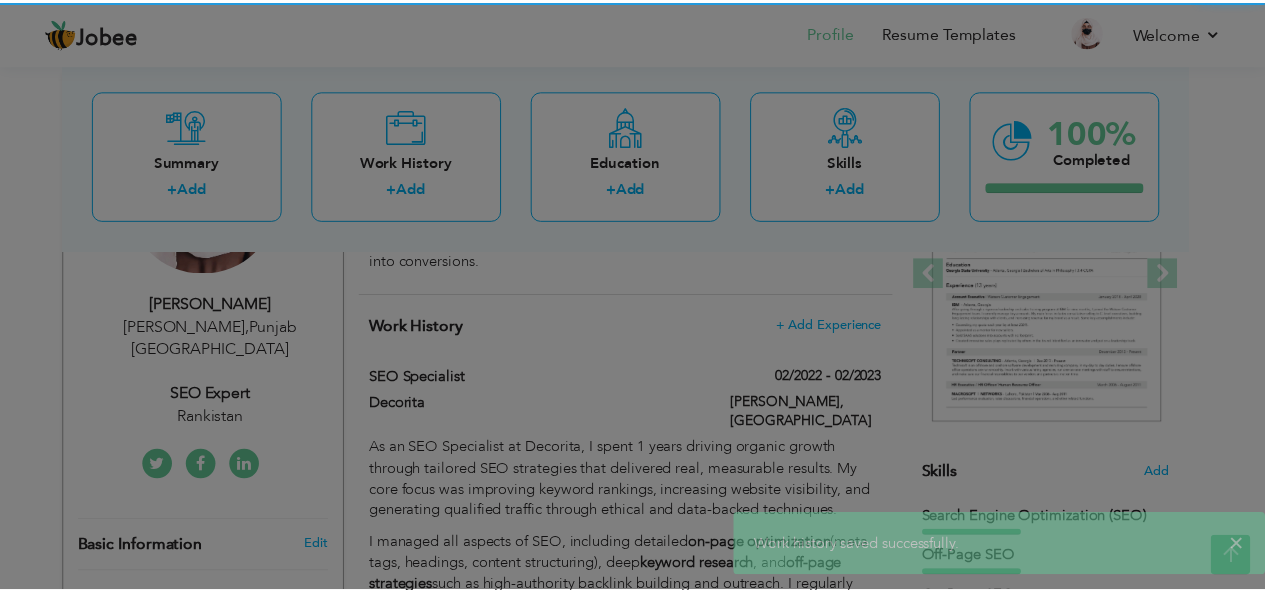 scroll, scrollTop: 0, scrollLeft: 0, axis: both 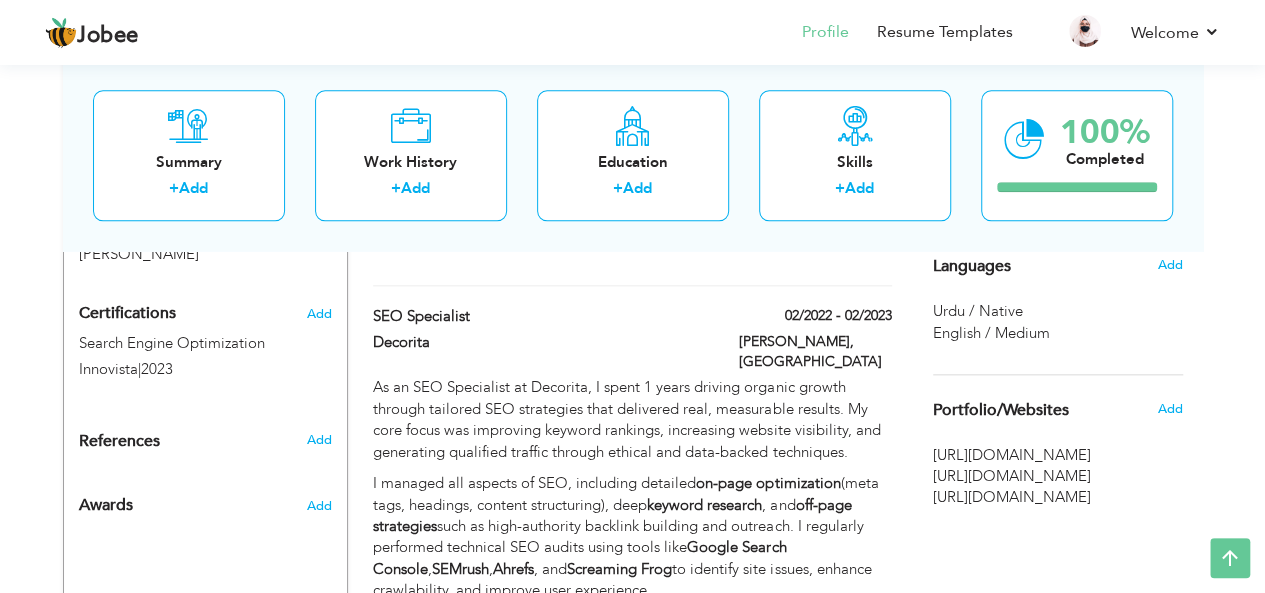 click on "[URL][DOMAIN_NAME]" at bounding box center [1058, 476] 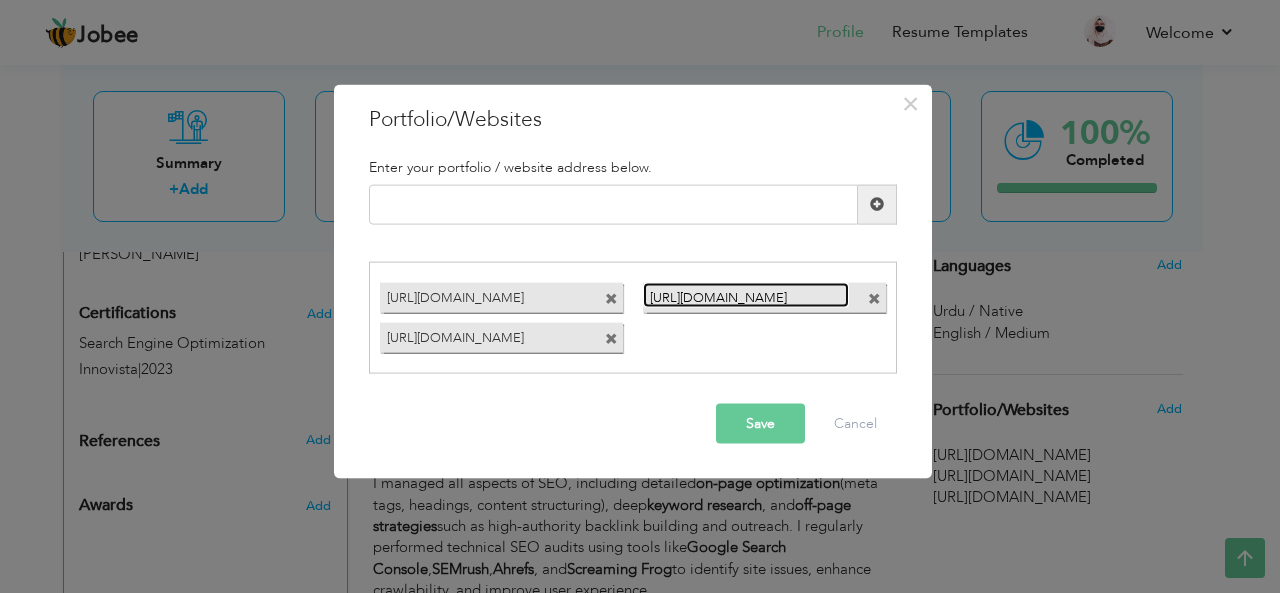 click on "[URL][DOMAIN_NAME]" at bounding box center (746, 295) 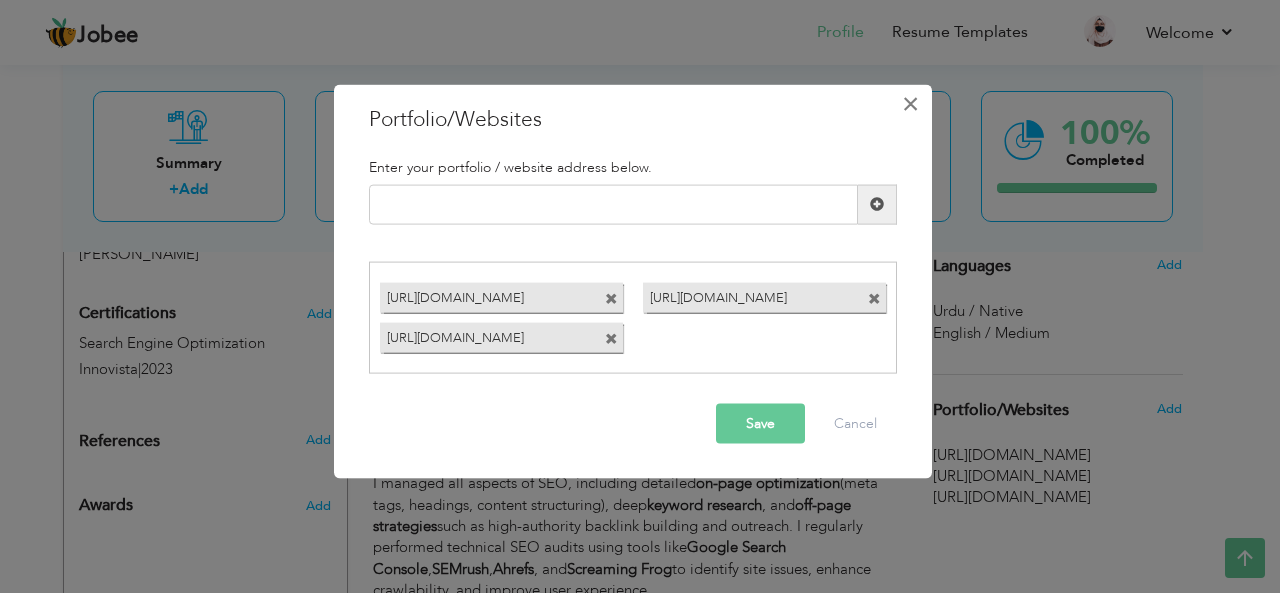 click on "×" at bounding box center (910, 103) 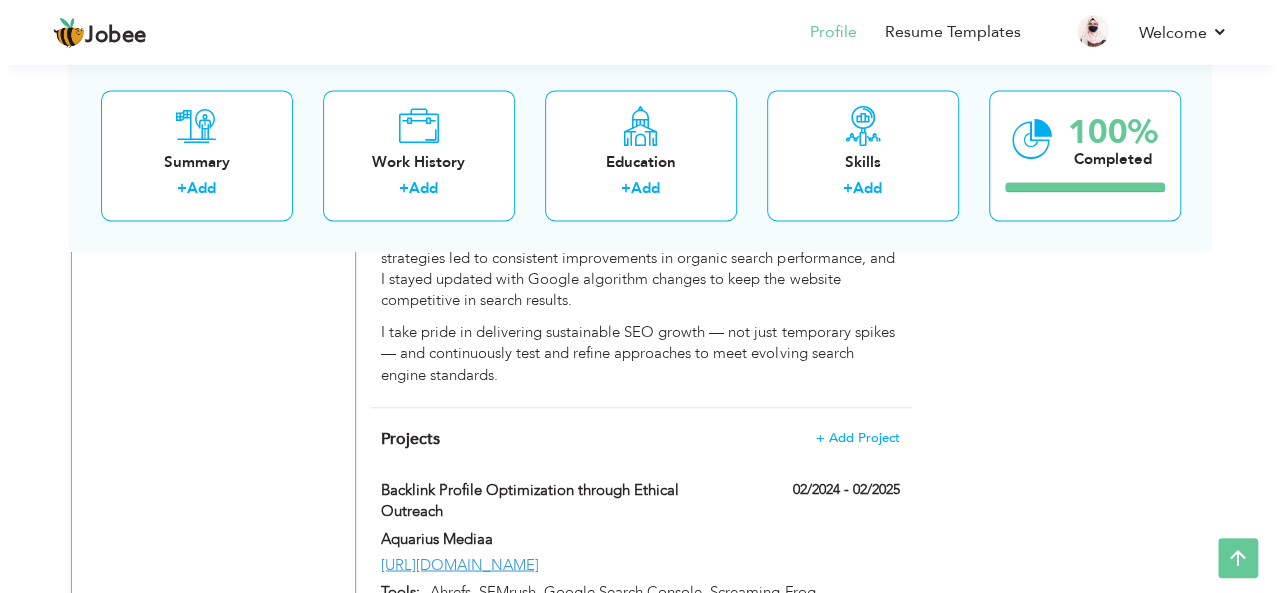 scroll, scrollTop: 1408, scrollLeft: 0, axis: vertical 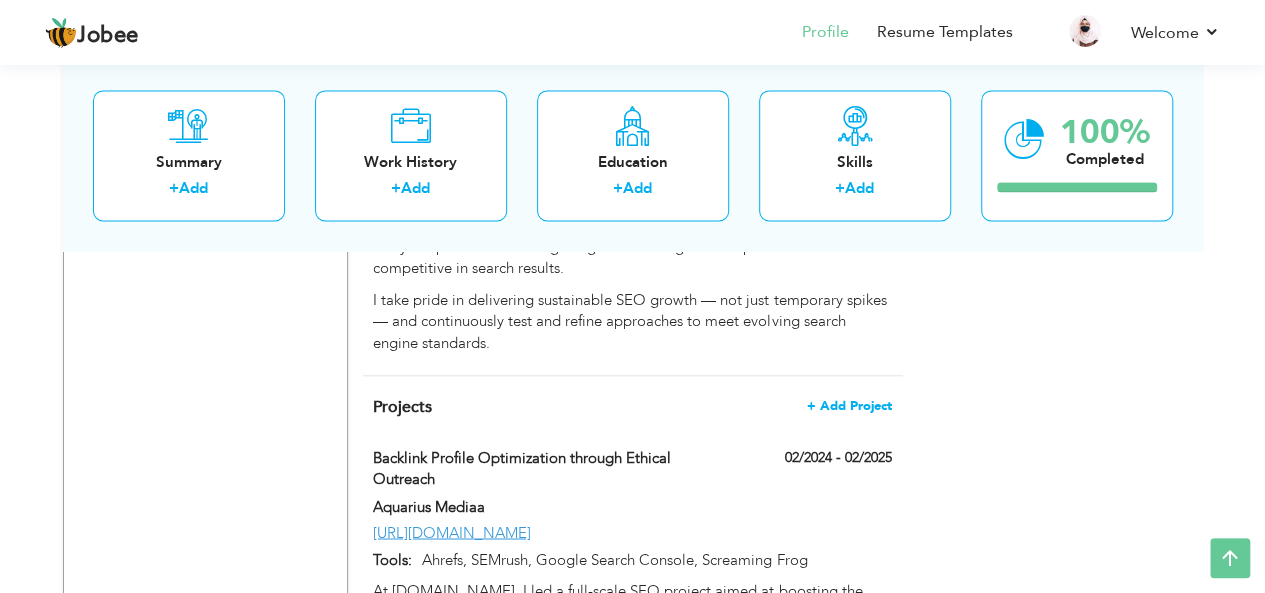 click on "+ Add Project" at bounding box center [849, 406] 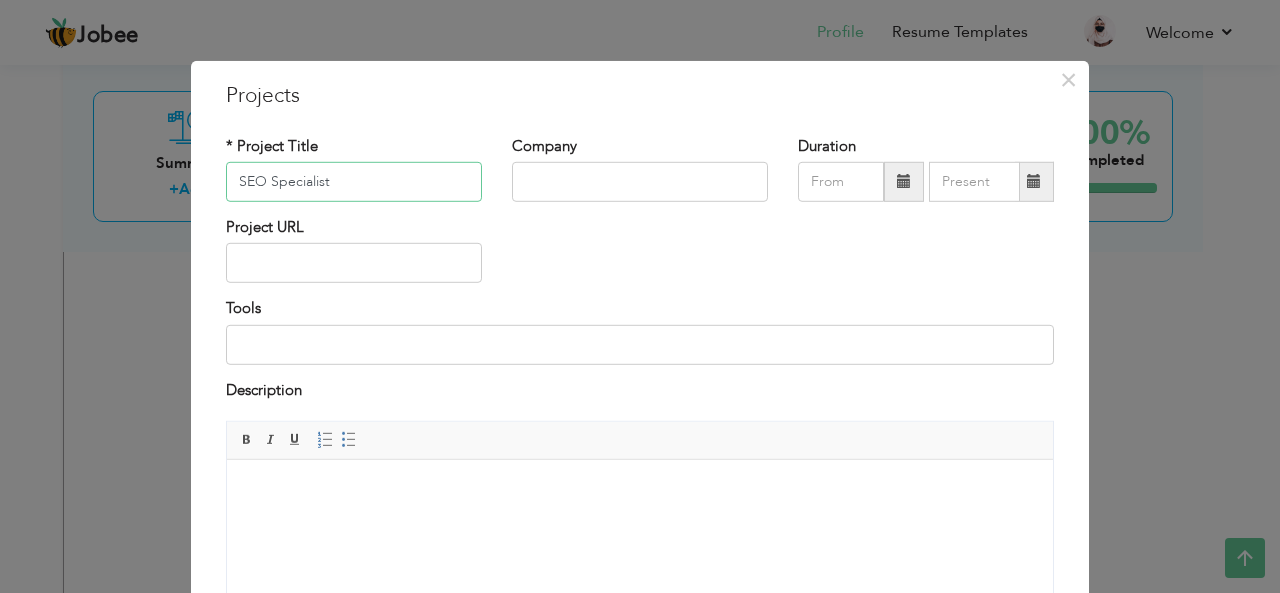 type on "SEO Specialist" 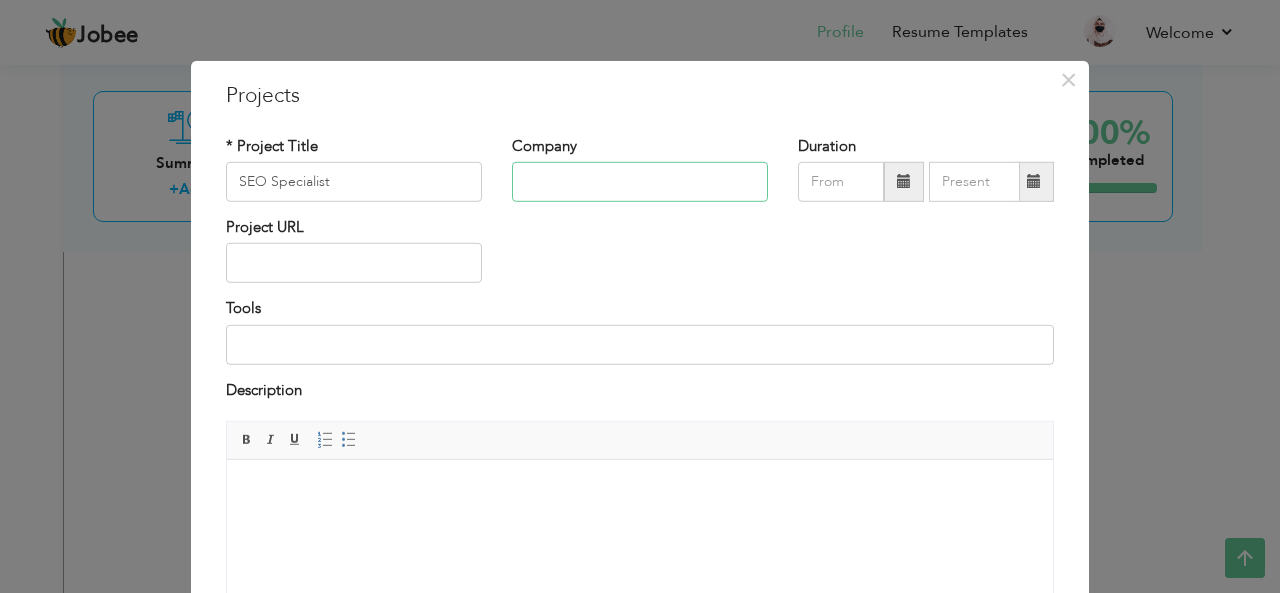 click at bounding box center [640, 182] 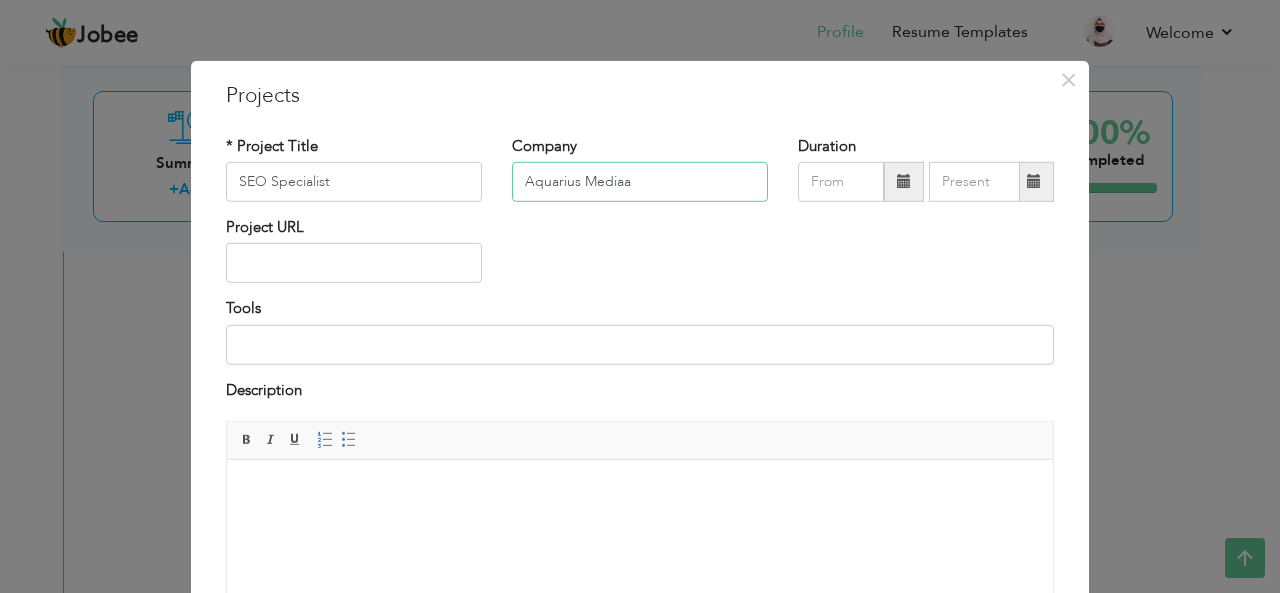 type on "Aquarius Mediaa" 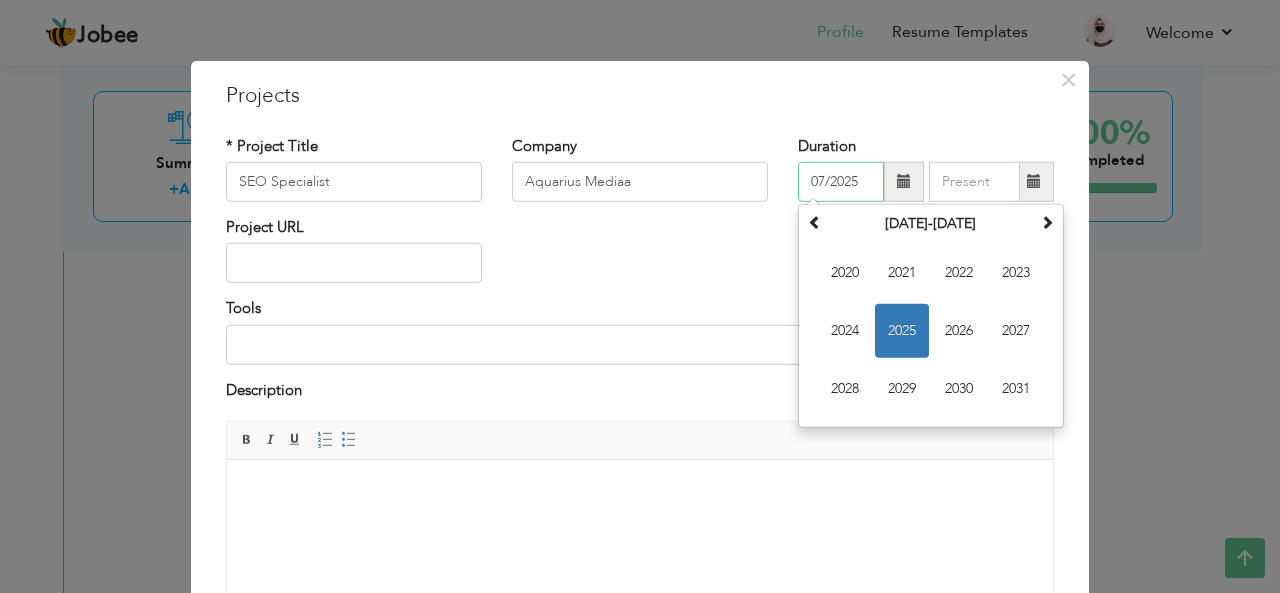 click on "07/2025" at bounding box center (841, 182) 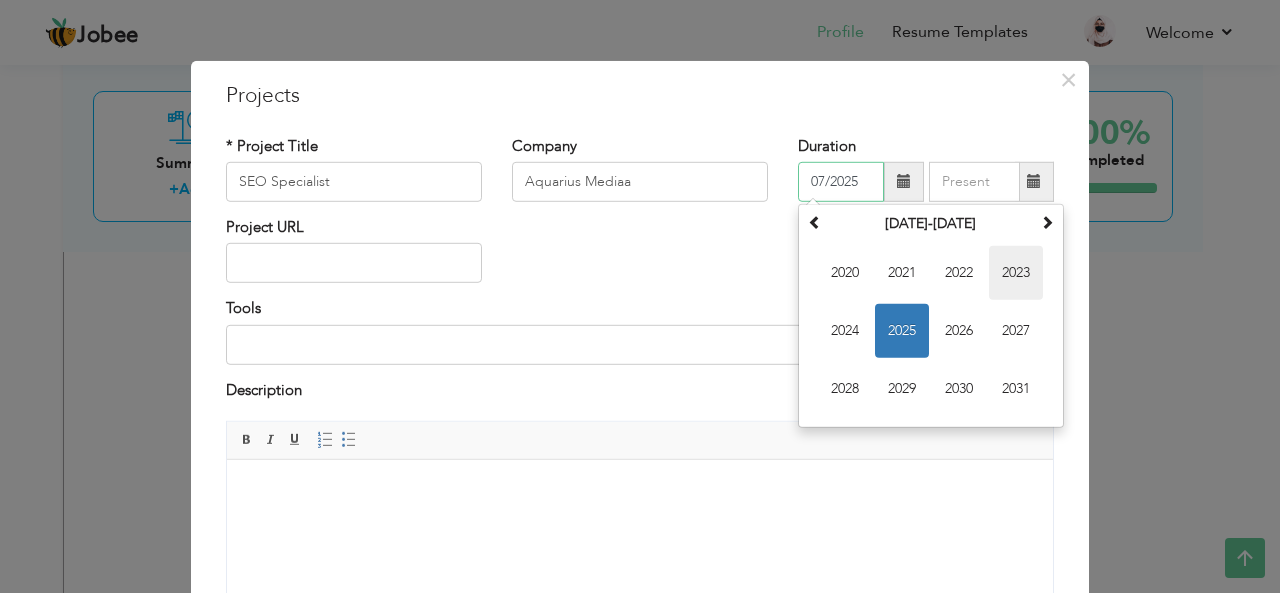 click on "2023" at bounding box center (1016, 273) 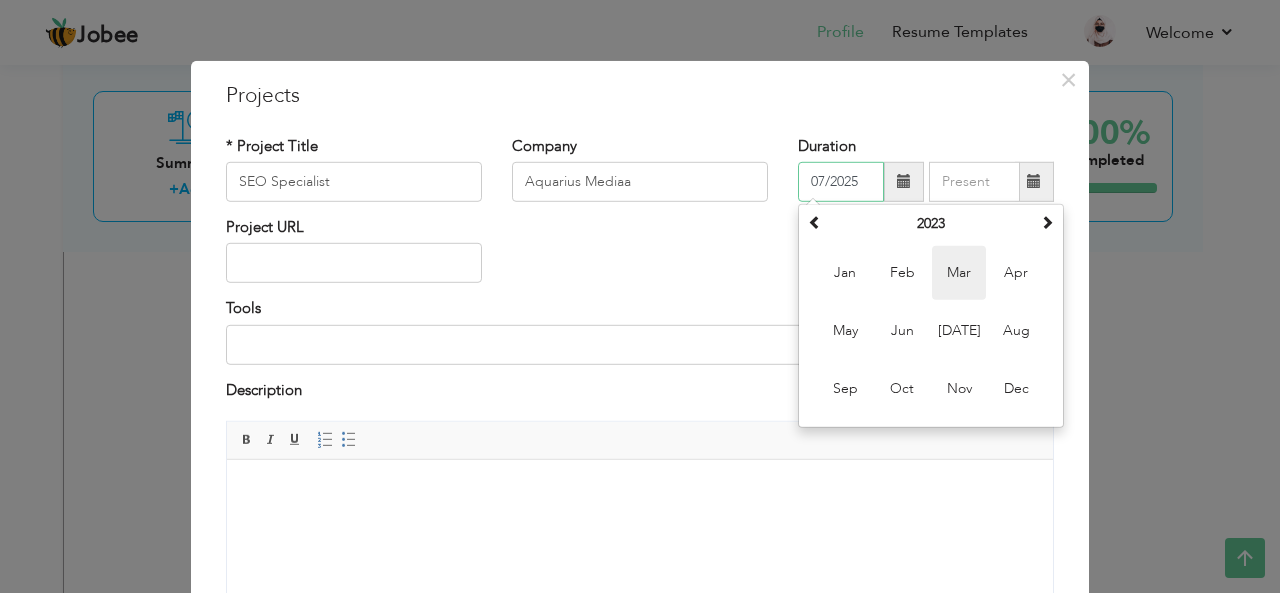 click on "Mar" at bounding box center (959, 273) 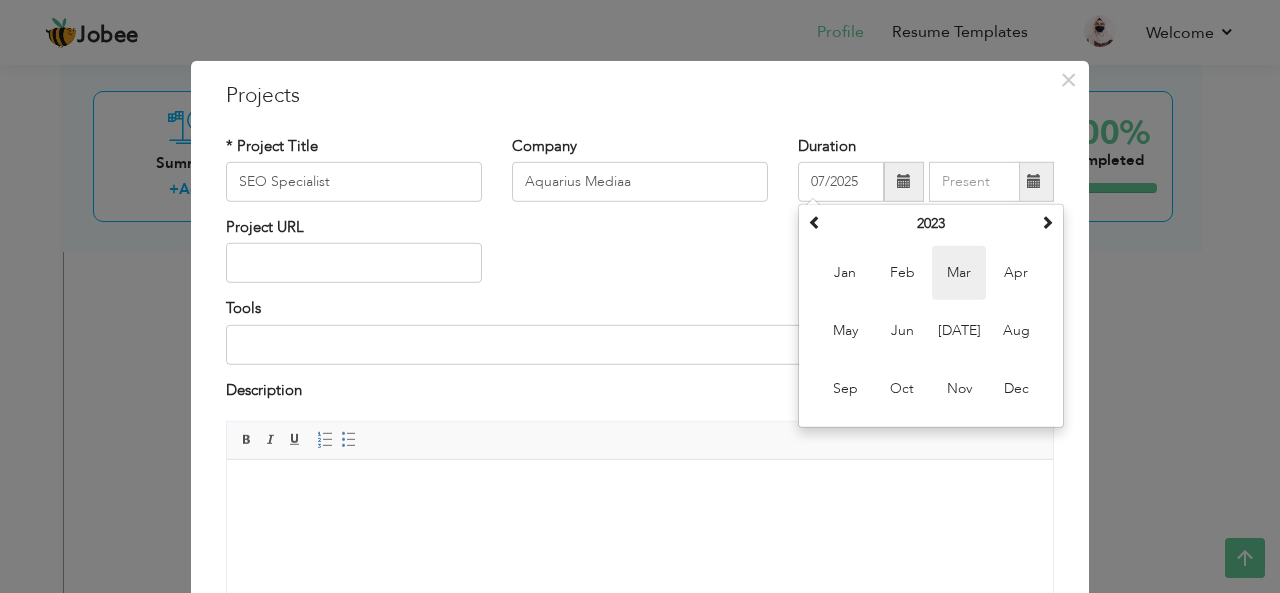 type on "03/2023" 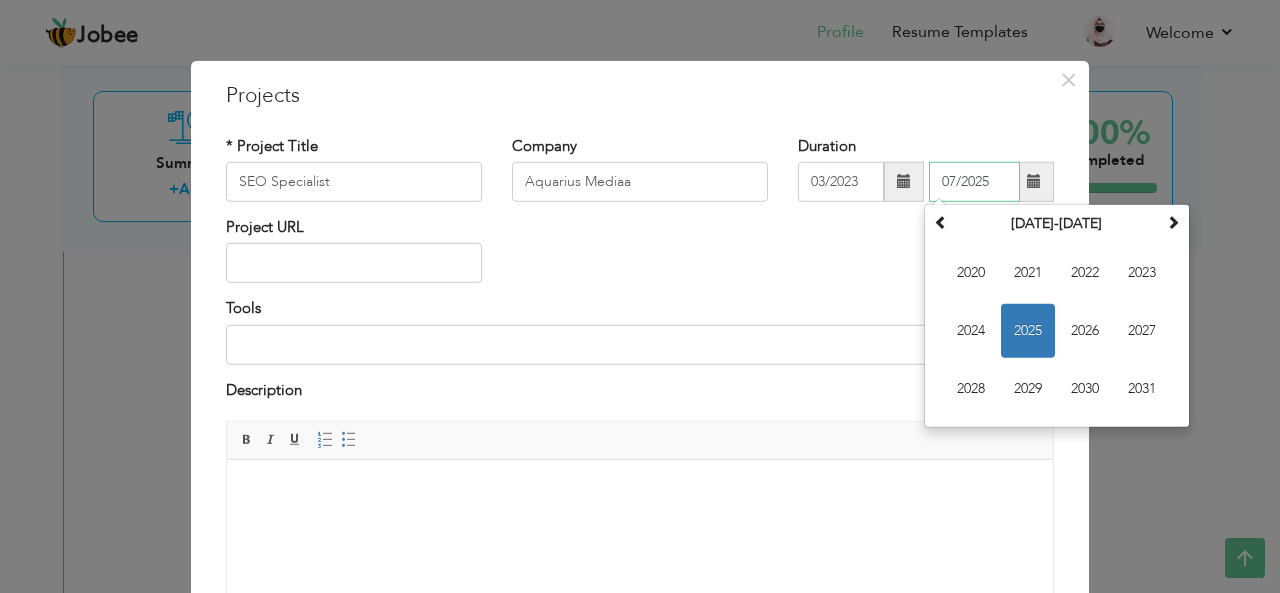 click on "07/2025" at bounding box center [974, 182] 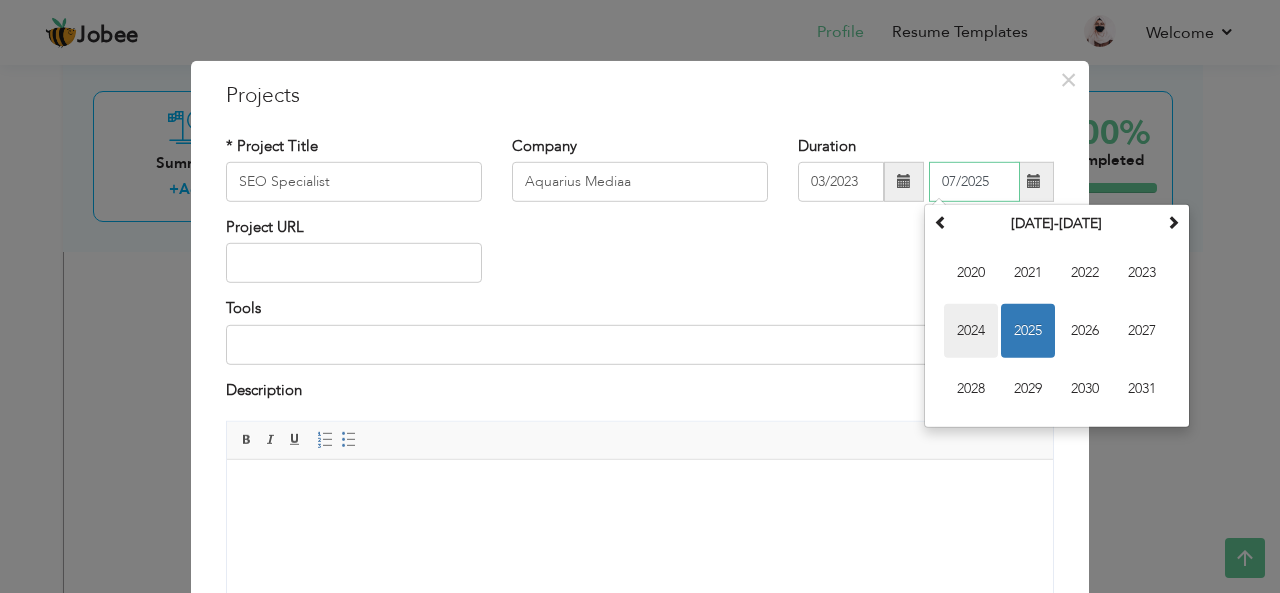 click on "2024" at bounding box center (971, 331) 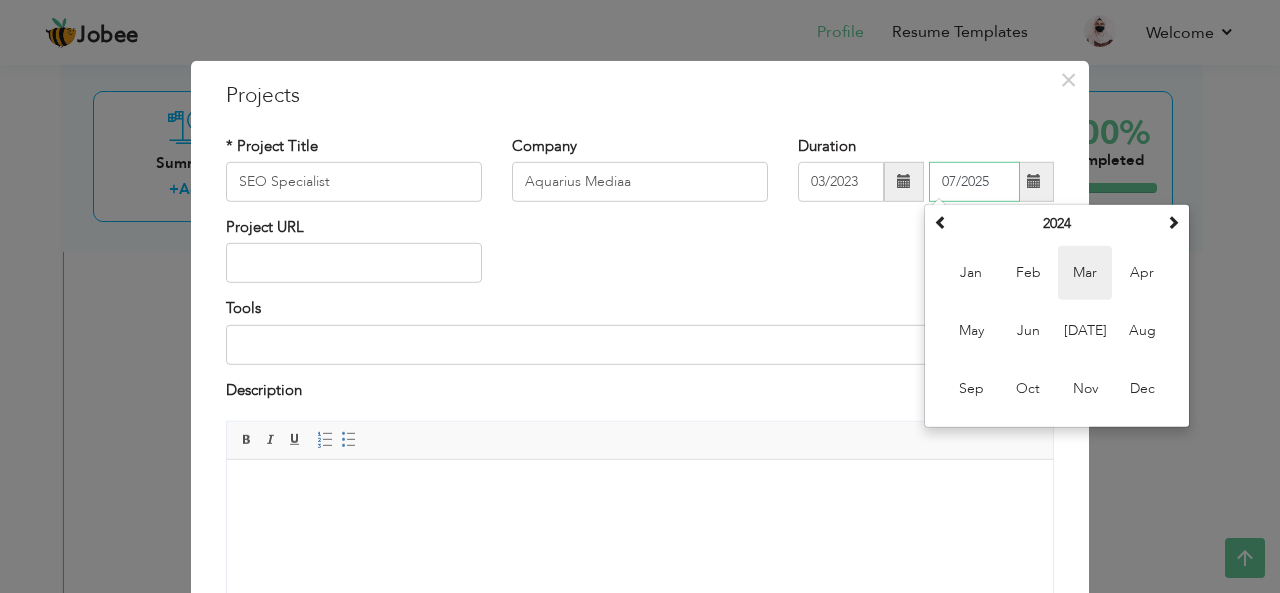 click on "Mar" at bounding box center [1085, 273] 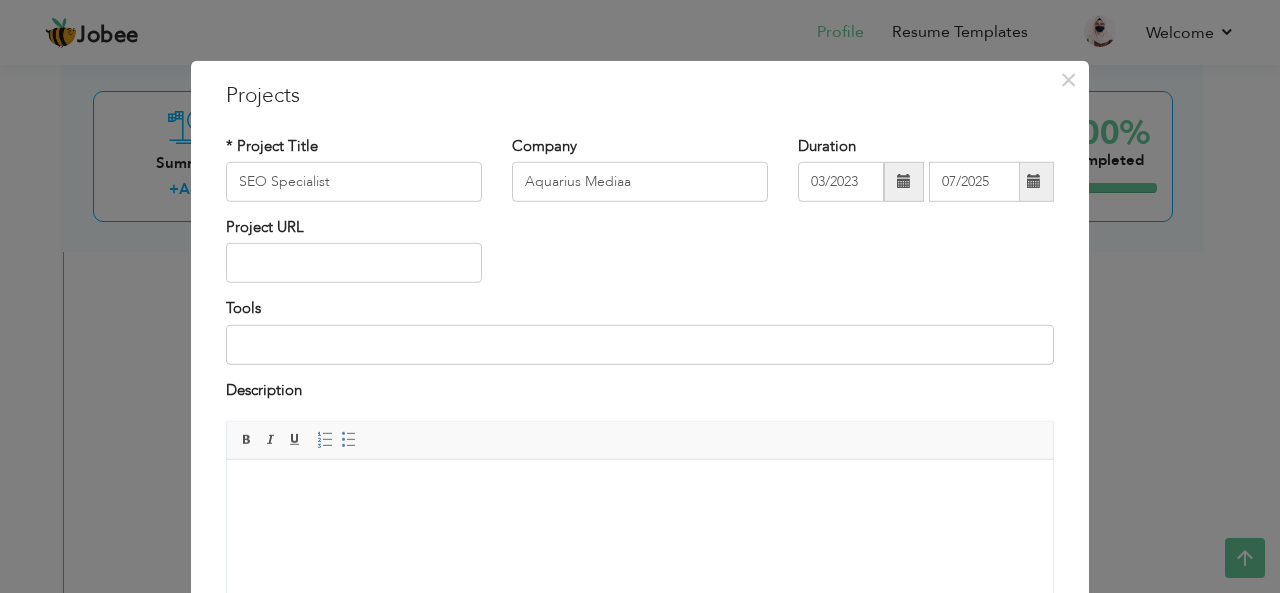 type on "03/2024" 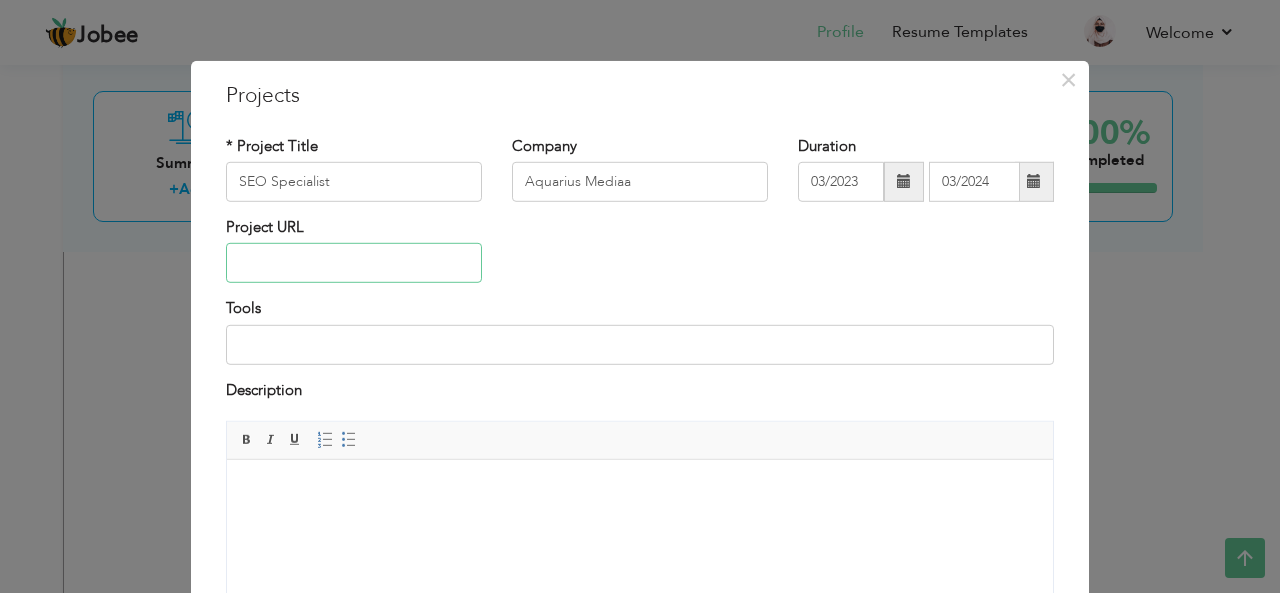 click at bounding box center [354, 263] 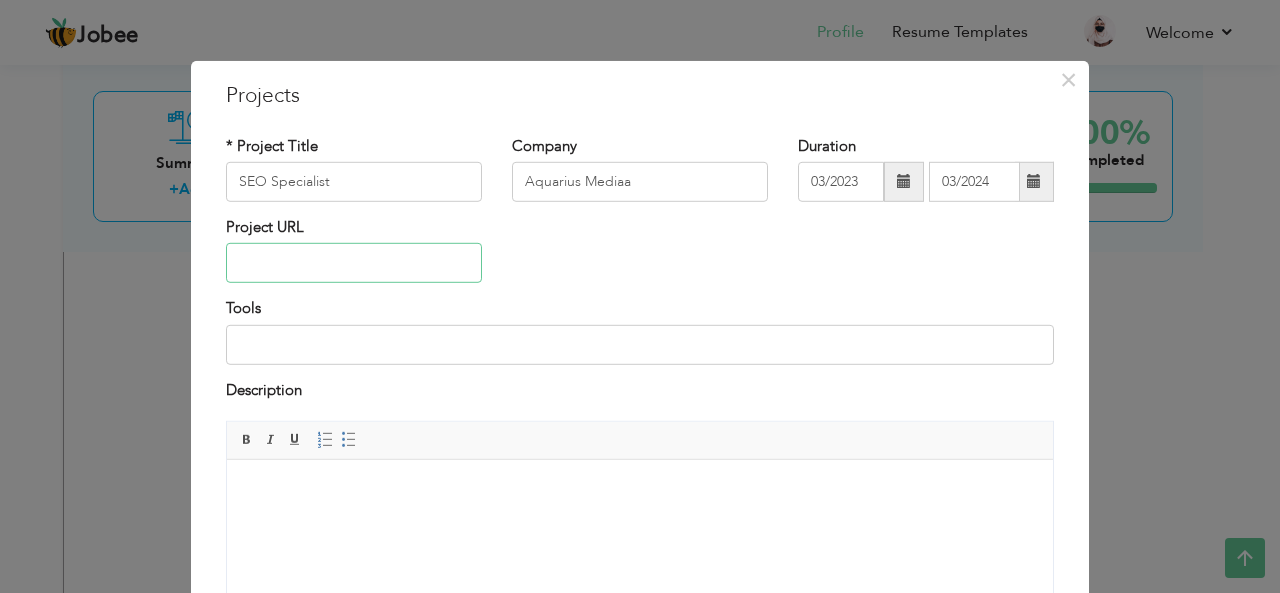 paste on "[URL][DOMAIN_NAME]" 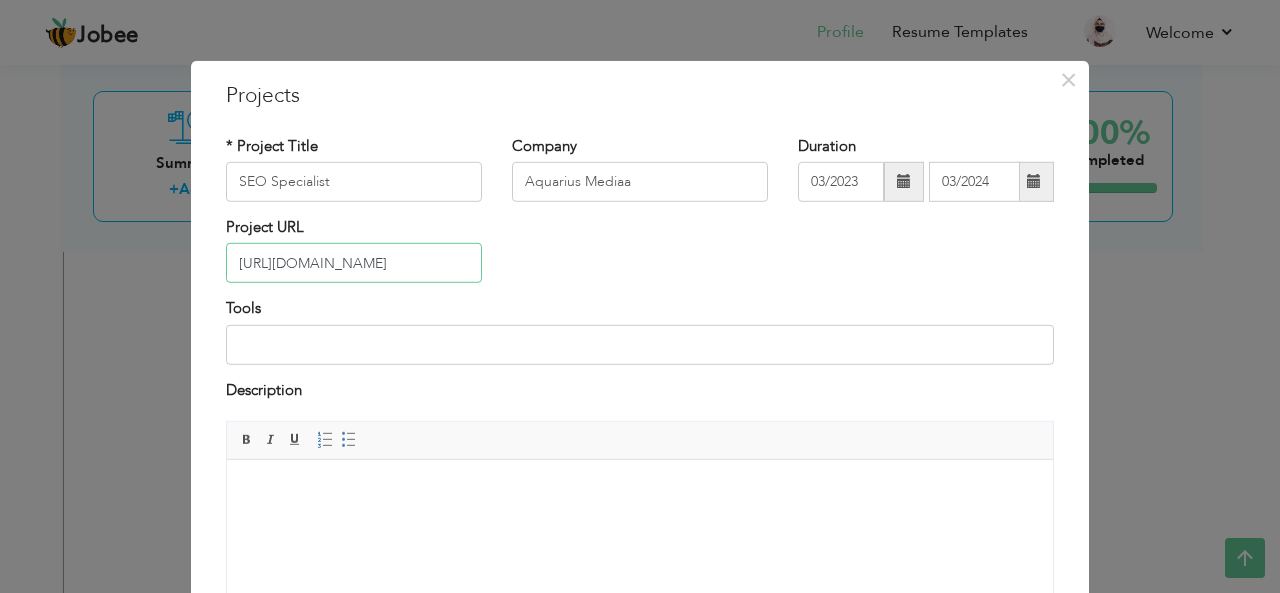 type on "[URL][DOMAIN_NAME]" 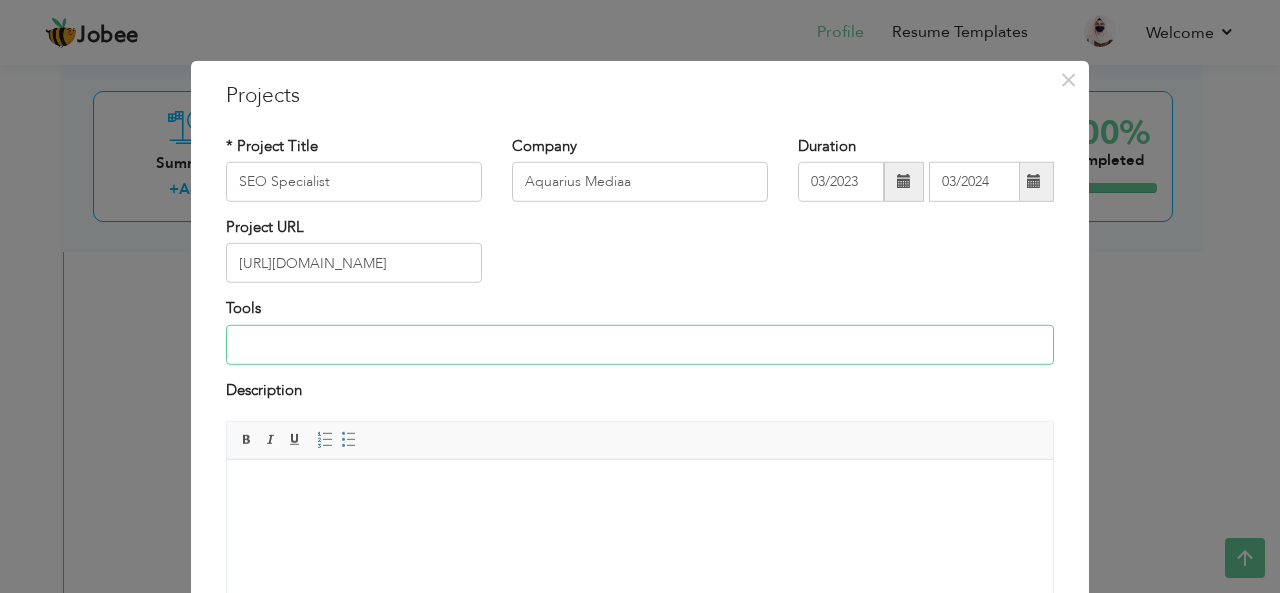 click at bounding box center (640, 345) 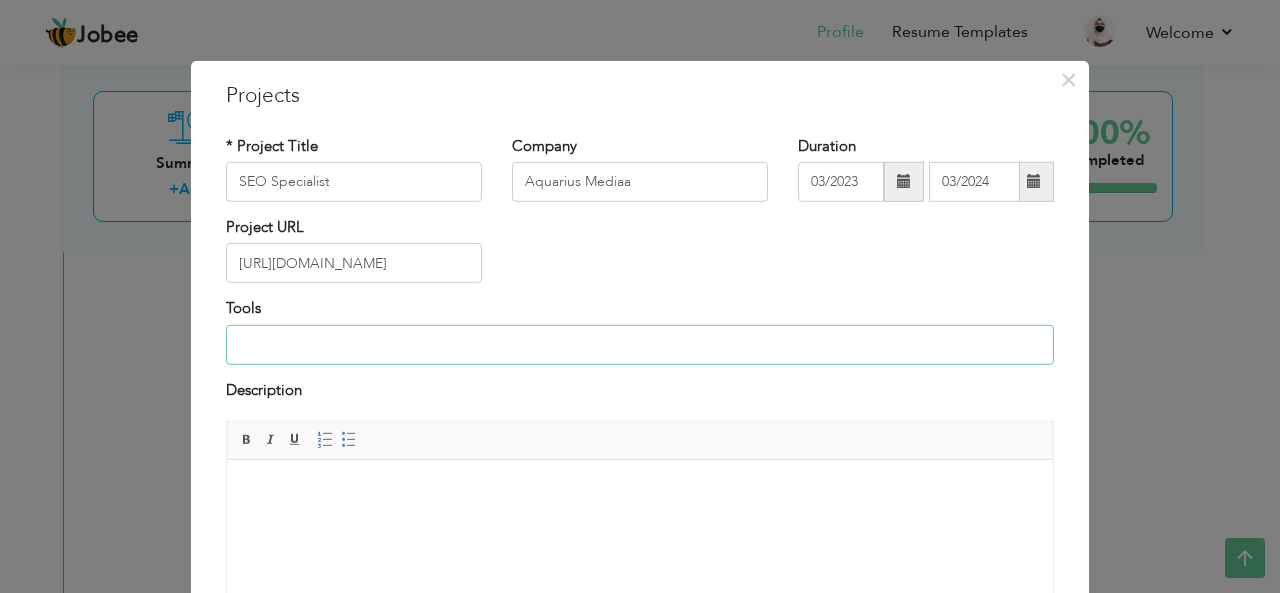 type on "Ahrefs, SEMrush, Google Search Console,  Screaming Frog" 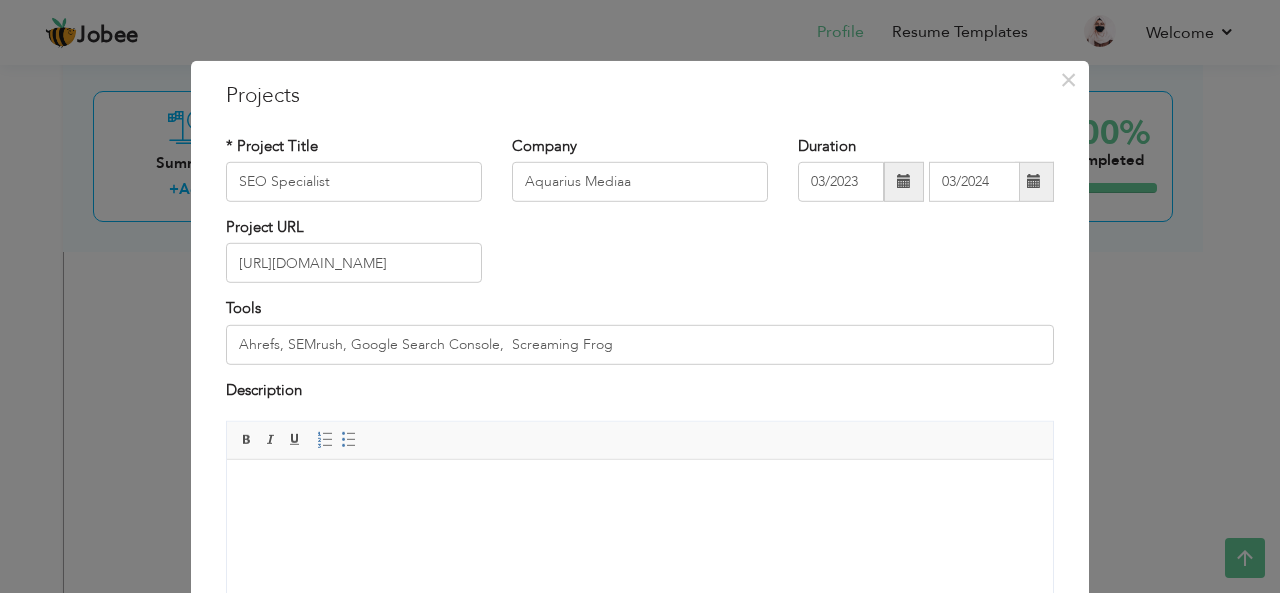 click at bounding box center (640, 490) 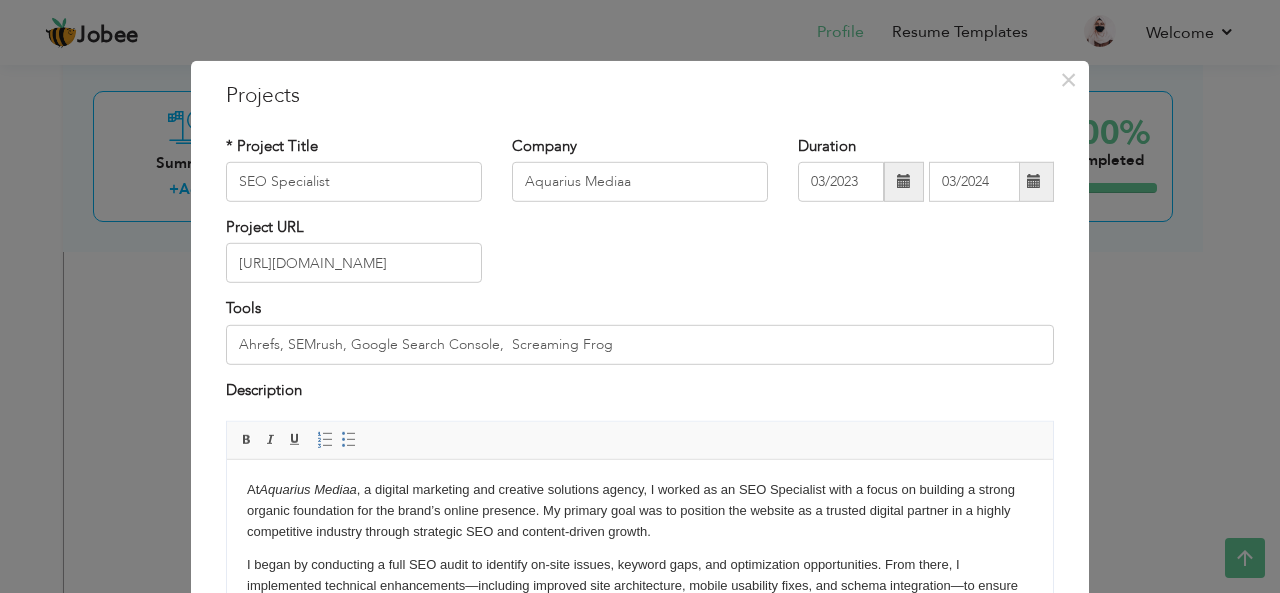 scroll, scrollTop: 15, scrollLeft: 0, axis: vertical 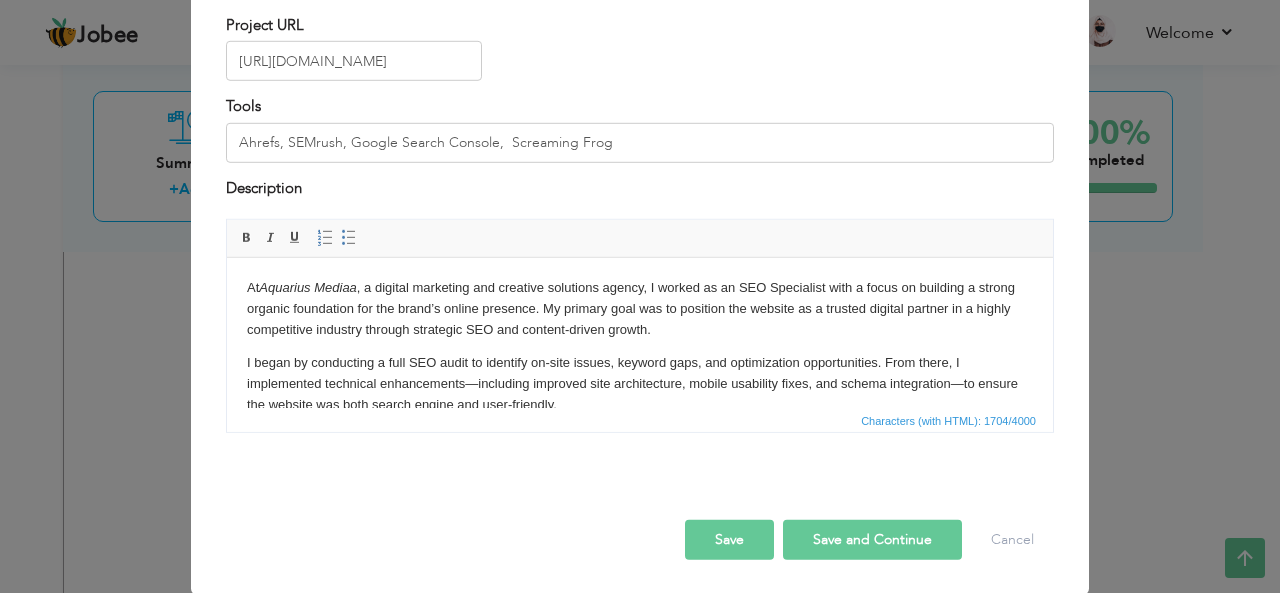 click on "Save" at bounding box center (729, 540) 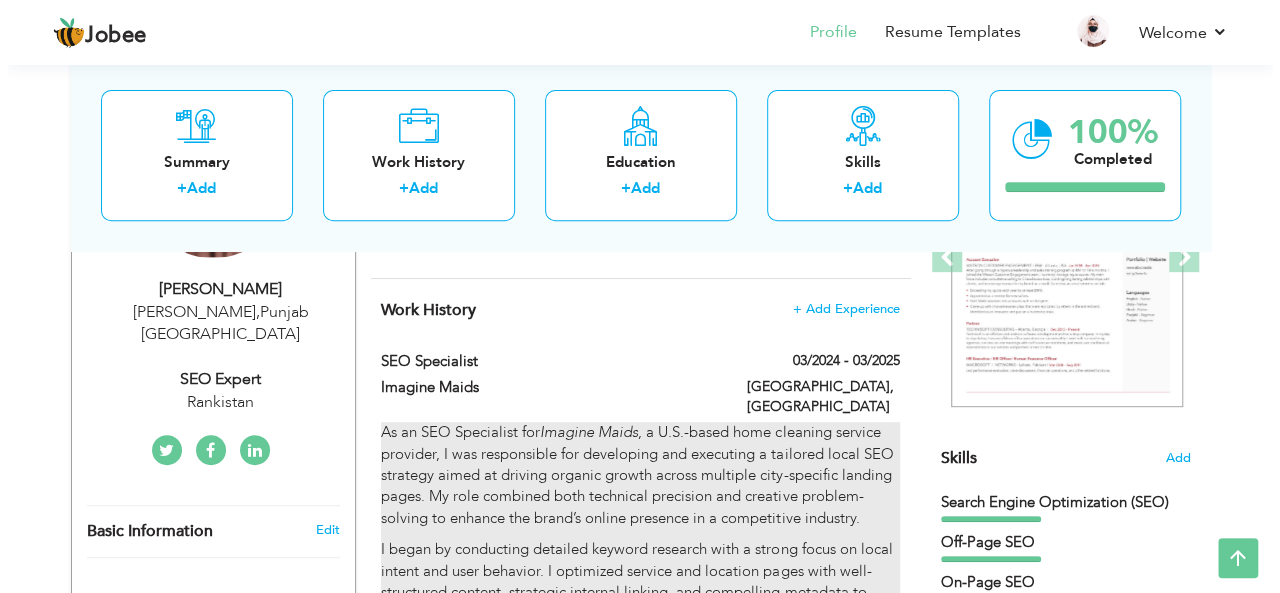 scroll, scrollTop: 320, scrollLeft: 0, axis: vertical 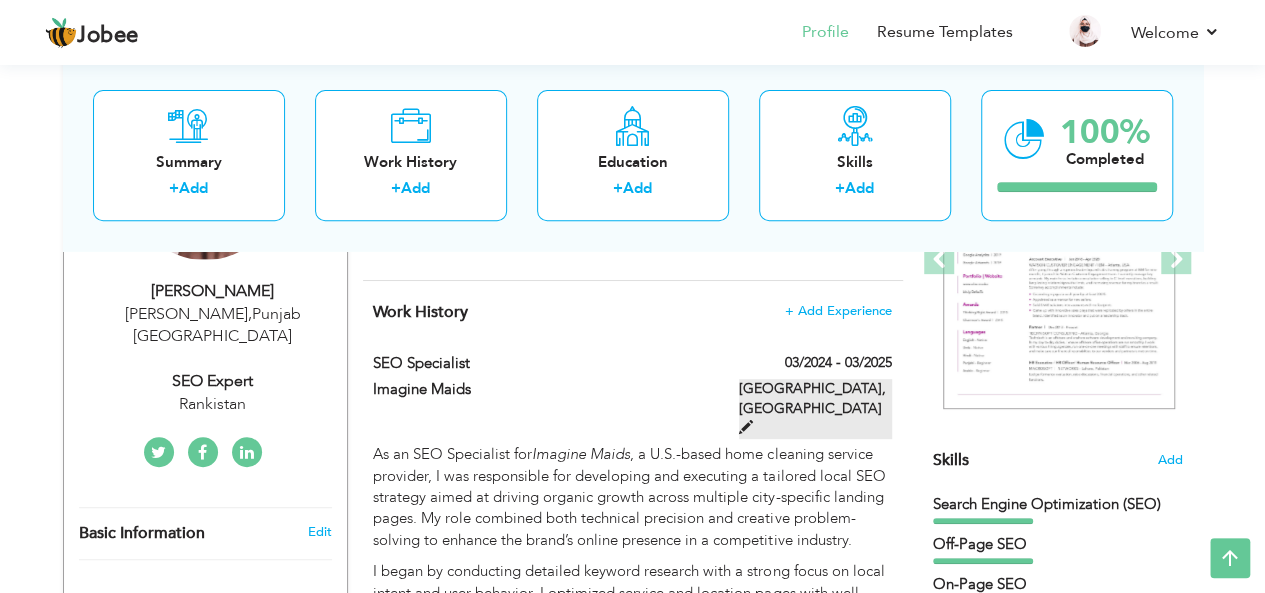 click at bounding box center [746, 427] 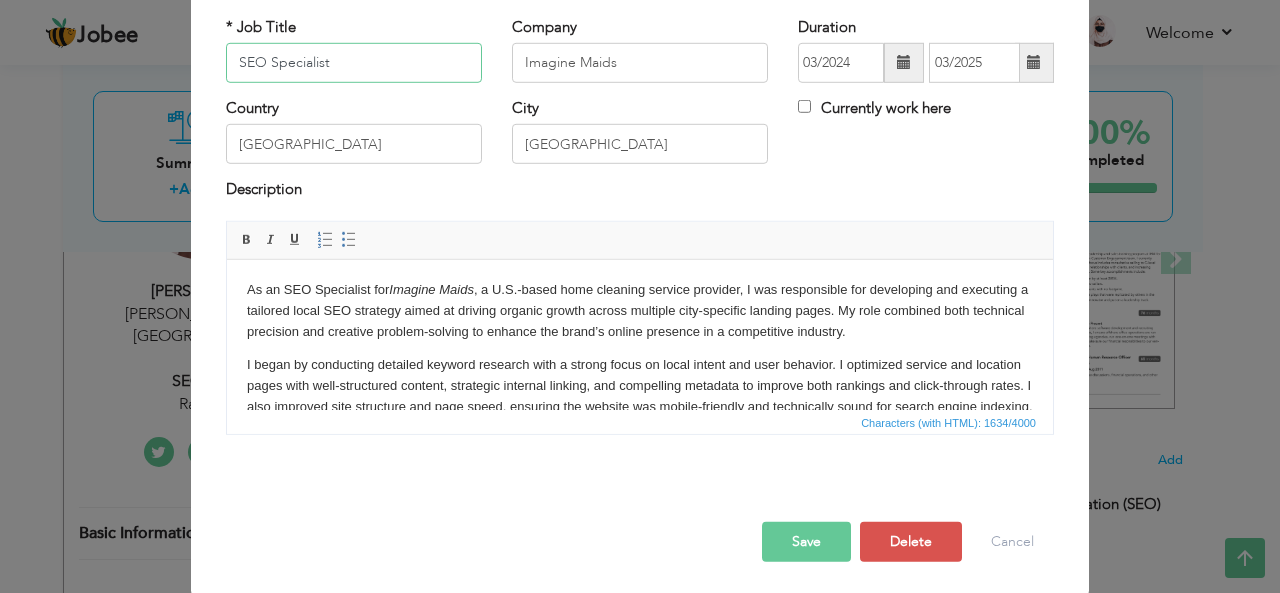 scroll, scrollTop: 120, scrollLeft: 0, axis: vertical 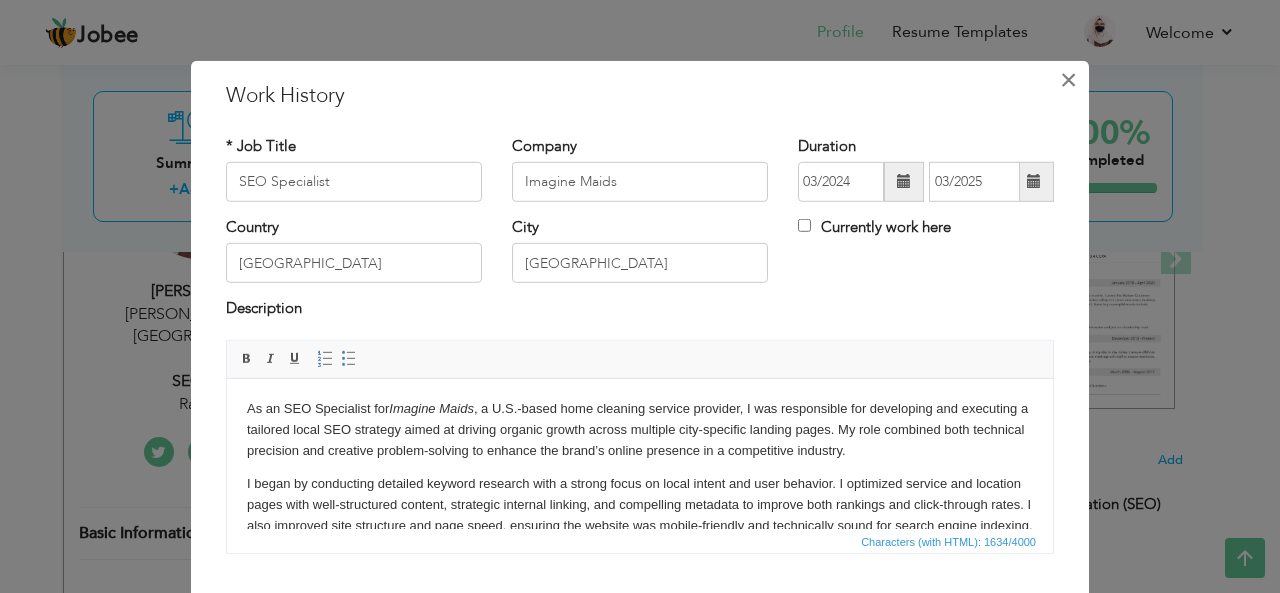 click on "×" at bounding box center (1068, 79) 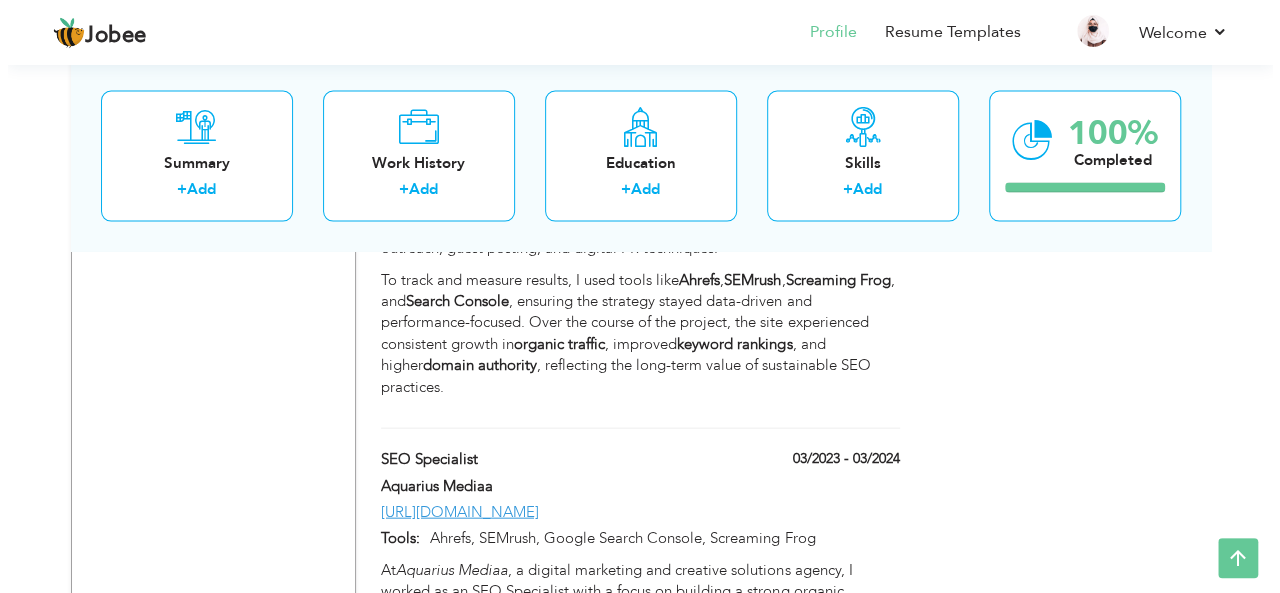 scroll, scrollTop: 2053, scrollLeft: 0, axis: vertical 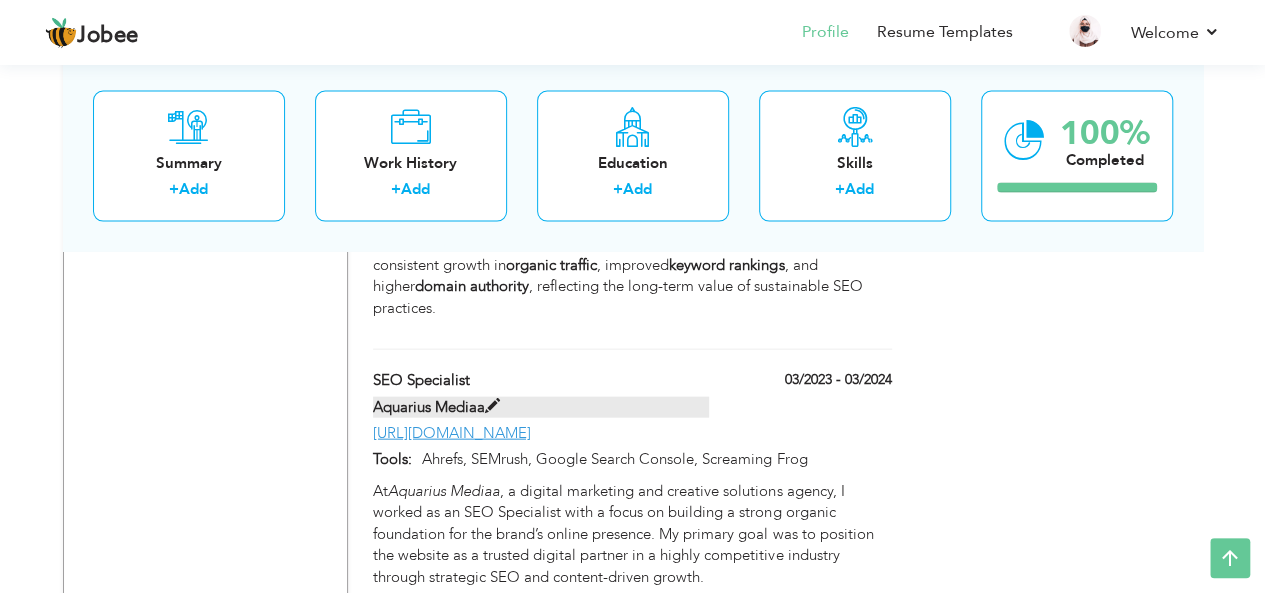 click on "Aquarius Mediaa" at bounding box center [541, 407] 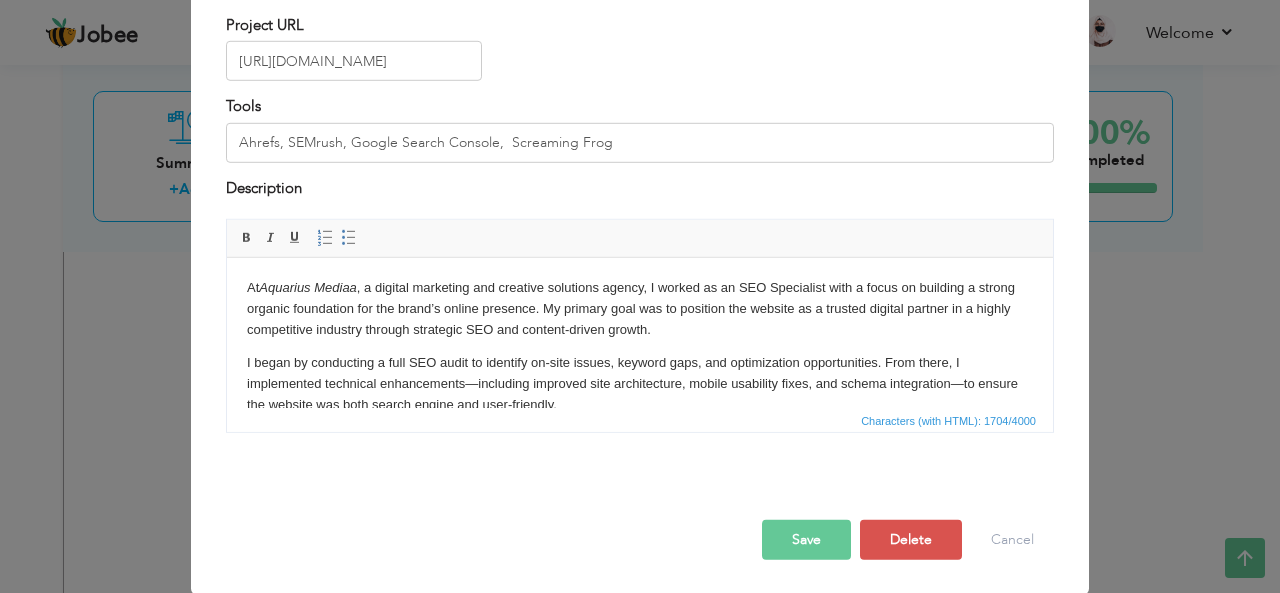scroll, scrollTop: 0, scrollLeft: 0, axis: both 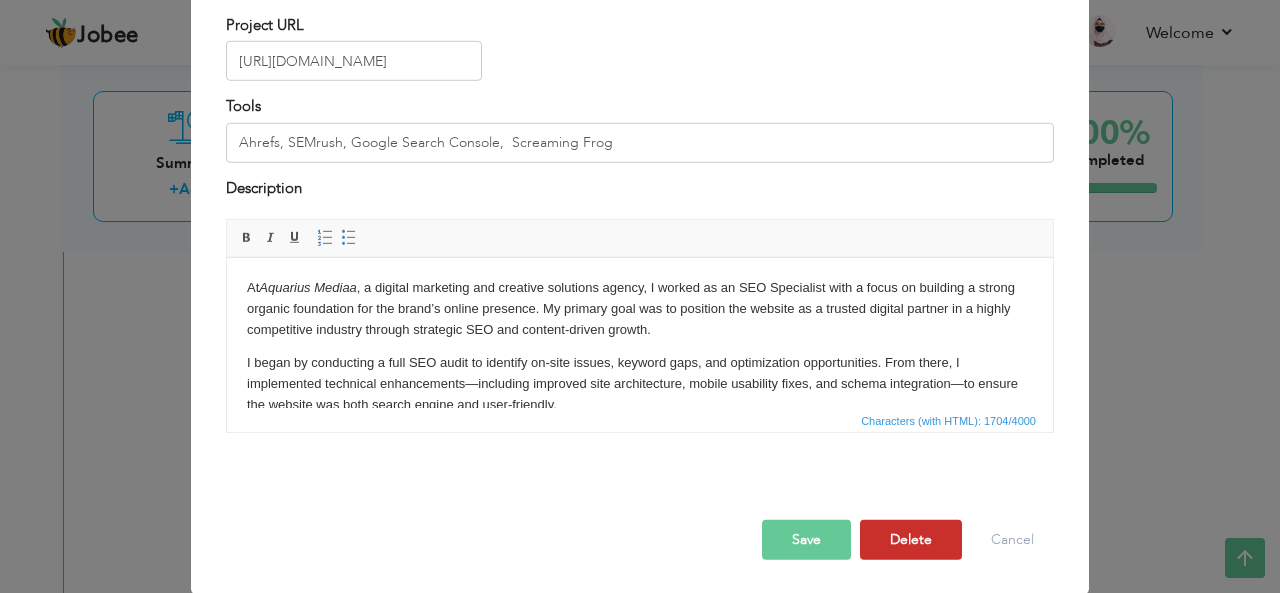 click on "Delete" at bounding box center [911, 540] 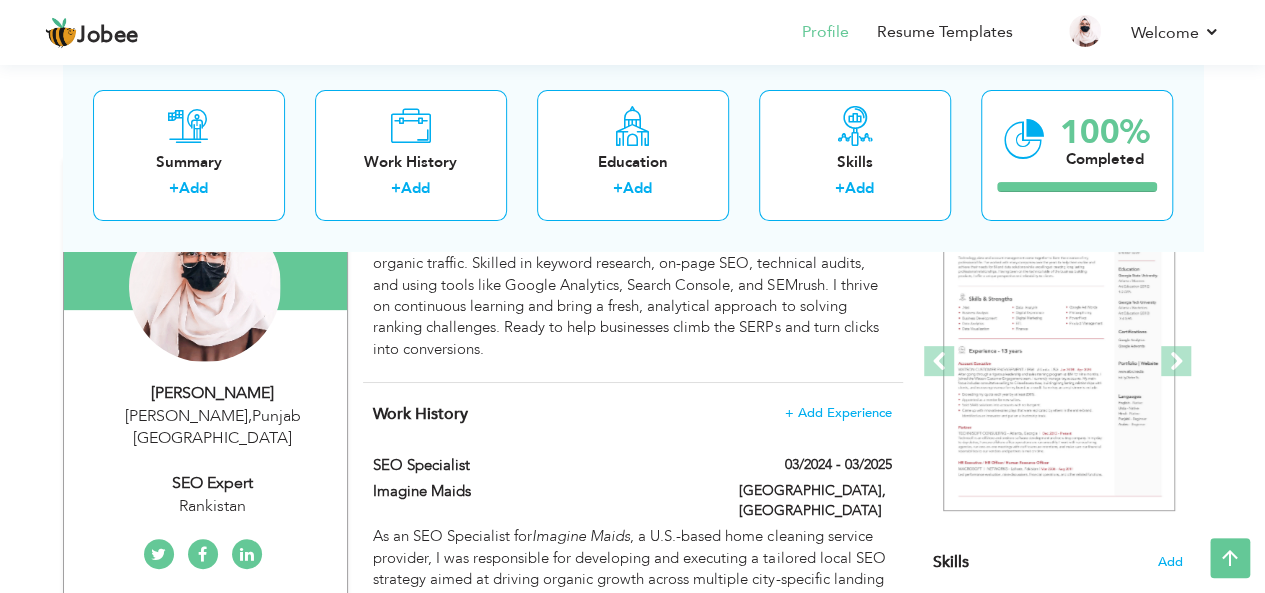 scroll, scrollTop: 217, scrollLeft: 0, axis: vertical 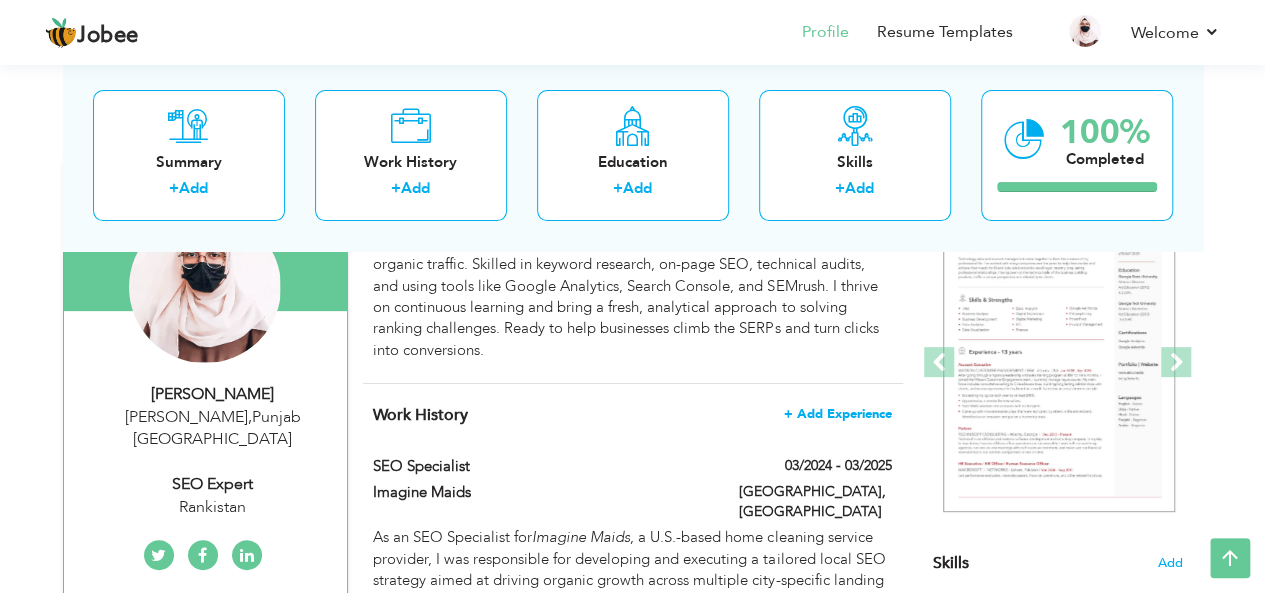 click on "+ Add Experience" at bounding box center (838, 414) 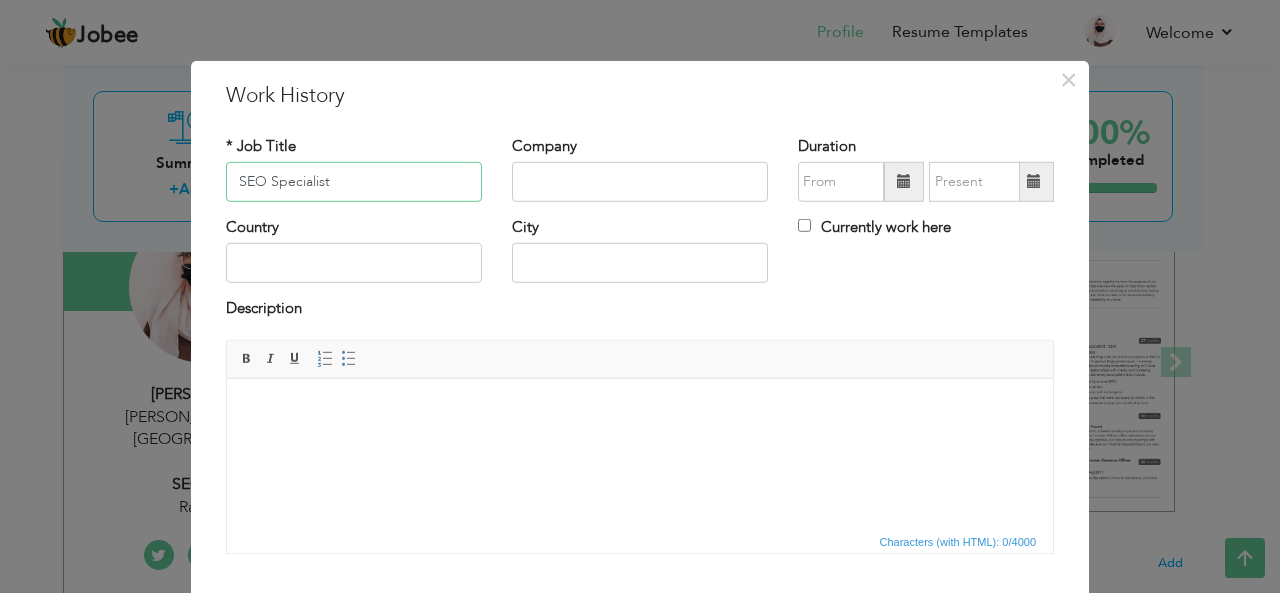 type on "SEO Specialist" 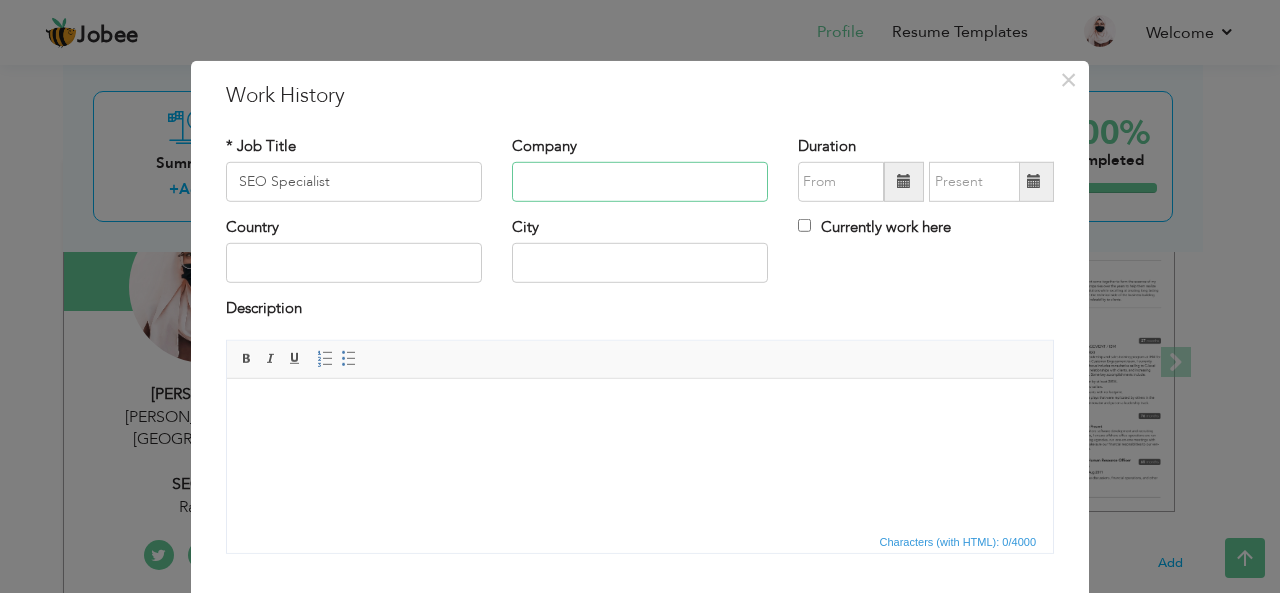 click at bounding box center [640, 182] 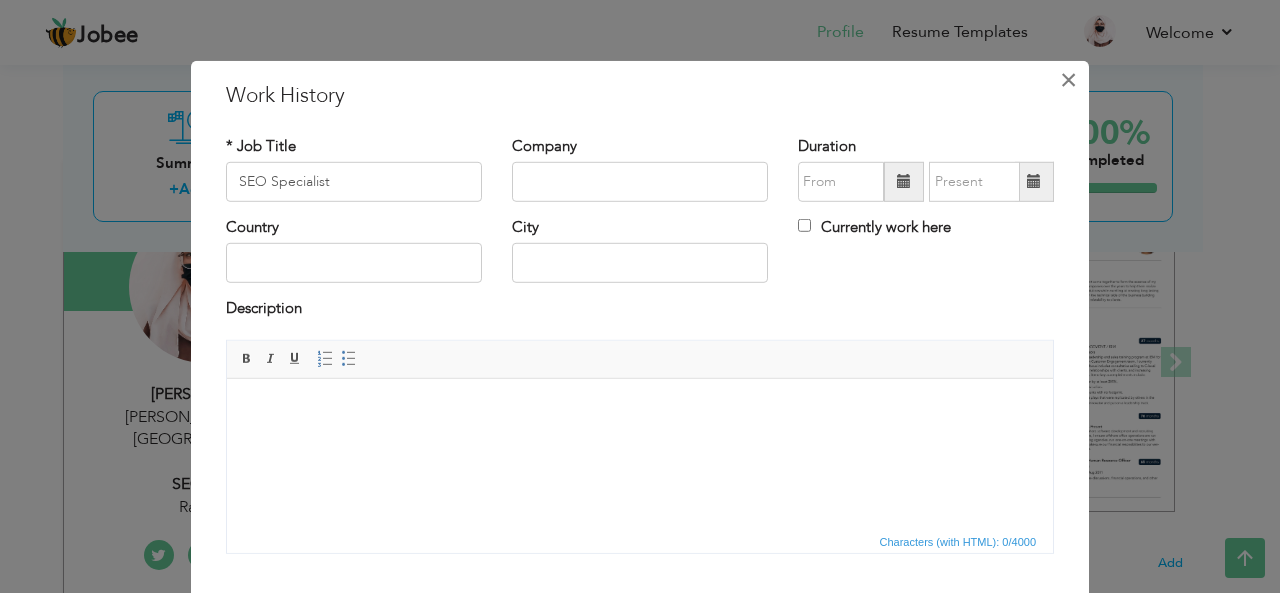 click on "×" at bounding box center (1068, 79) 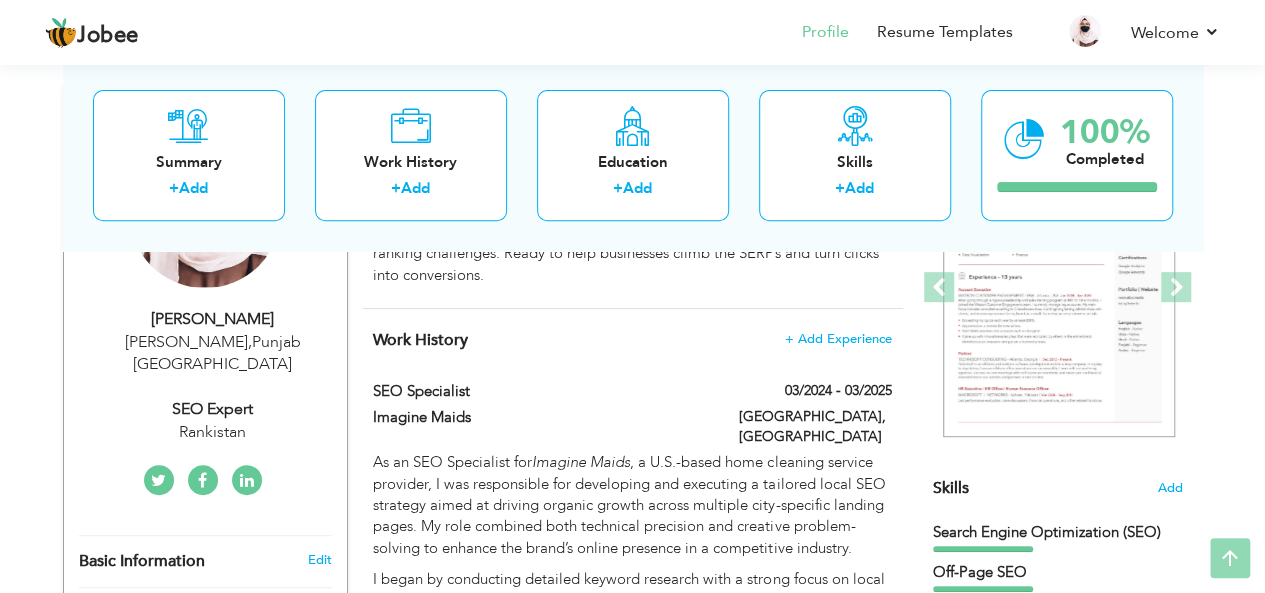 scroll, scrollTop: 294, scrollLeft: 0, axis: vertical 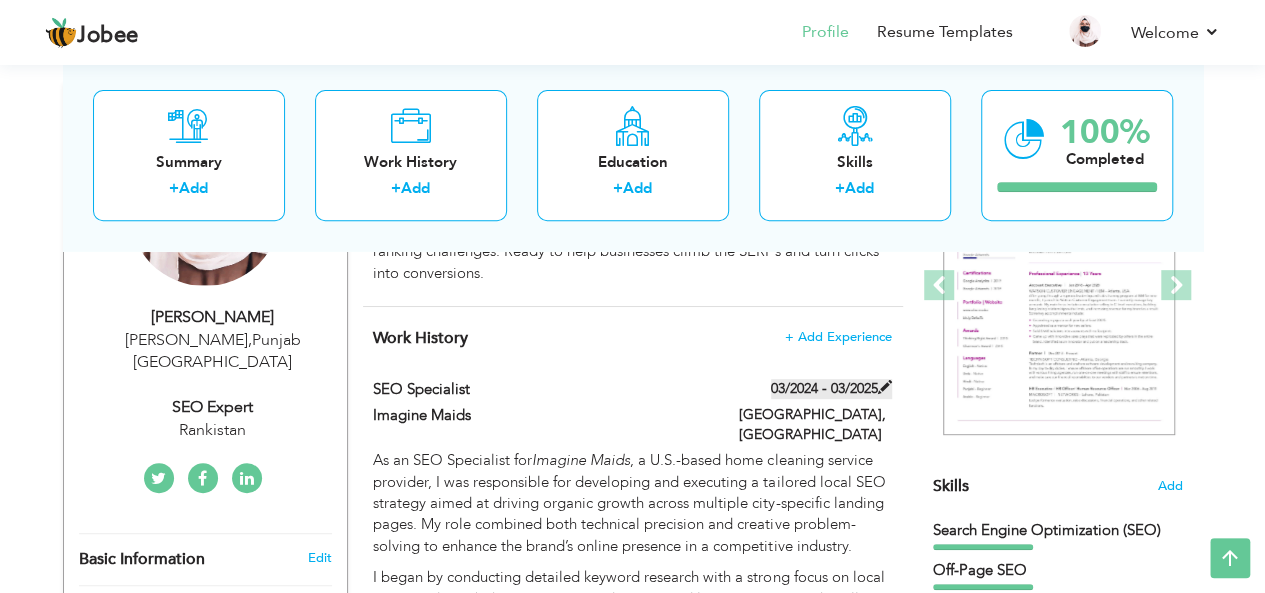 click on "03/2024 - 03/2025" at bounding box center [831, 389] 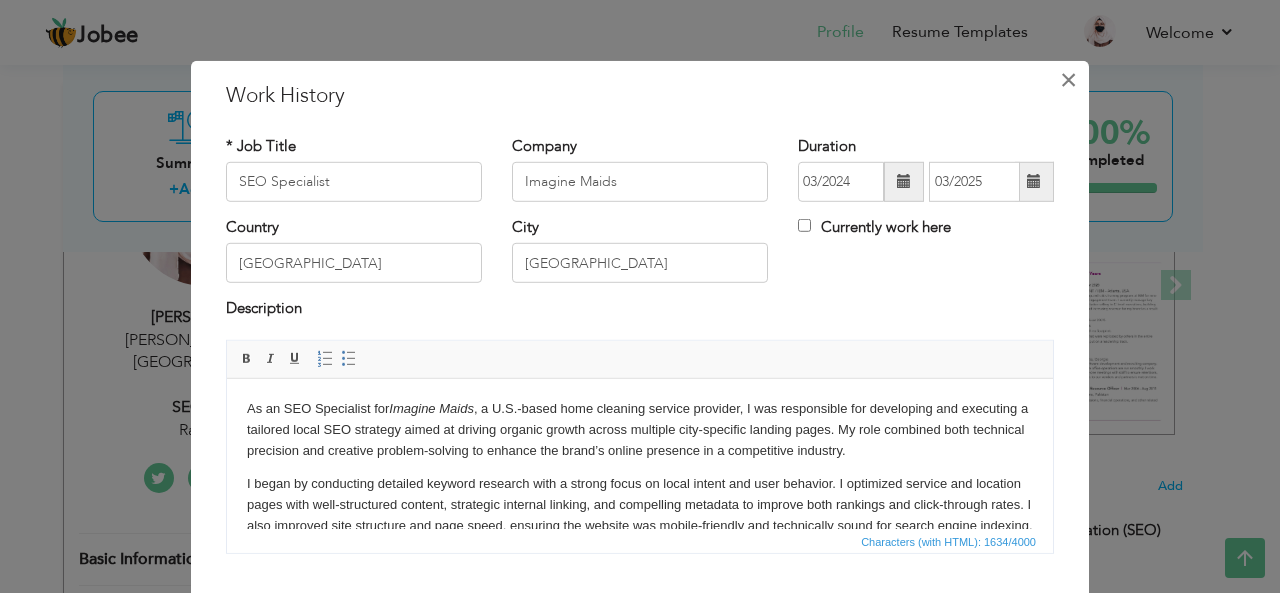 click on "×" at bounding box center [1068, 79] 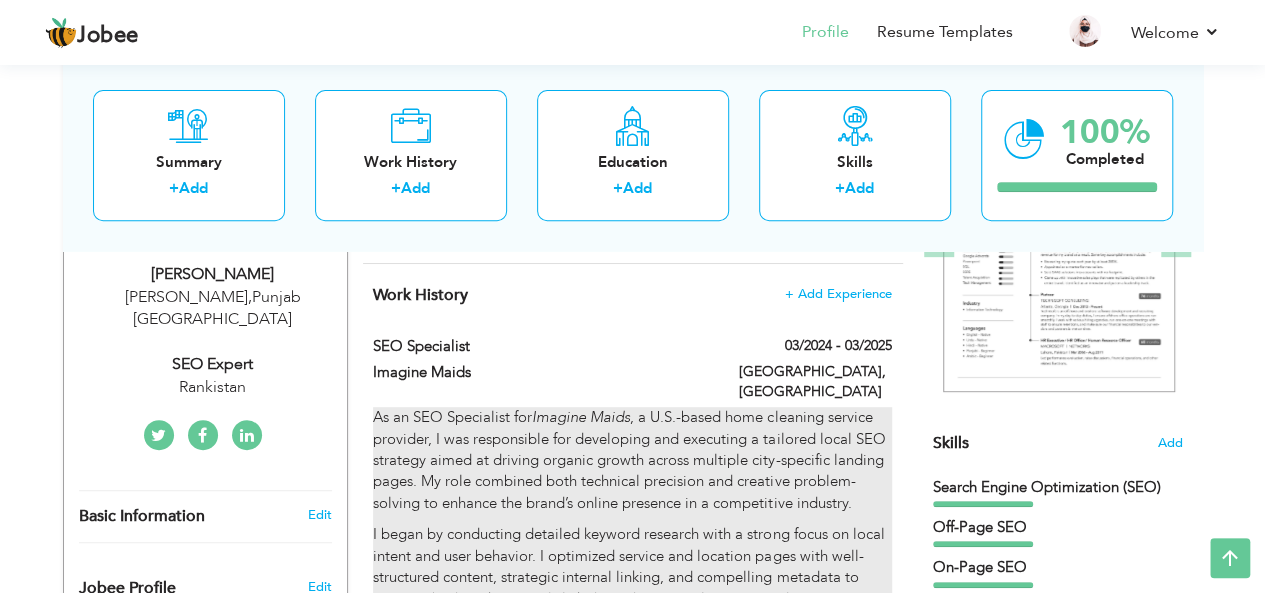 scroll, scrollTop: 338, scrollLeft: 0, axis: vertical 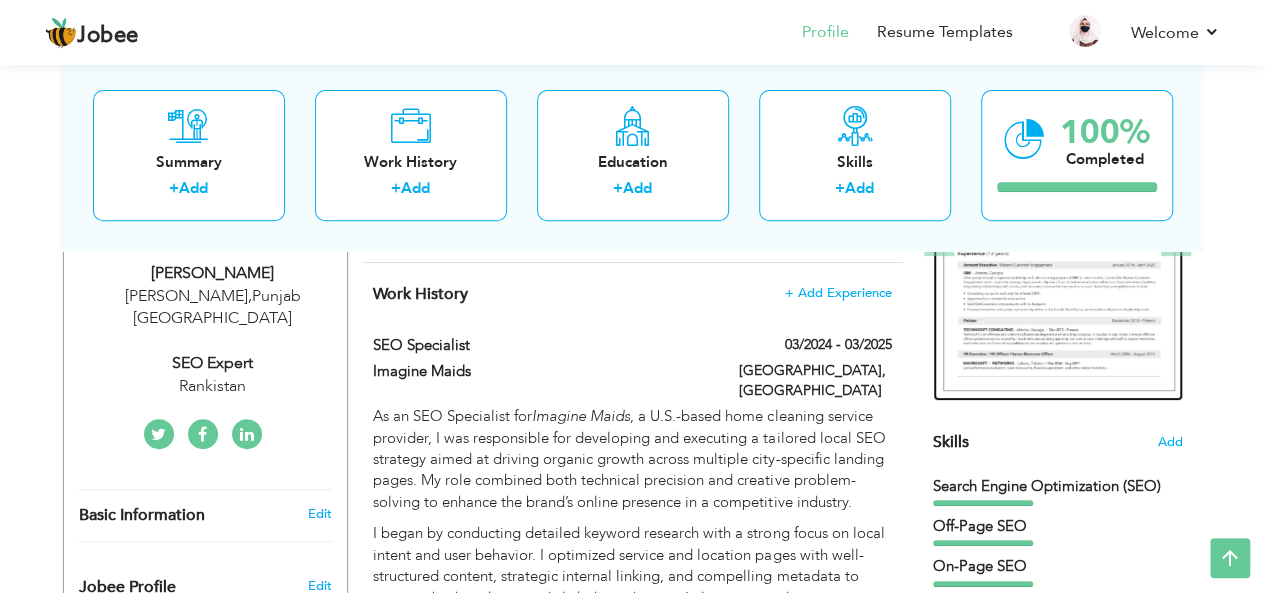 click at bounding box center [1059, 242] 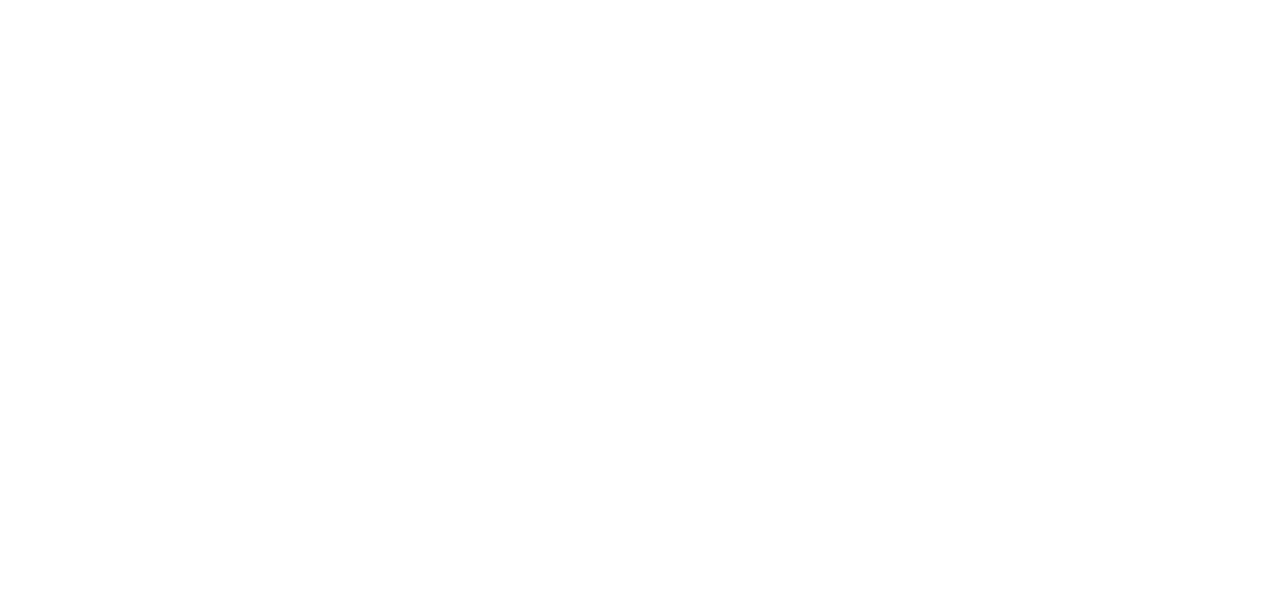 scroll, scrollTop: 0, scrollLeft: 0, axis: both 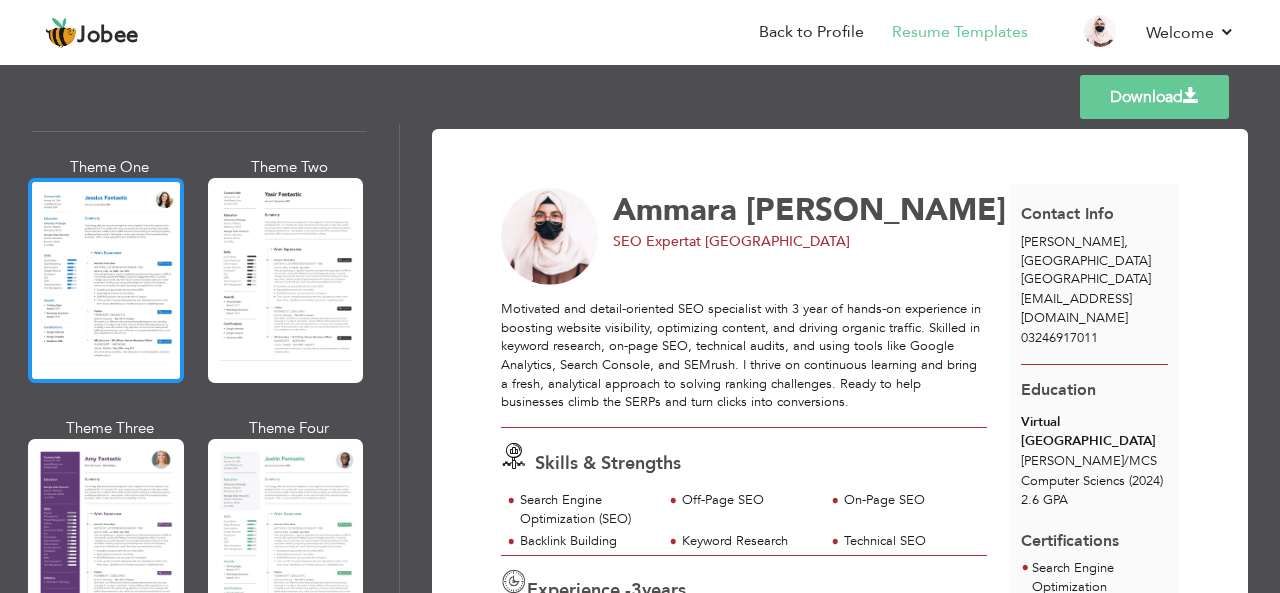 click at bounding box center (106, 280) 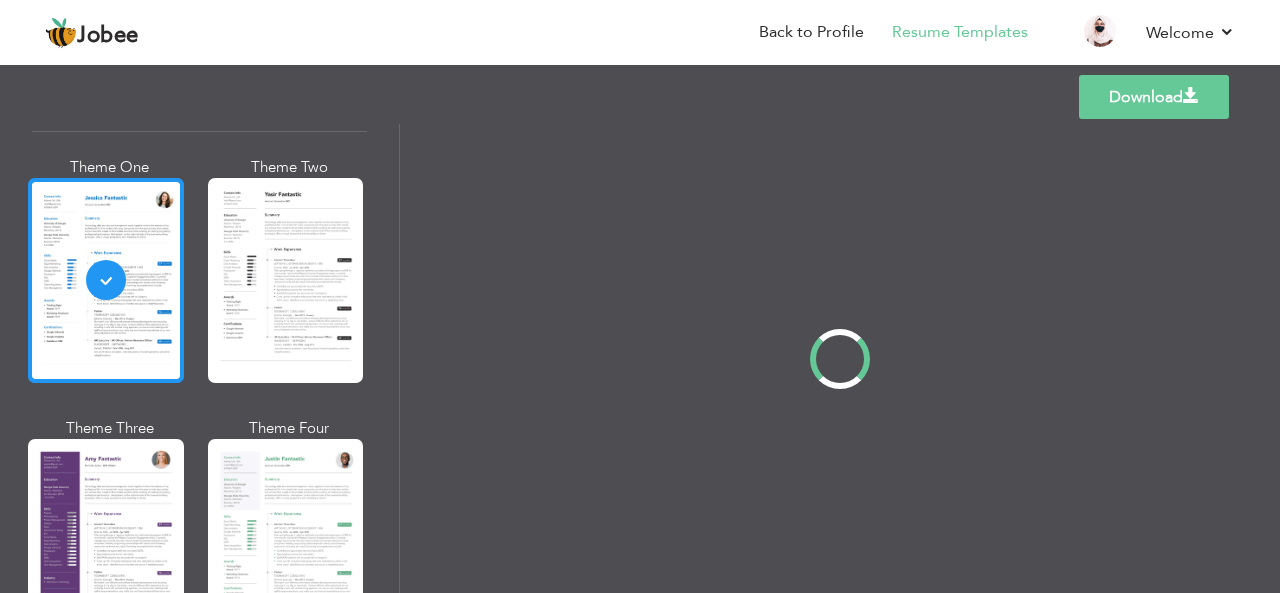 scroll, scrollTop: 1553, scrollLeft: 0, axis: vertical 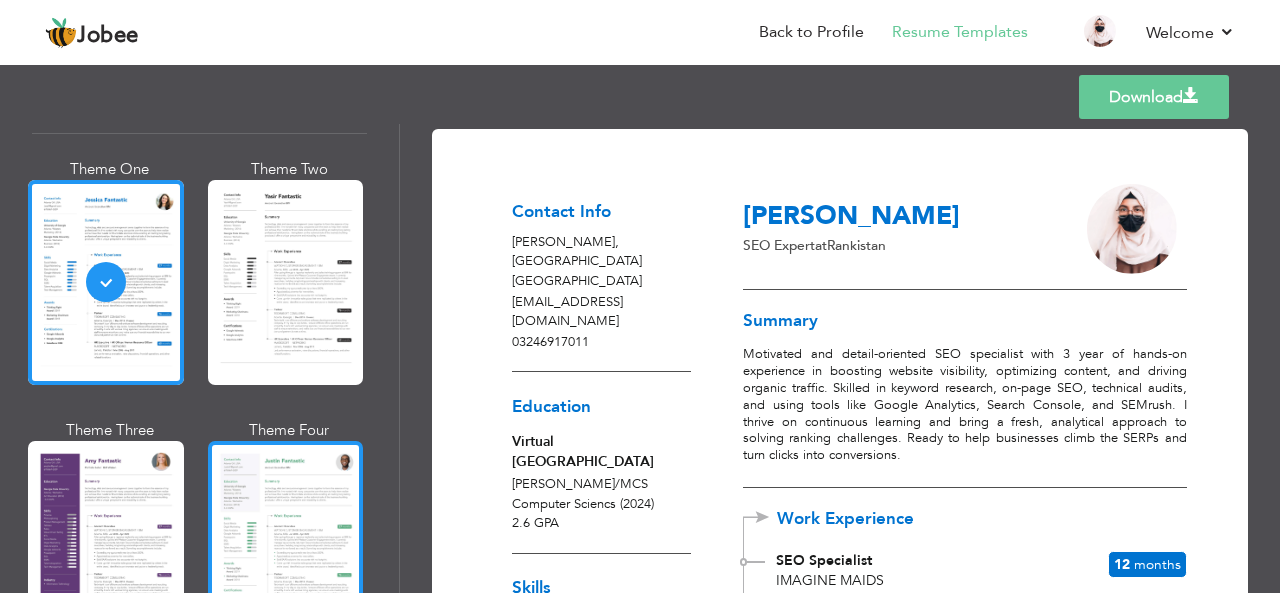 click at bounding box center (286, 543) 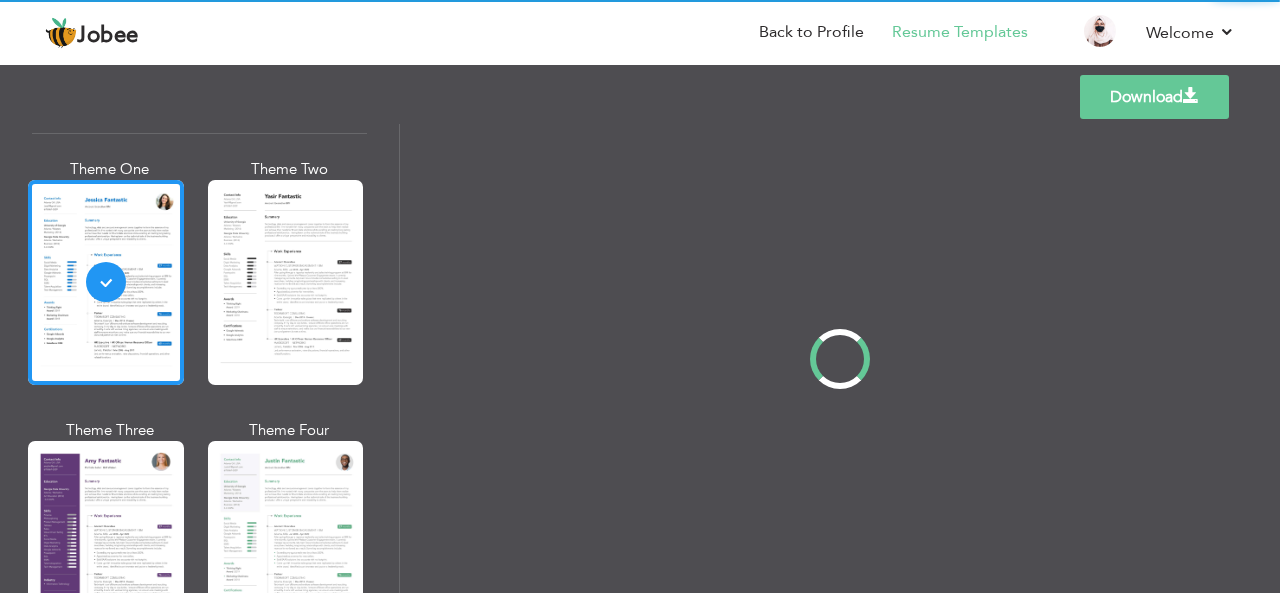 scroll, scrollTop: 1555, scrollLeft: 0, axis: vertical 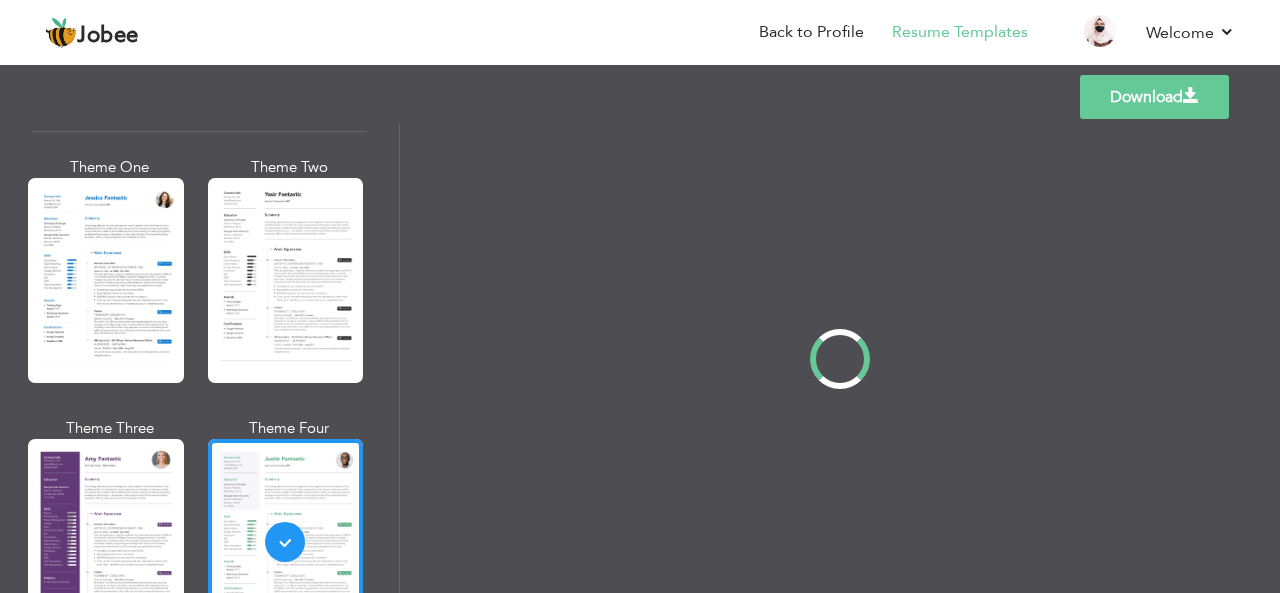click at bounding box center (286, 280) 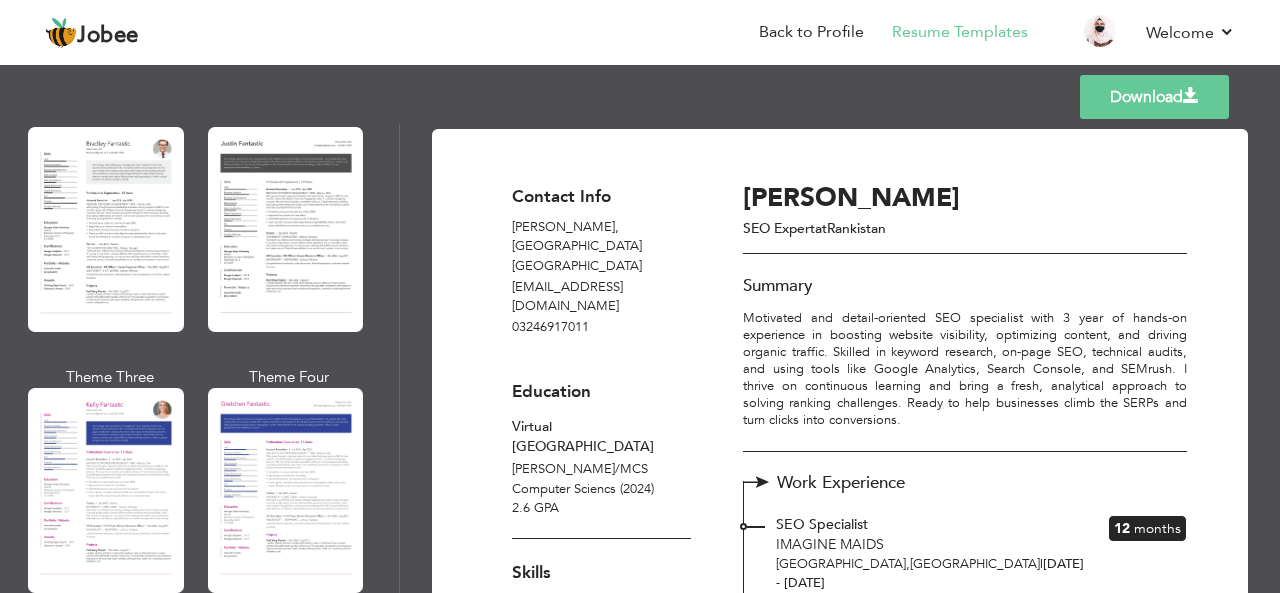 scroll, scrollTop: 2485, scrollLeft: 0, axis: vertical 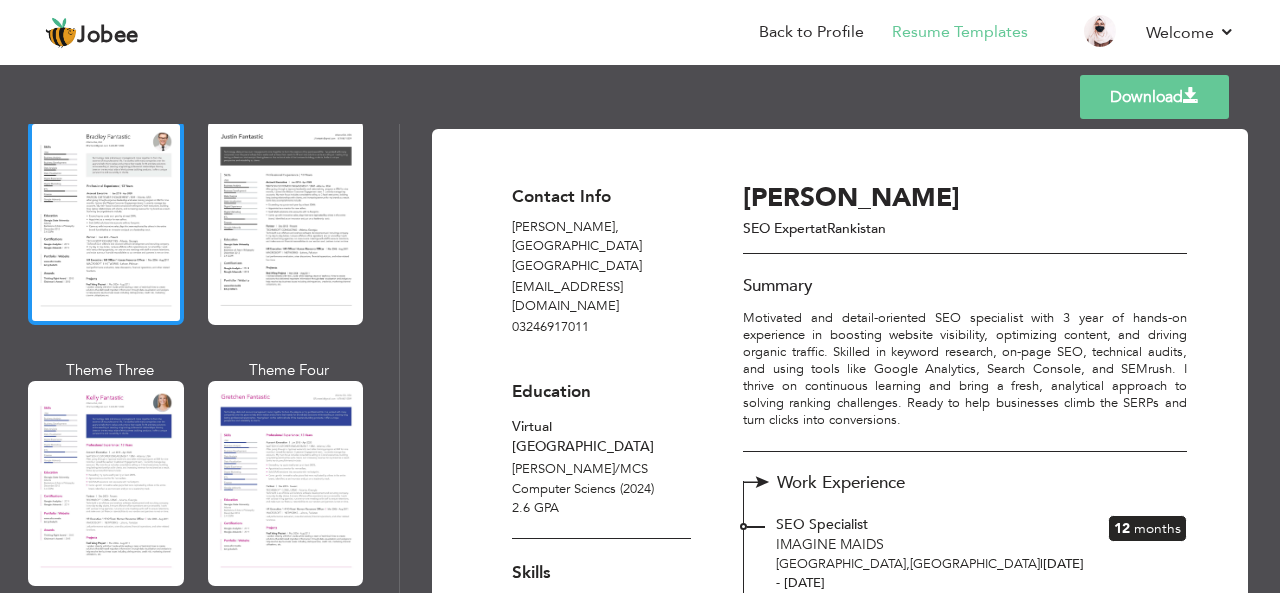 click at bounding box center (106, 222) 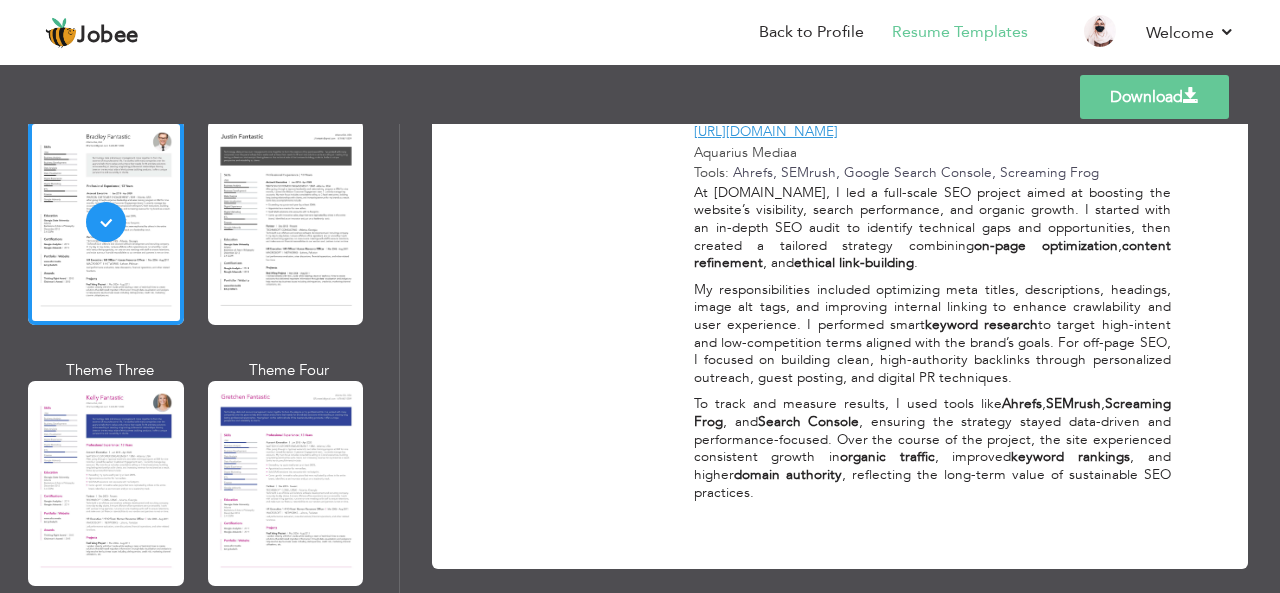 scroll, scrollTop: 0, scrollLeft: 0, axis: both 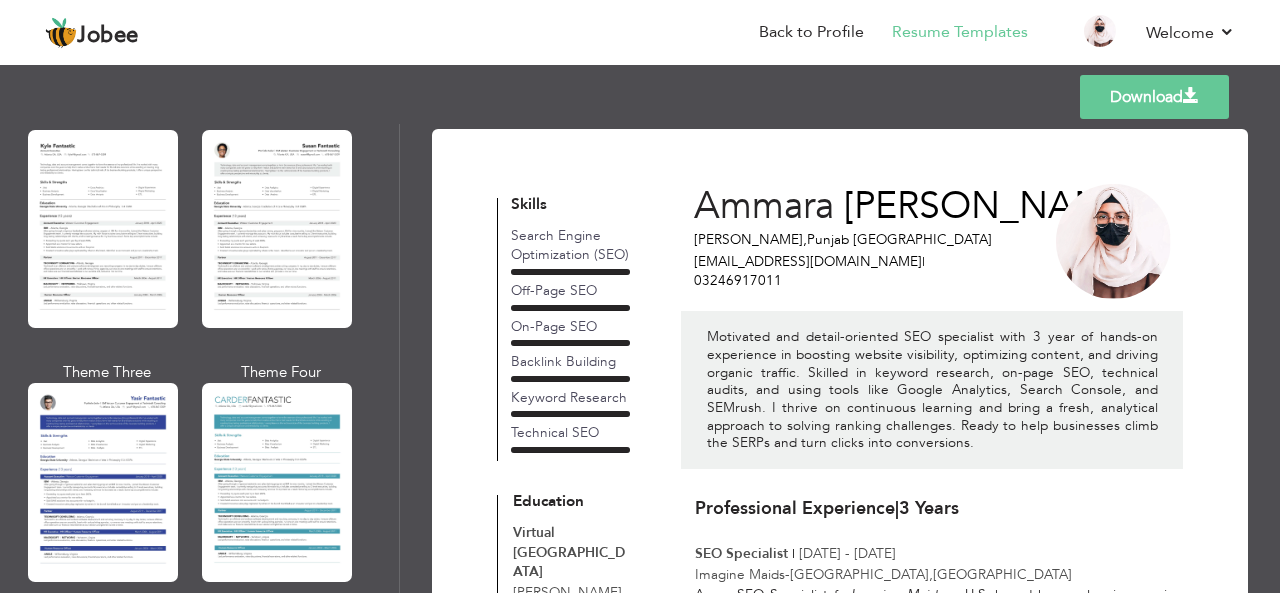 click on "Download" at bounding box center (1154, 97) 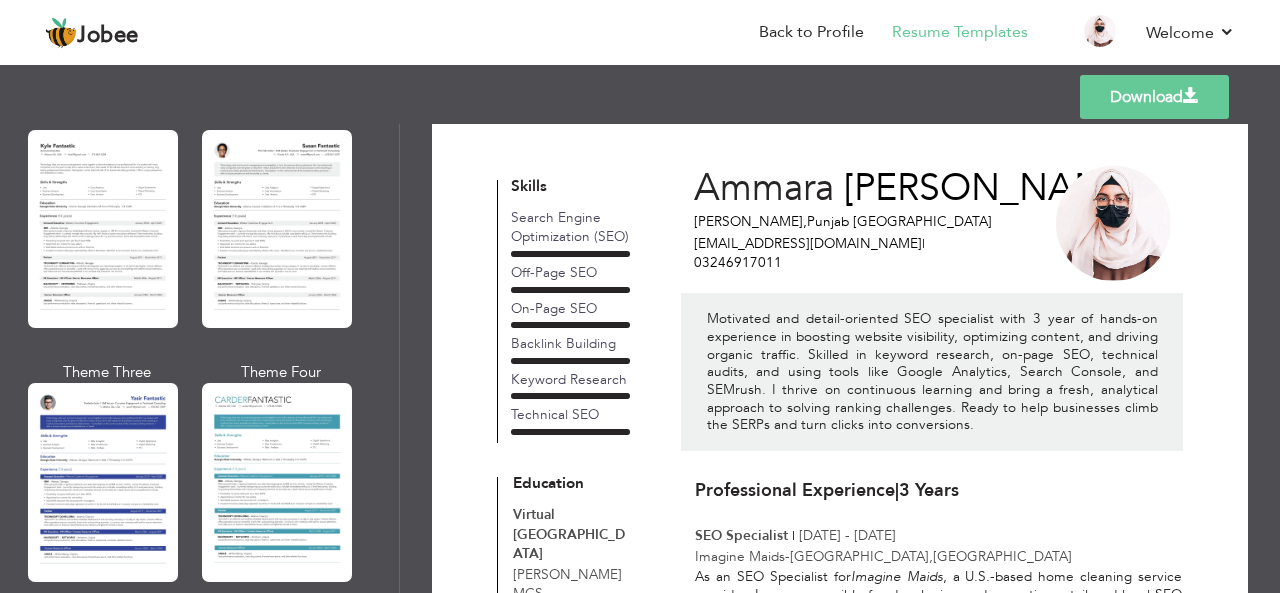 scroll, scrollTop: 10, scrollLeft: 0, axis: vertical 